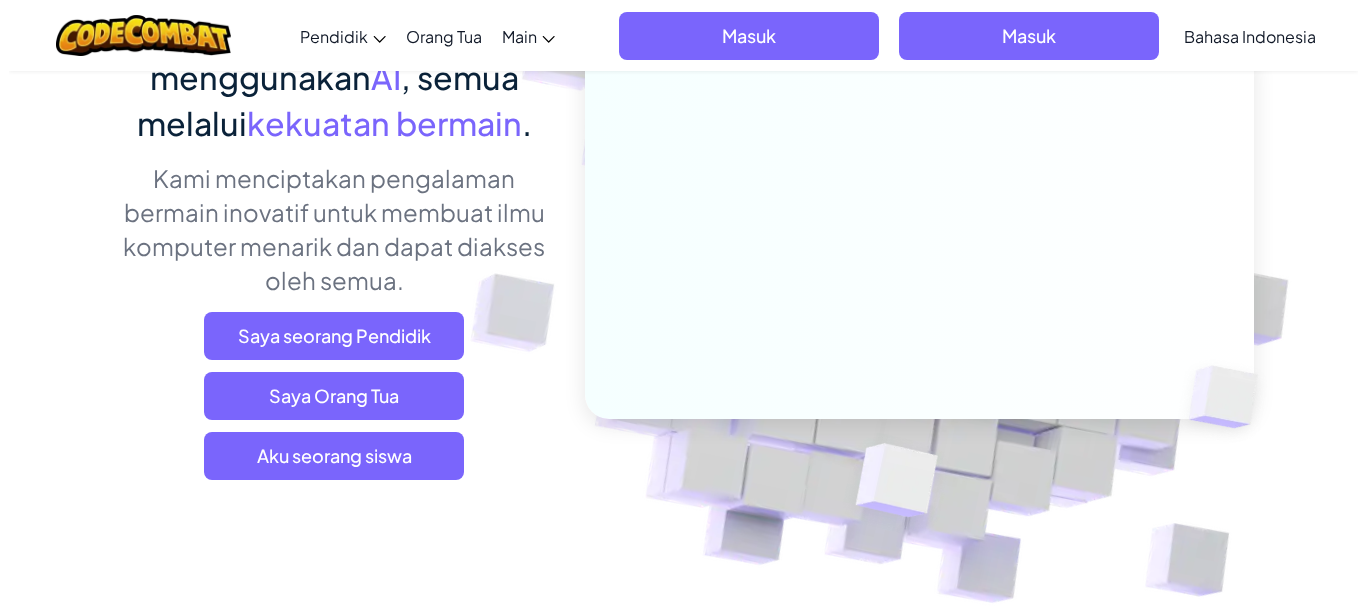 scroll, scrollTop: 300, scrollLeft: 0, axis: vertical 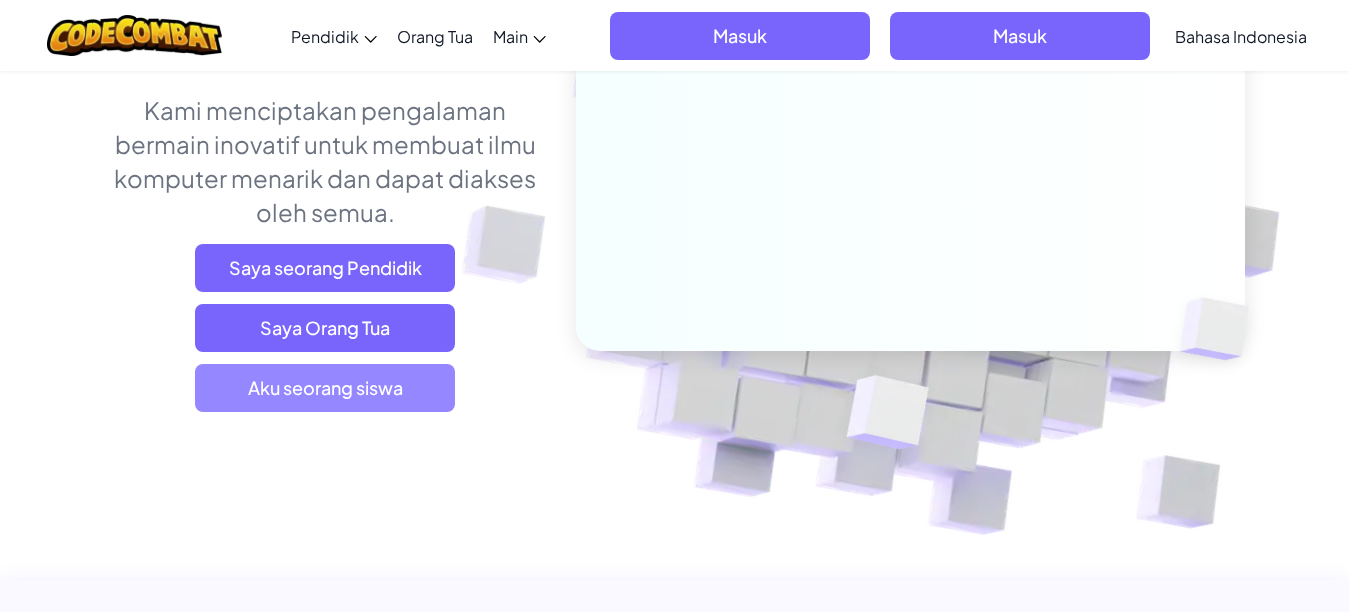 click on "Aku seorang siswa" at bounding box center (325, 388) 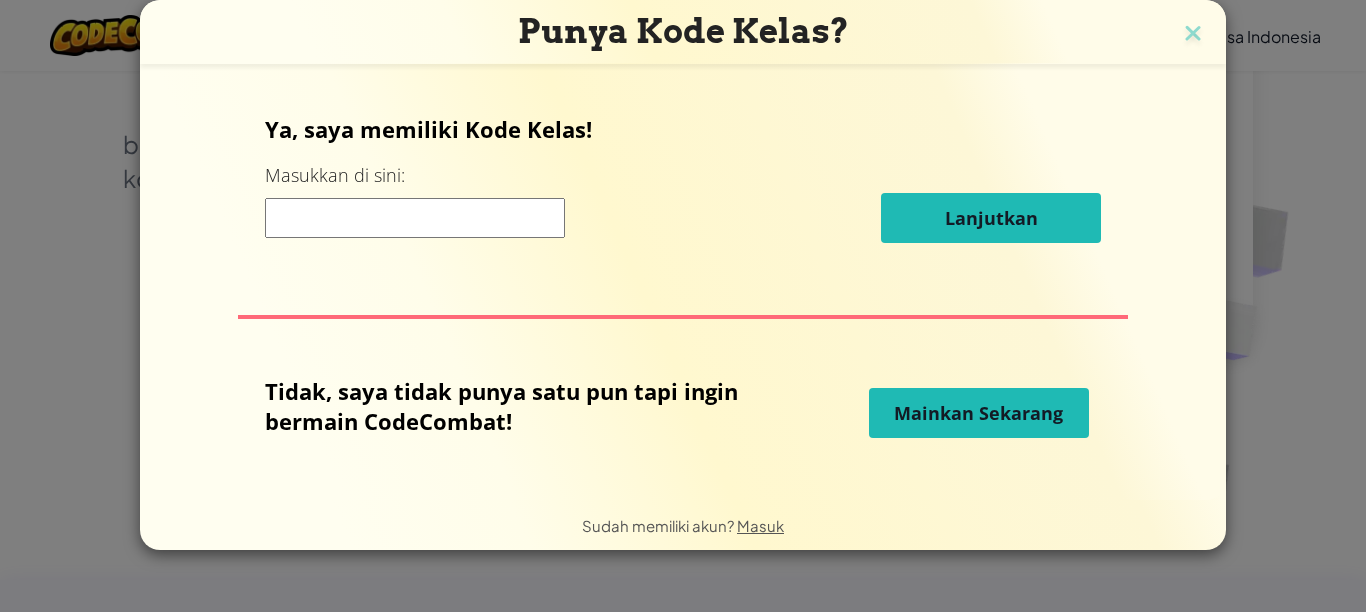 click on "Mainkan Sekarang" at bounding box center (979, 413) 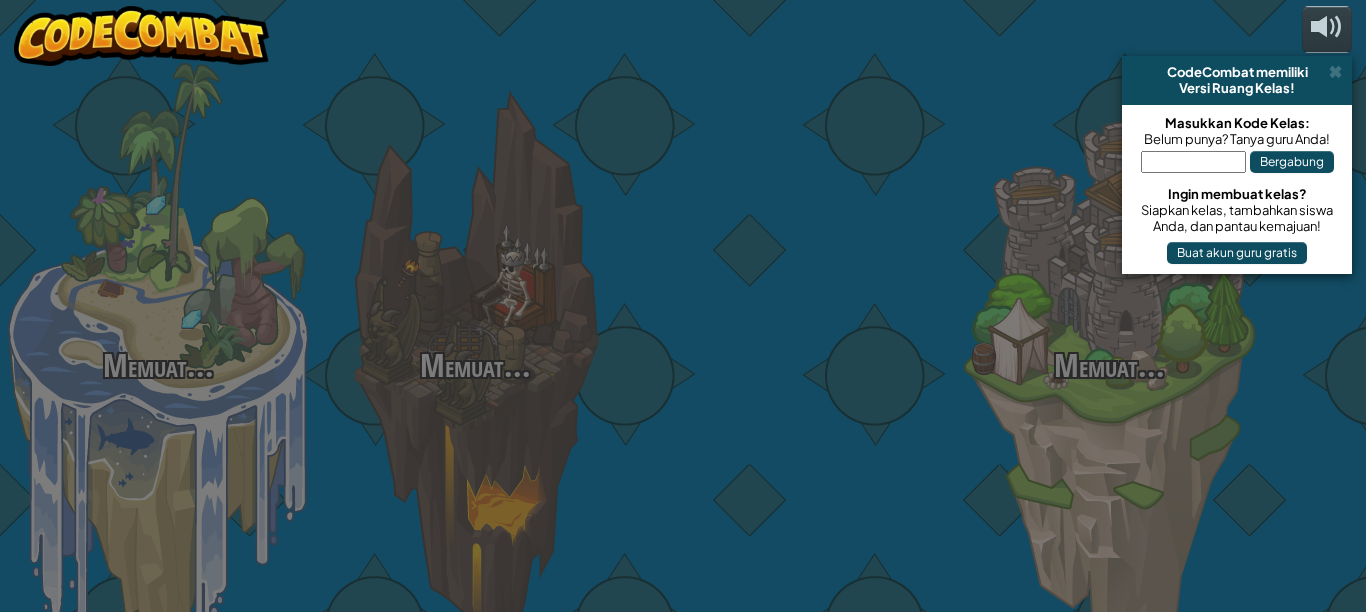 select on "id" 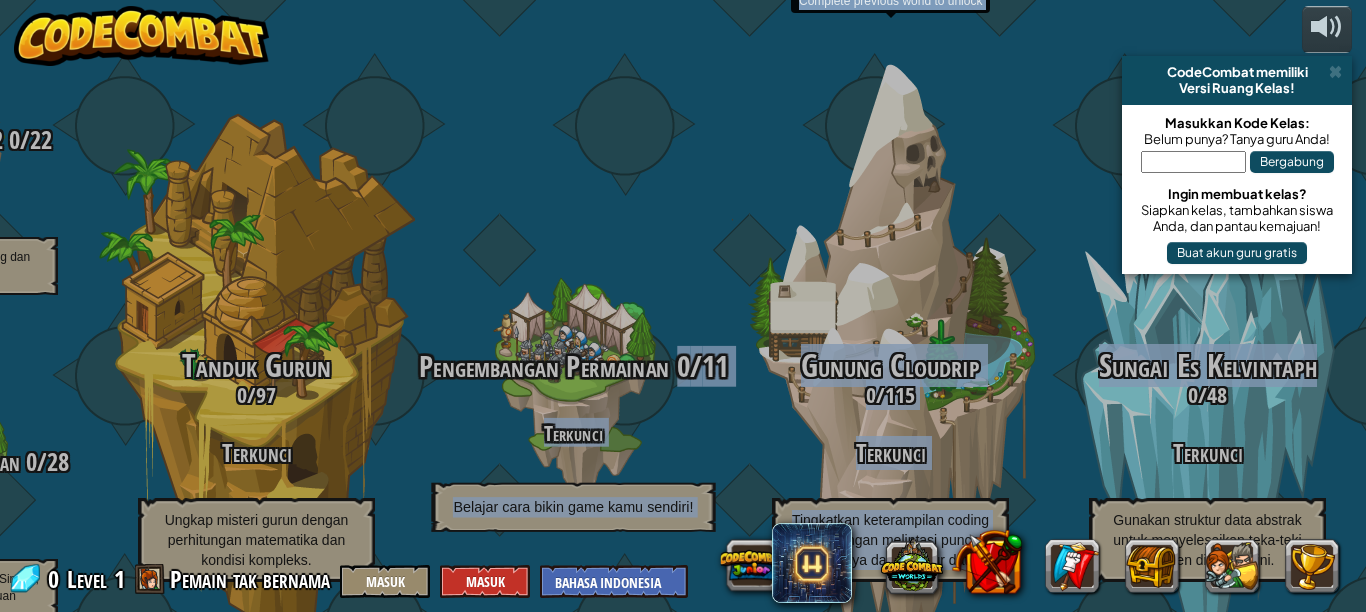 drag, startPoint x: 652, startPoint y: 323, endPoint x: 596, endPoint y: 242, distance: 98.47334 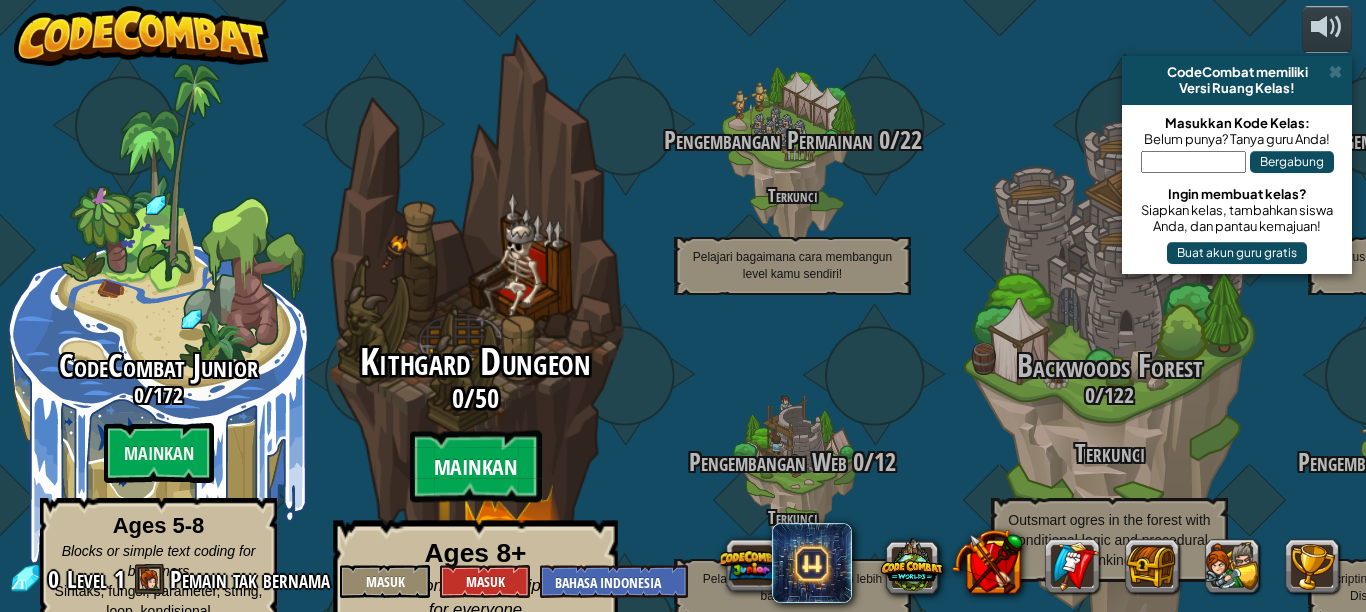 click on "Mainkan" at bounding box center [476, 467] 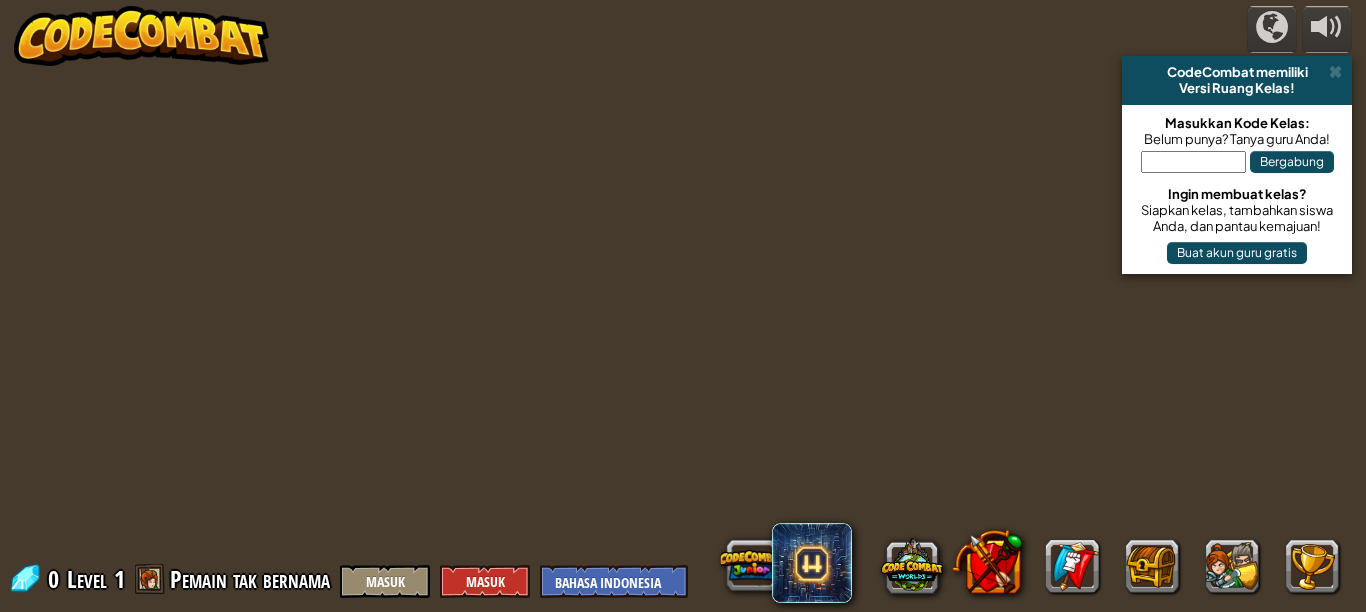 select on "id" 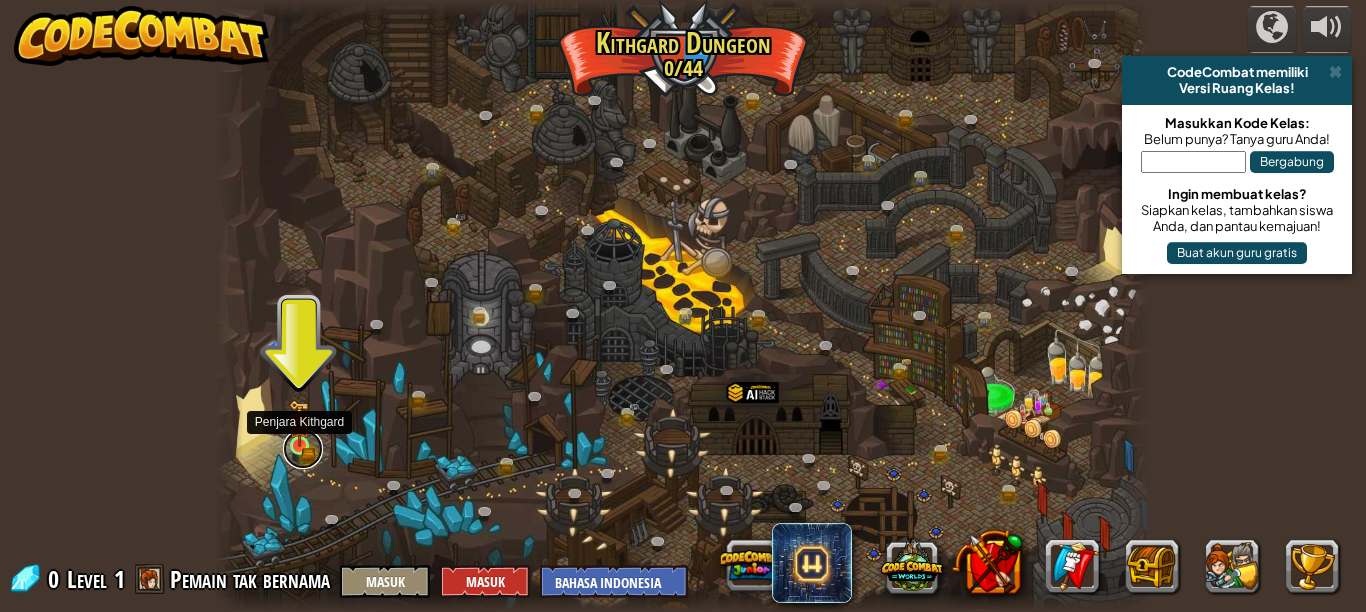 click at bounding box center [303, 449] 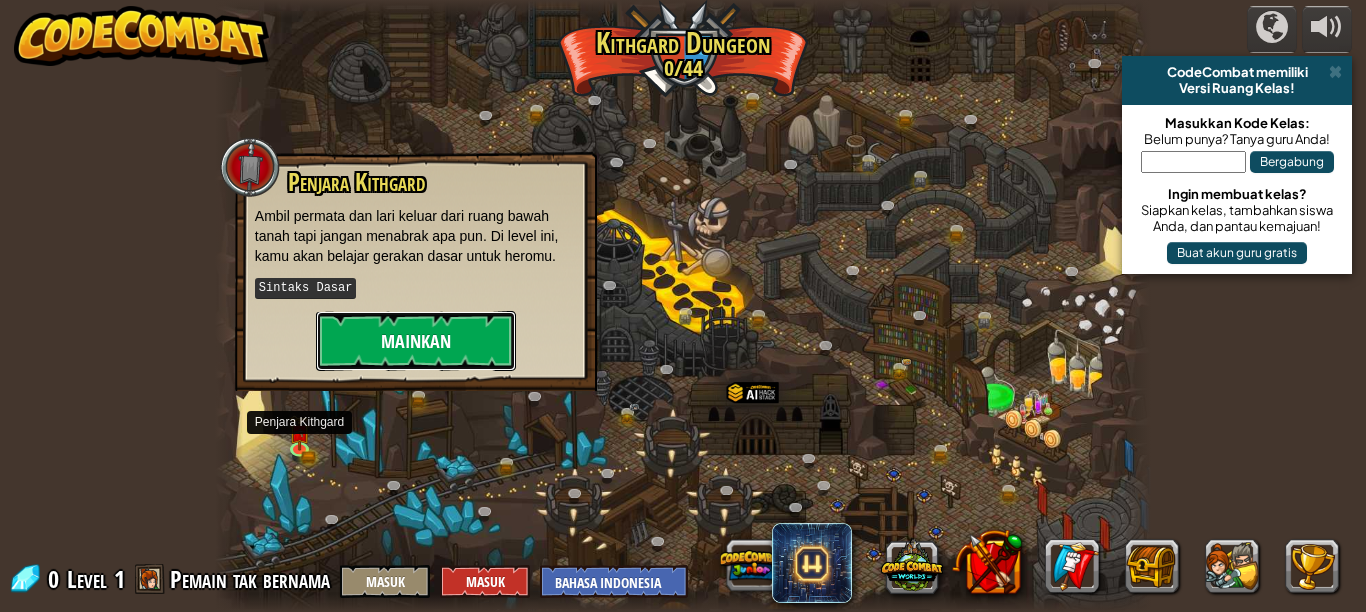 click on "Mainkan" at bounding box center (416, 341) 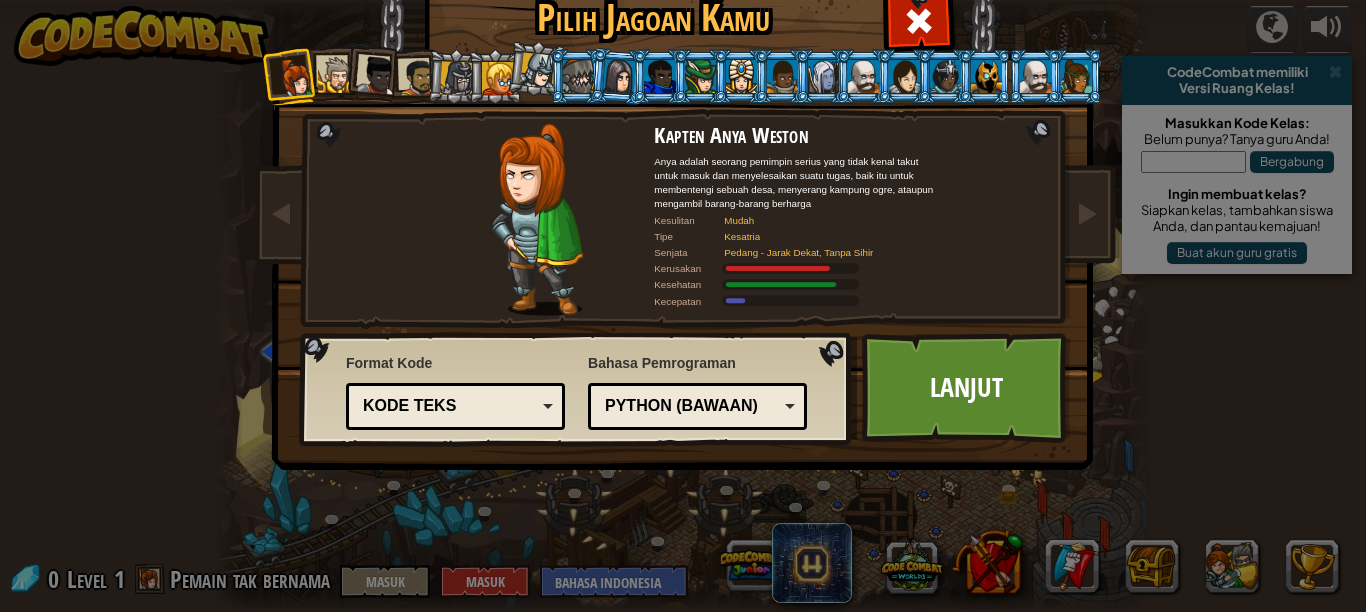 click on "Python (Bawaan)" at bounding box center [691, 406] 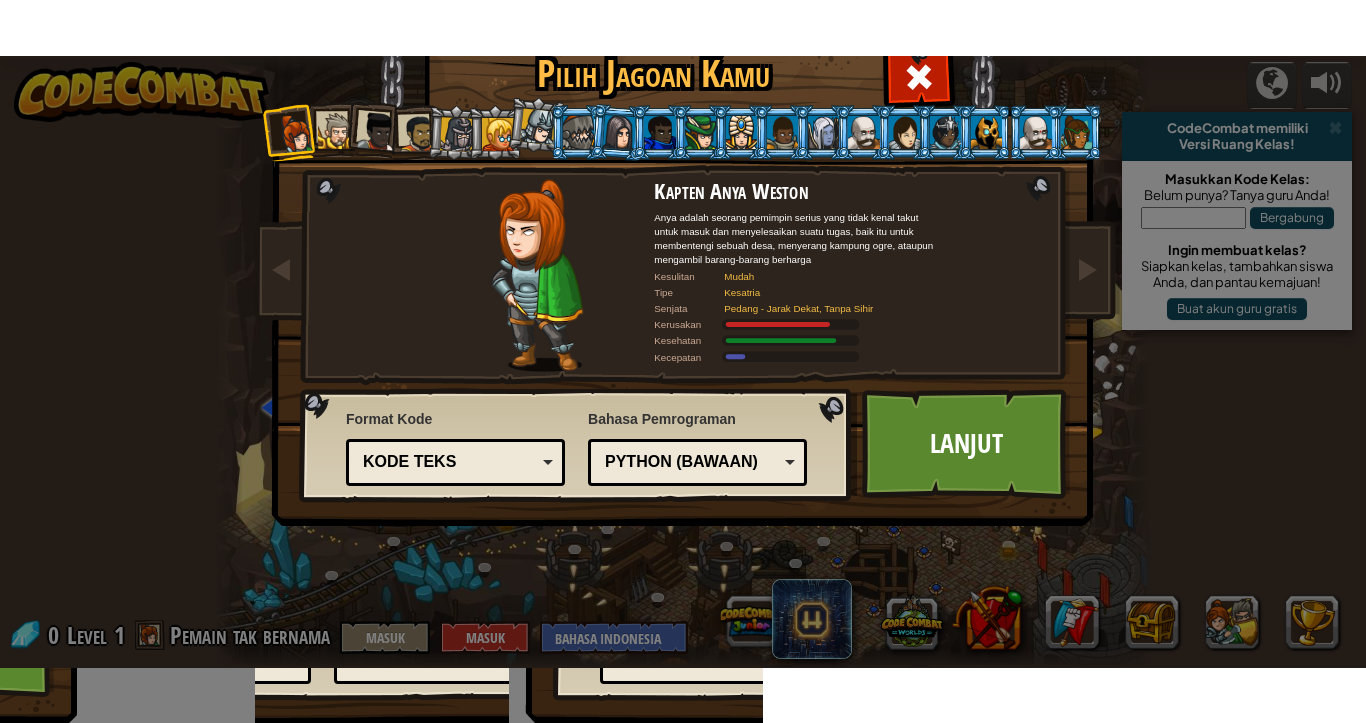 scroll, scrollTop: 47, scrollLeft: 0, axis: vertical 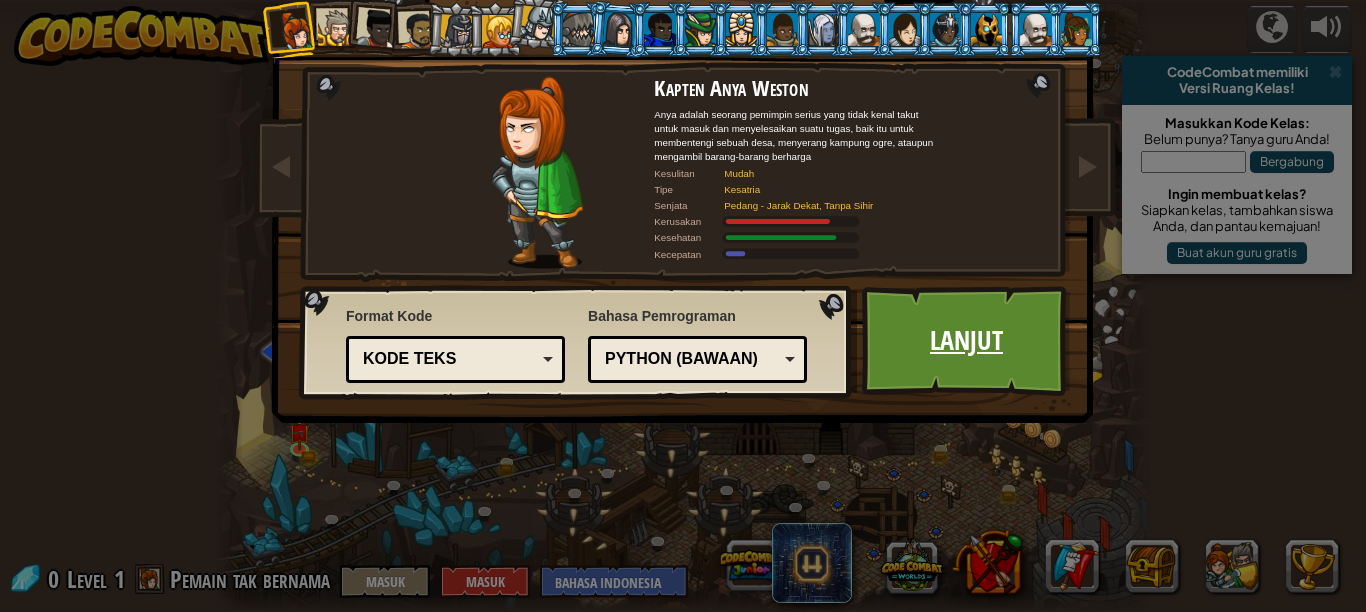 click on "Lanjut" at bounding box center [966, 341] 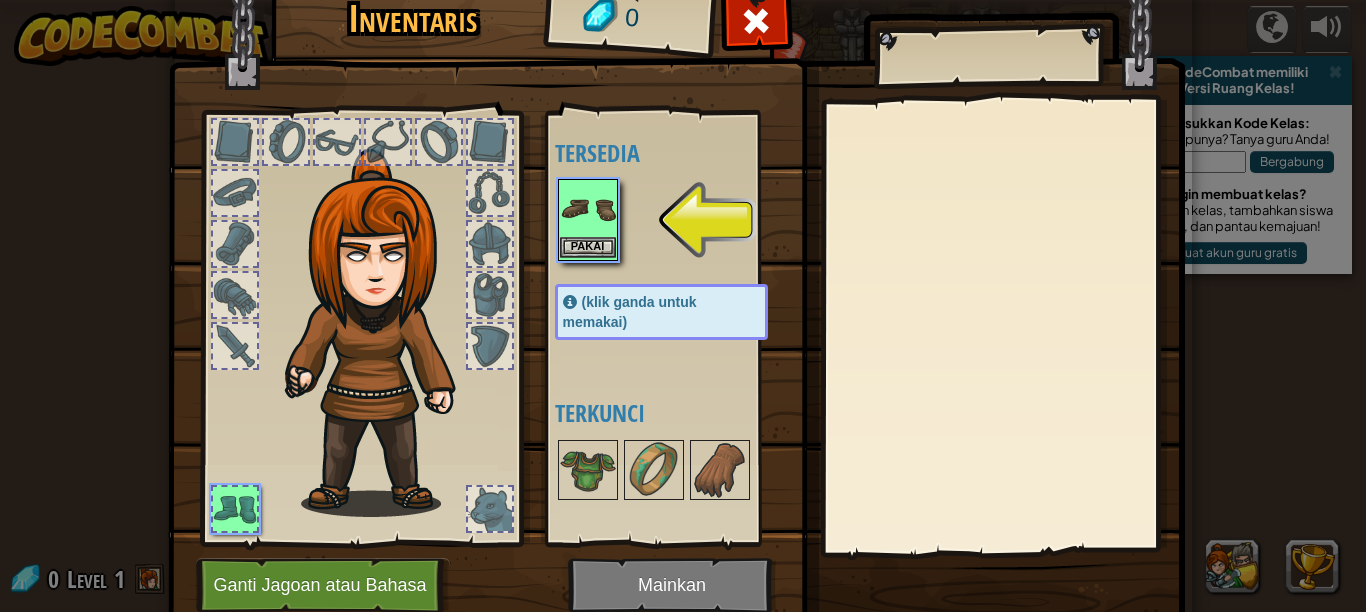 click at bounding box center (588, 209) 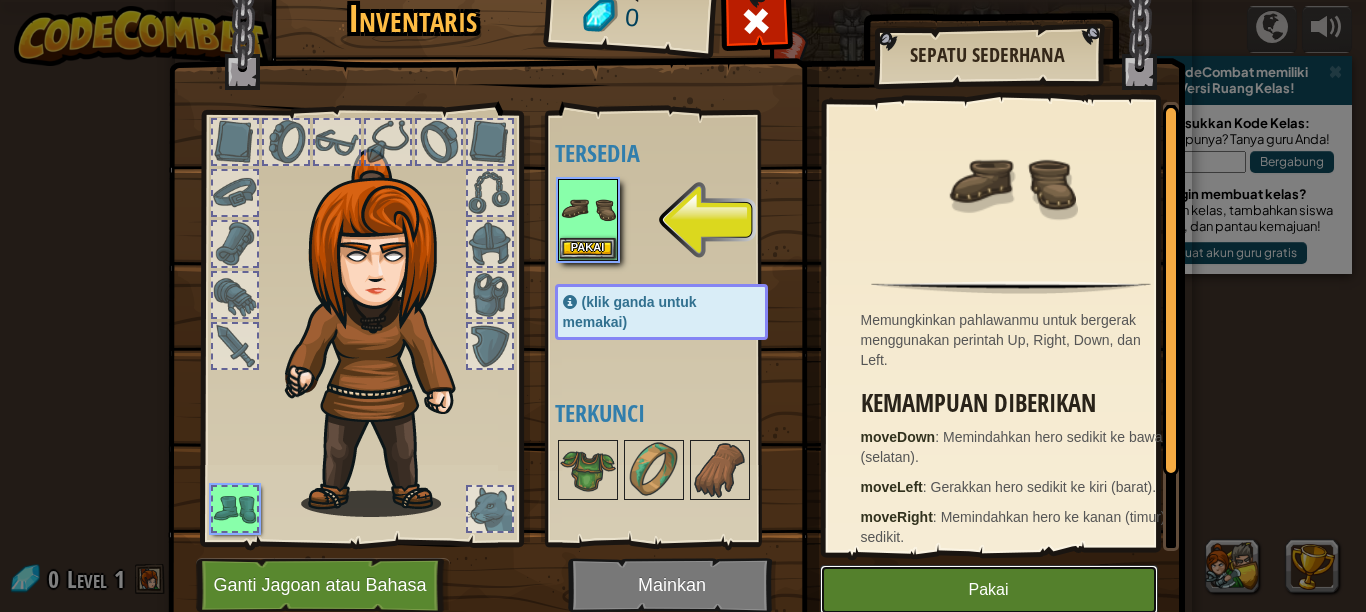 click on "Pakai" at bounding box center (989, 590) 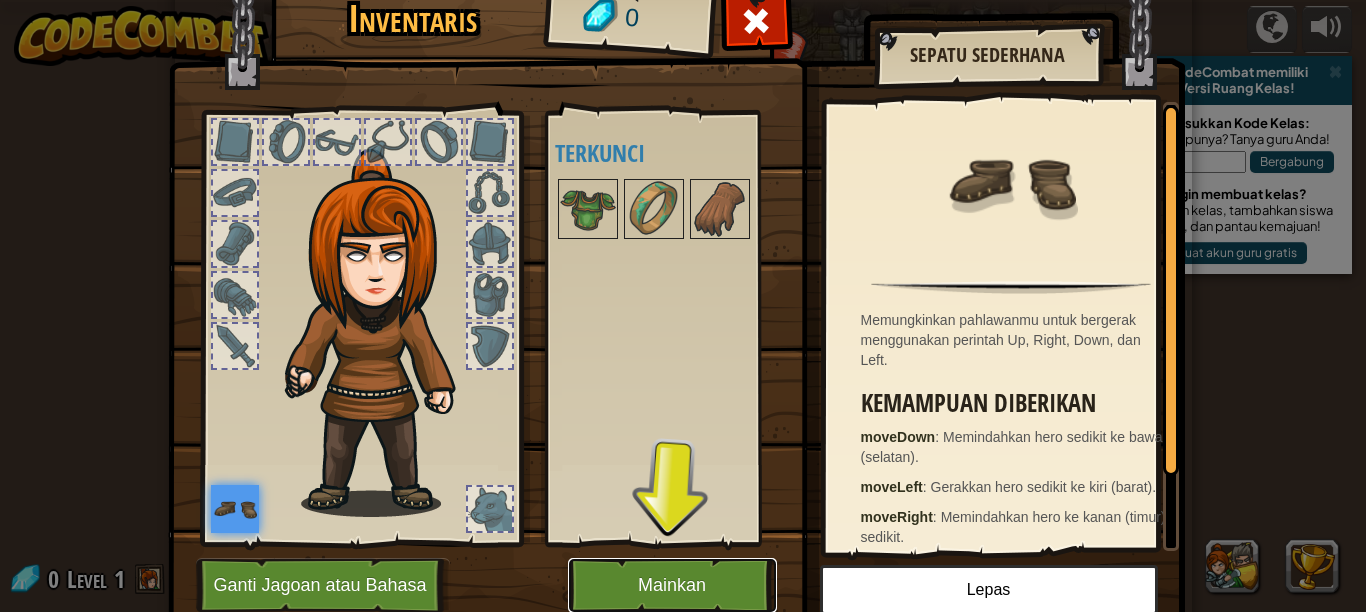 click on "Mainkan" at bounding box center [672, 585] 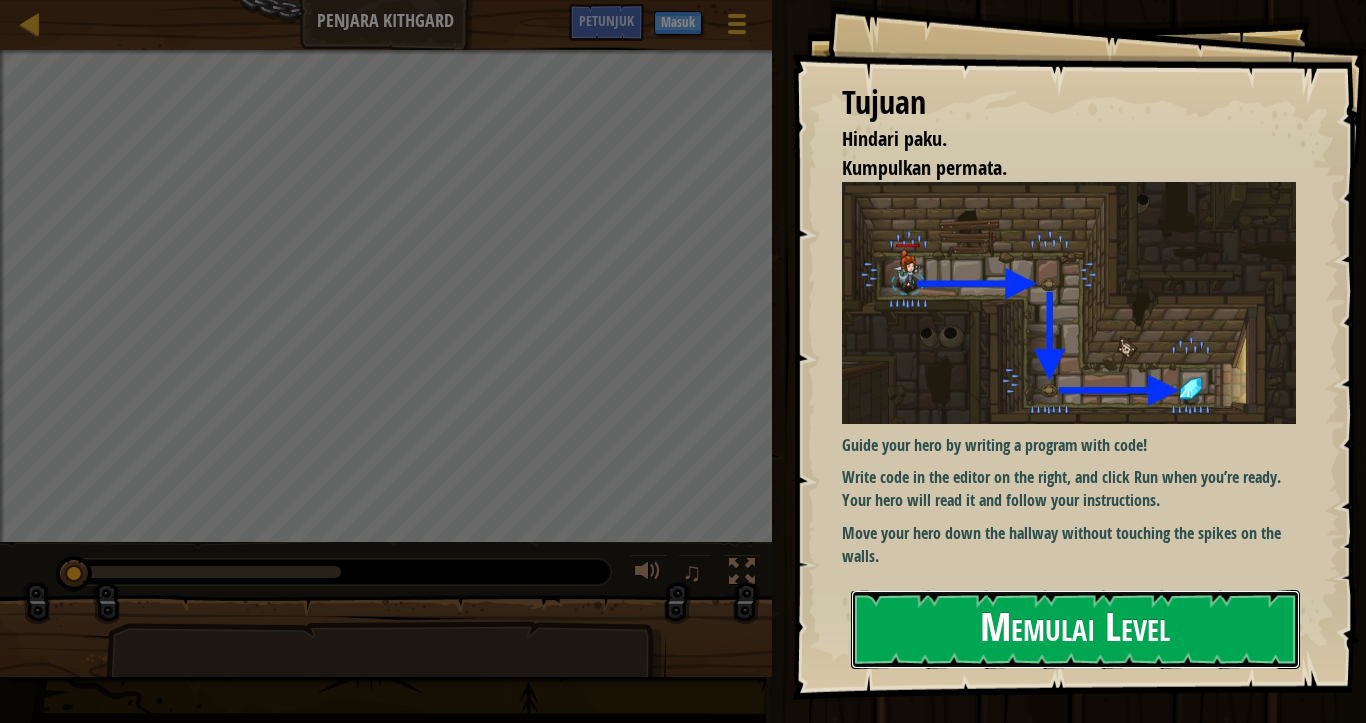 click on "Memulai Level" at bounding box center (1075, 629) 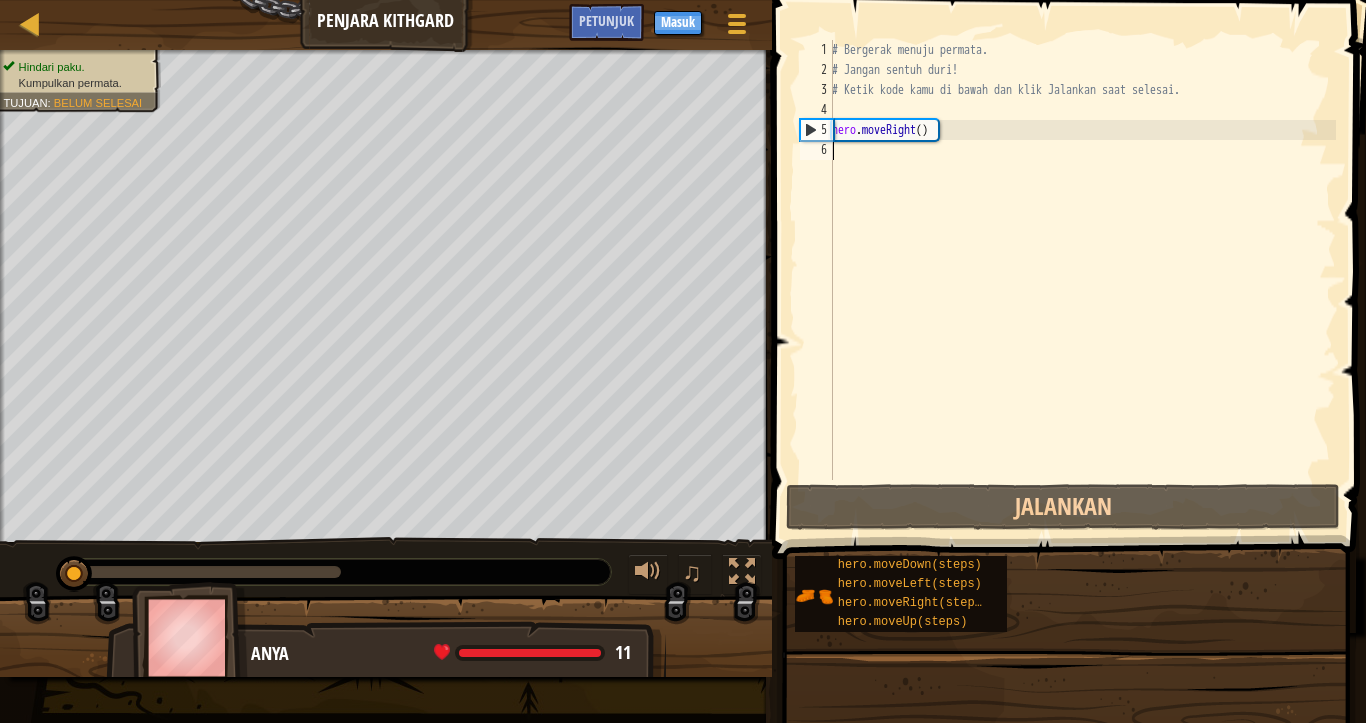click on "Tujuan Hindari paku. Kumpulkan permata.
Guide your hero by writing a program with code!
Write code in the editor on the right, and click Run when you’re ready. Your hero will read it and follow your instructions.
Move your hero down the hallway without touching the spikes on the walls.
Memulai Level Kesalahan memuat dari server. Coba segarkan halaman. Kamu butuh berlangganan untuk memainkan level ini. Berlangganan Kamu butuh bergabung dengan sebuah kursus untuk memainkan level ini. Kembali ke kursusku Tanyakan gurumu untuk memberikan lisensi ke kamu supaya kamu dapat melanjutkan bermain CodeCombat! Kembali ke kursusku Level ini terkunci. Kembali ke kursusku Peta Penjara Kithgard Menu Permainan Selesai Masuk Petunjuk 1     XXXXXXXXXXXXXXXXXXXXXXXXXXXXXXXXXXXXXXXXXXXXXXXXXXXXXXXXXXXXXXXXXXXXXXXXXXXXXXXXXXXXXXXXXXXXXXXXXXXXXXXXXXXXXXXXXXXXXXXXXXXXXXXXXXXXXXXXXXXXXXXXXXXXXXXXXXXXXXXXXXXXXXXXXXXXXXXXXXXXXXXXXXXXXXXXXXXXXXXXXXXXXXXXXXXXXXXXXXXXXXXXXXXXXXXXXXXXXXXXXXXXXXXXXXXXXXXX Solusi × Petunjuk 1 2" at bounding box center (683, 361) 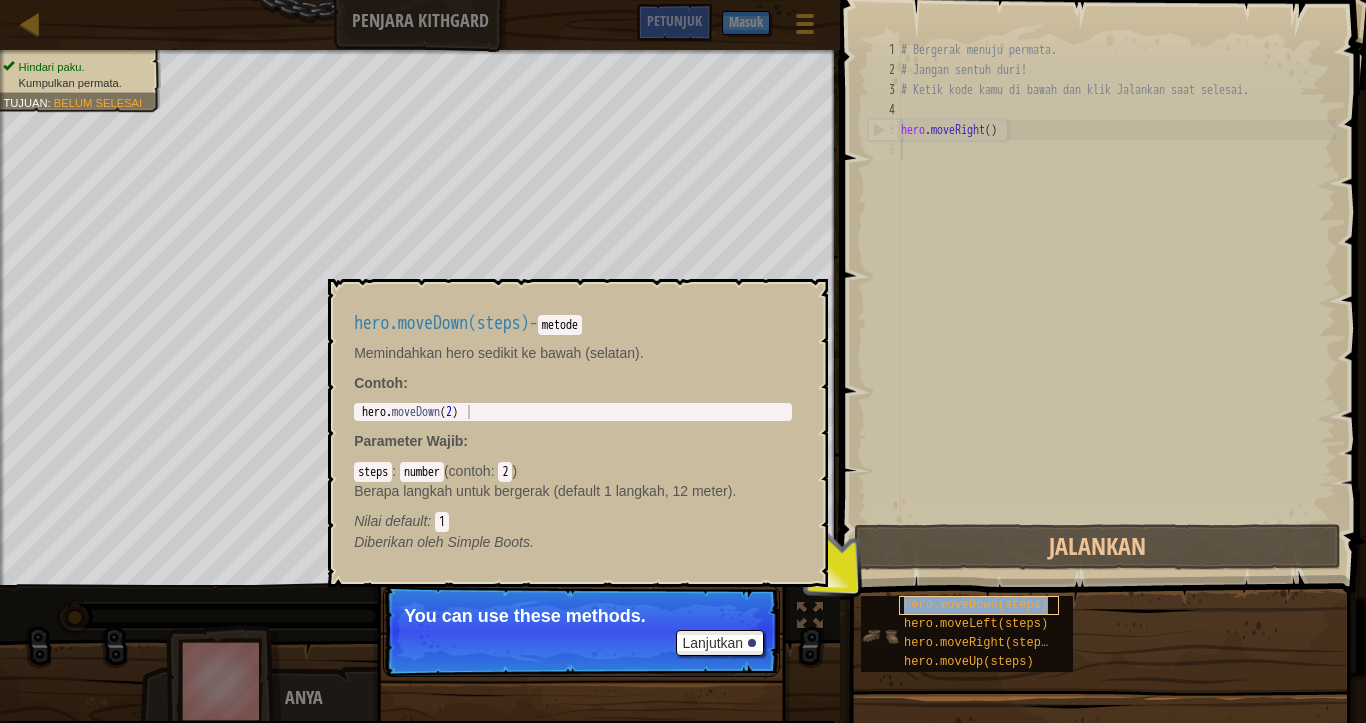 click on "hero.moveDown(steps)" at bounding box center (976, 605) 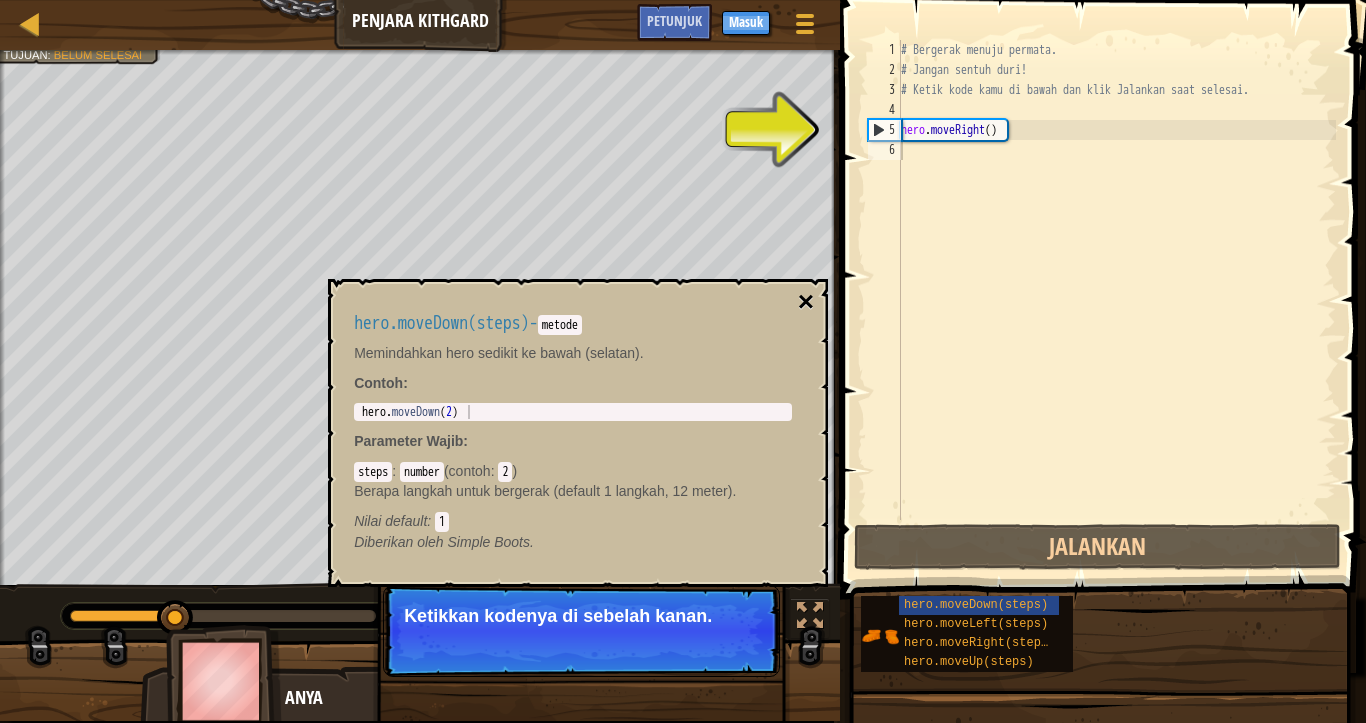 click on "×" at bounding box center [806, 302] 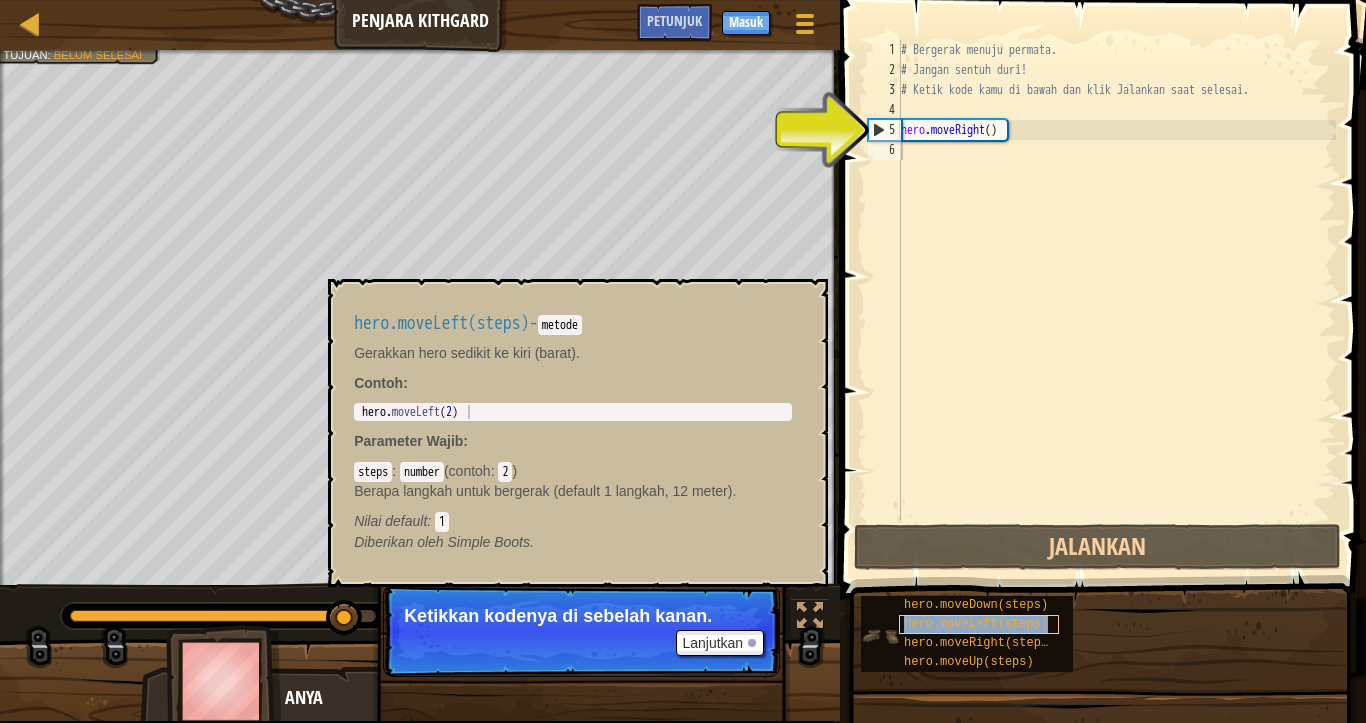 click on "hero.moveLeft(steps)" at bounding box center (976, 624) 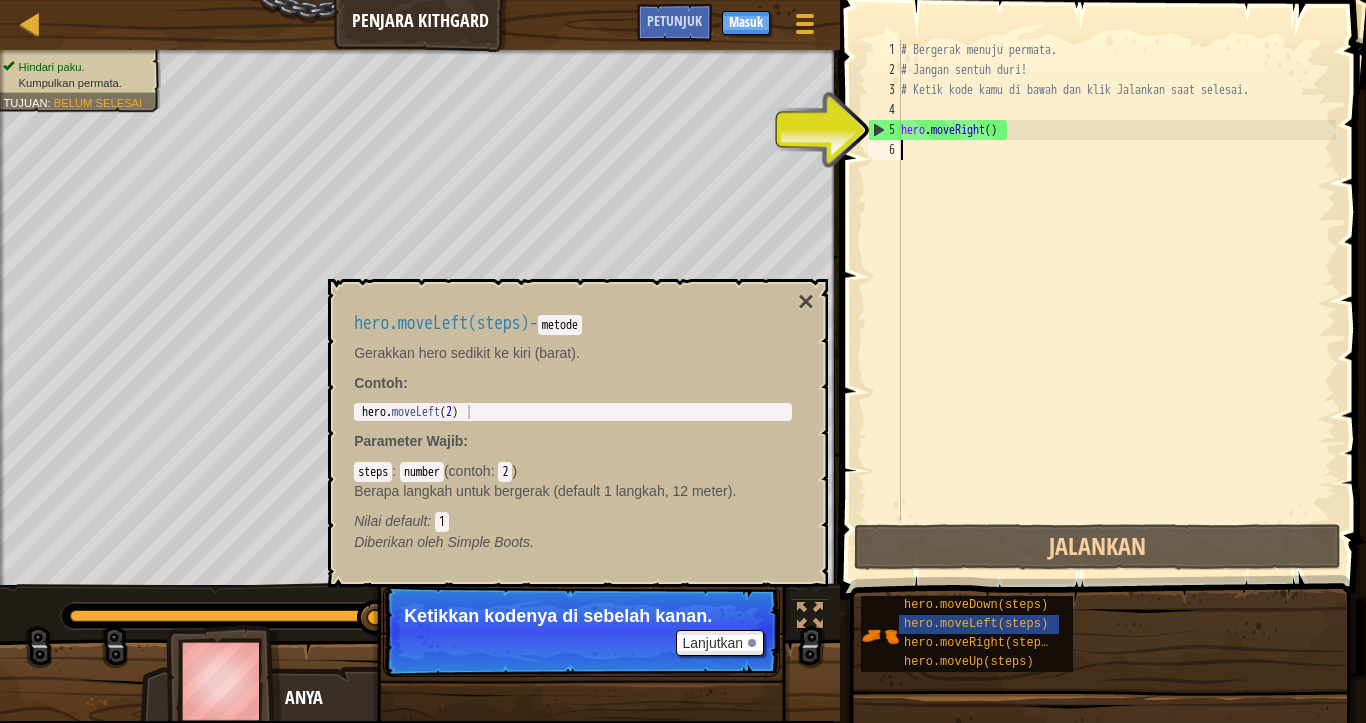 click on "# Bergerak menuju permata. # Jangan sentuh duri! # Ketik kode kamu di bawah dan klik Jalankan saat selesai. hero . moveRight ( )" at bounding box center (1116, 300) 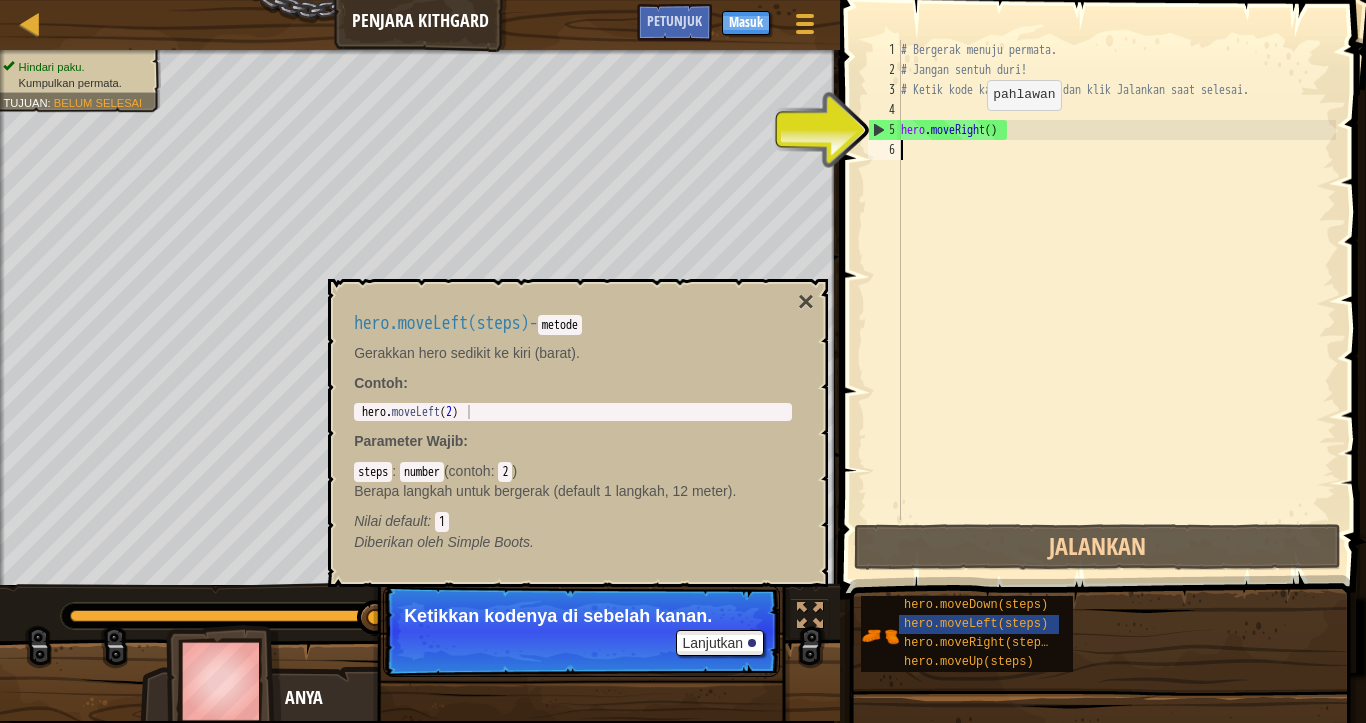 click on "# Bergerak menuju permata. # Jangan sentuh duri! # Ketik kode kamu di bawah dan klik Jalankan saat selesai. hero . moveRight ( )" at bounding box center [1116, 300] 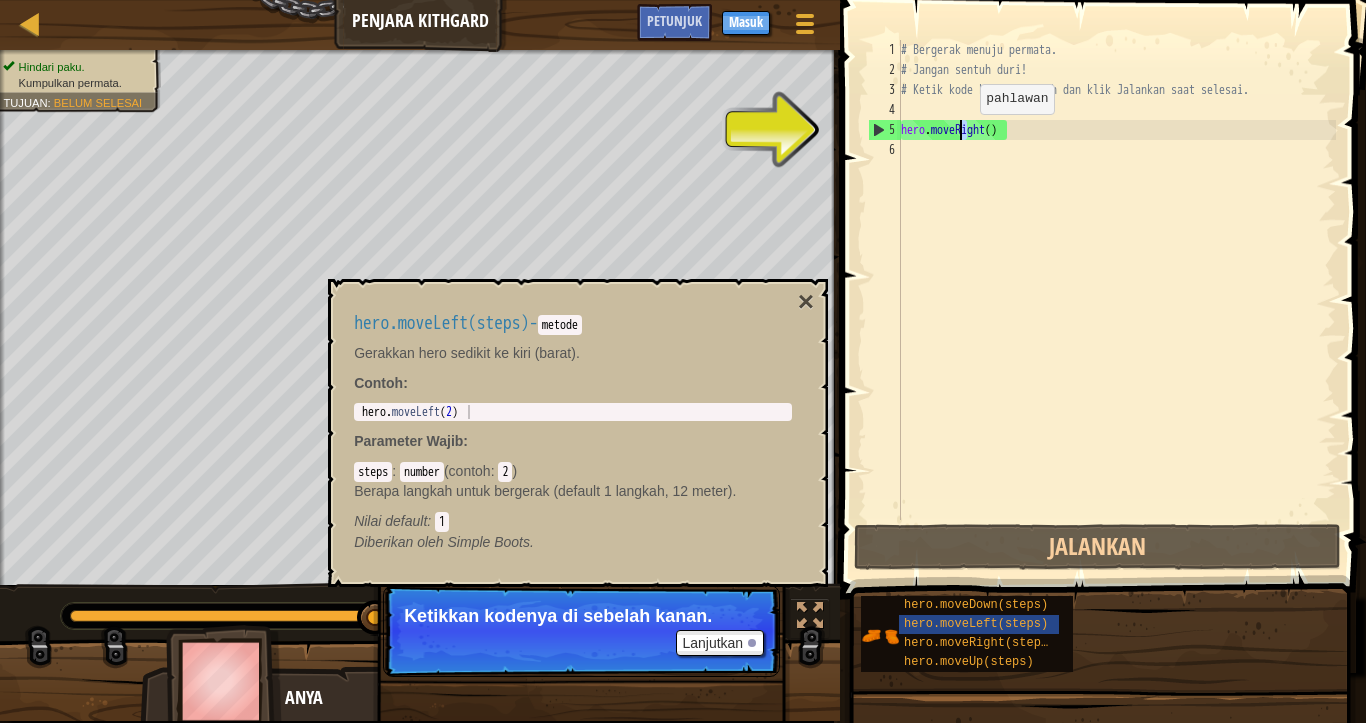 type on "hero.moveRight()" 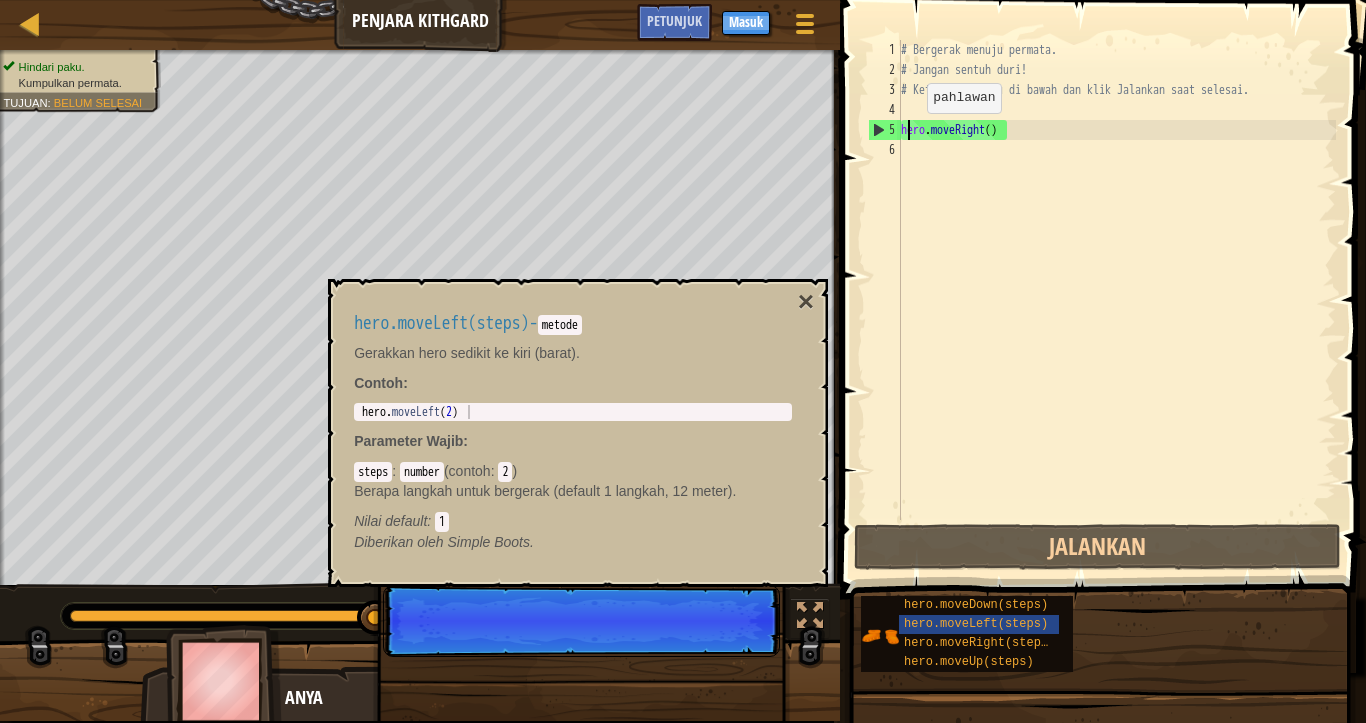 click on "# Bergerak menuju permata. # Jangan sentuh duri! # Ketik kode kamu di bawah dan klik Jalankan saat selesai. hero . moveRight ( )" at bounding box center [1116, 300] 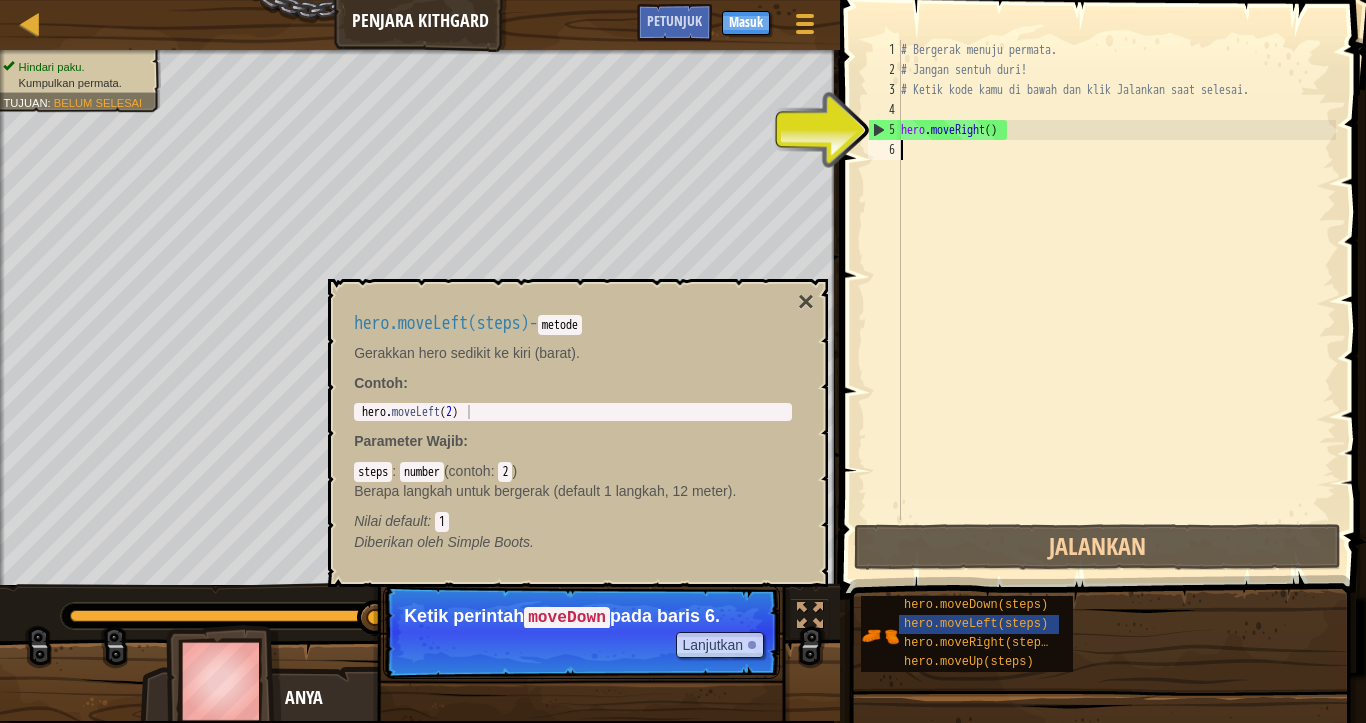 drag, startPoint x: 1050, startPoint y: 377, endPoint x: 1018, endPoint y: 309, distance: 75.153175 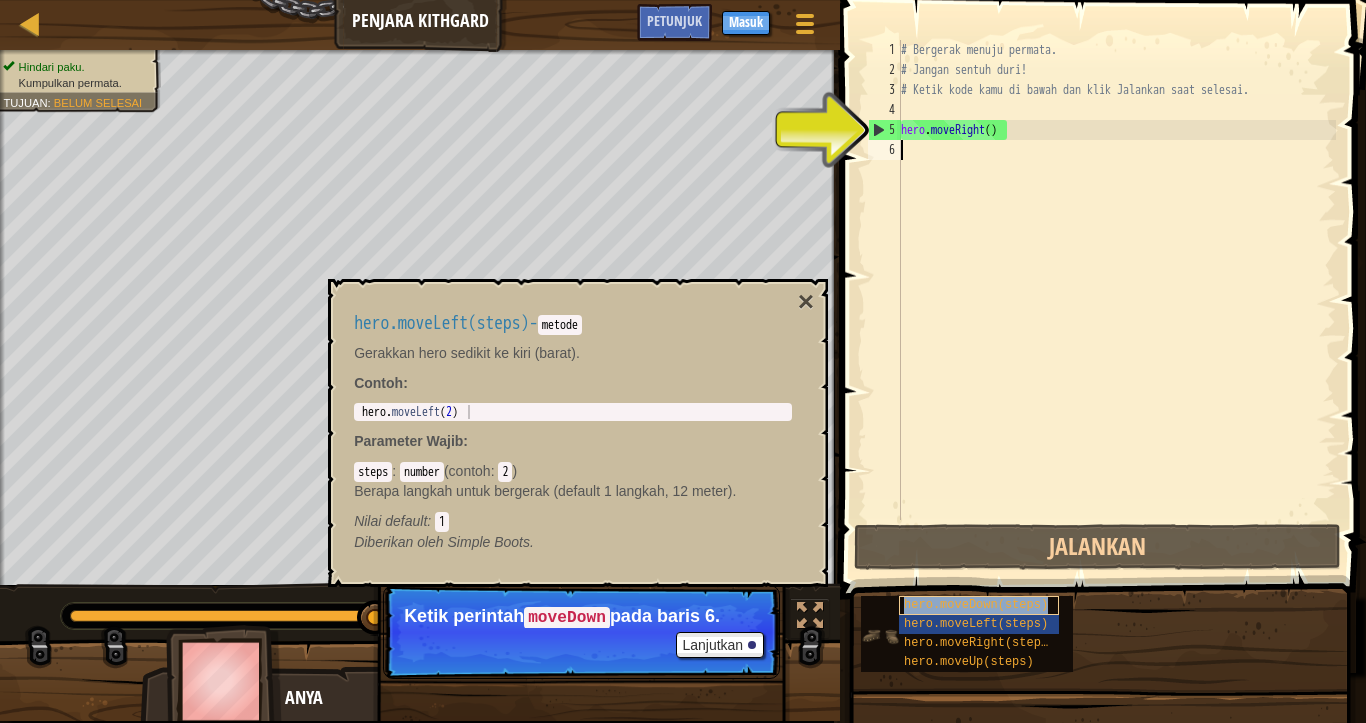 click on "hero.moveDown(steps)" at bounding box center (976, 605) 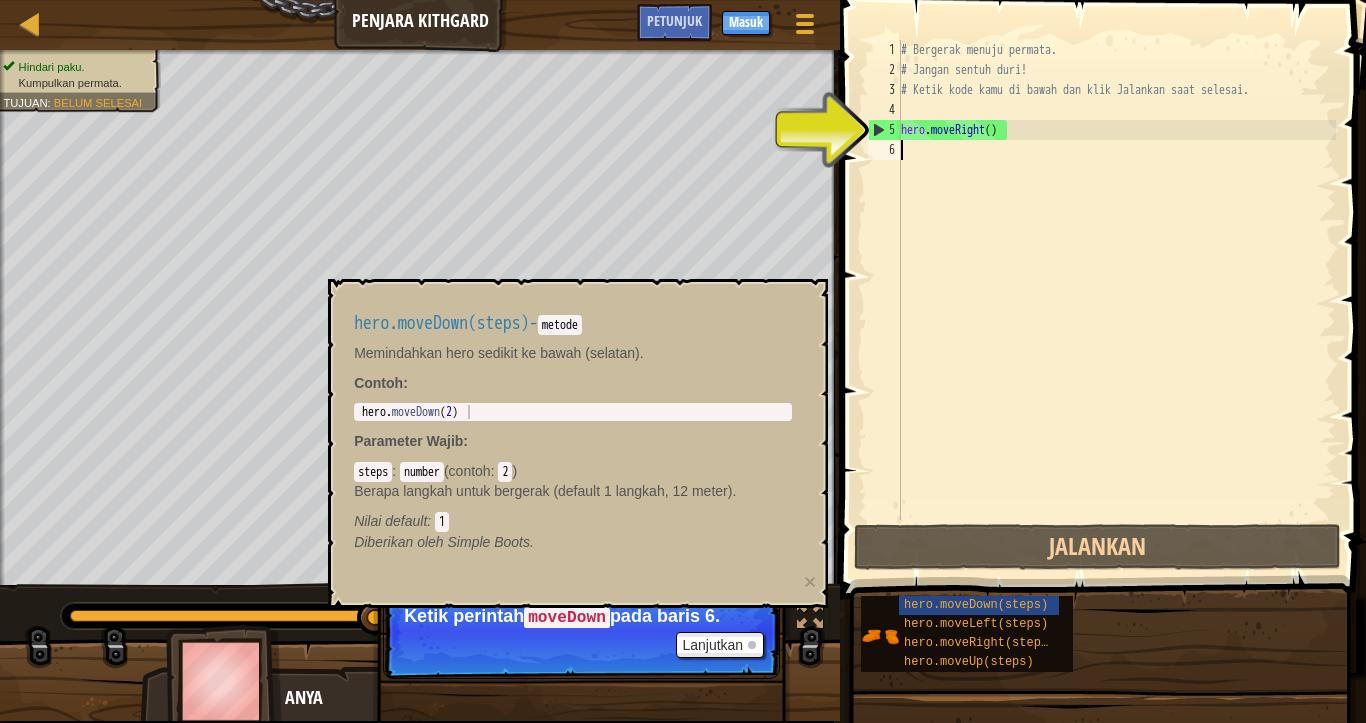 click on "# Bergerak menuju permata. # Jangan sentuh duri! # Ketik kode kamu di bawah dan klik Jalankan saat selesai. hero . moveRight ( )" at bounding box center [1116, 300] 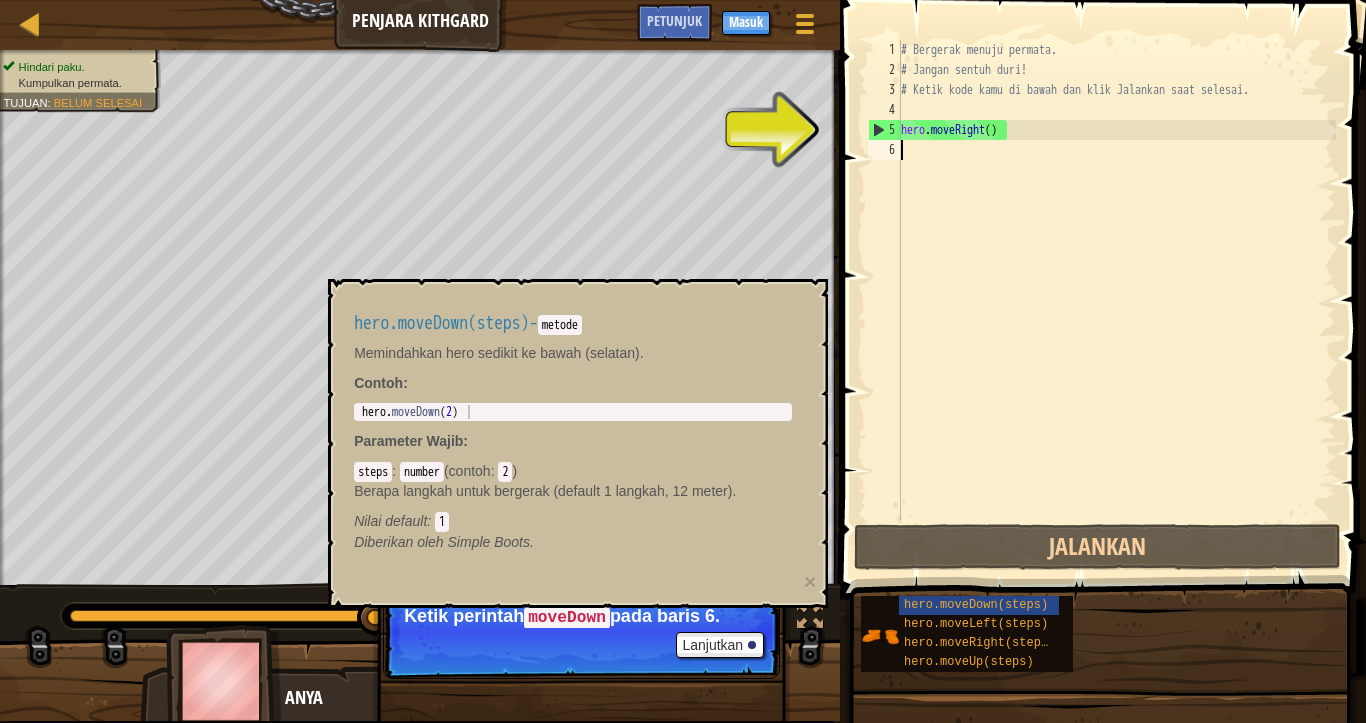 click on "# Bergerak menuju permata. # Jangan sentuh duri! # Ketik kode kamu di bawah dan klik Jalankan saat selesai. hero . moveRight ( )" at bounding box center (1116, 300) 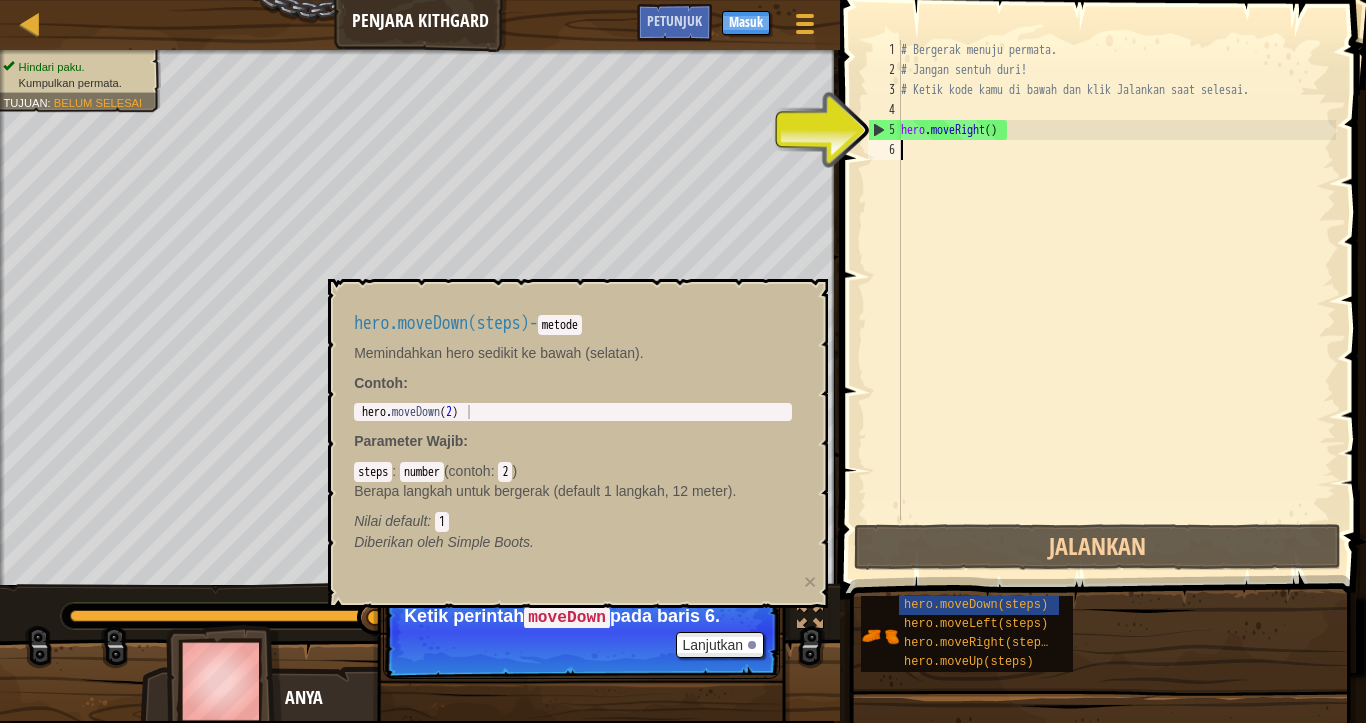click on "# Bergerak menuju permata. # Jangan sentuh duri! # Ketik kode kamu di bawah dan klik Jalankan saat selesai. hero . moveRight ( )" at bounding box center (1116, 300) 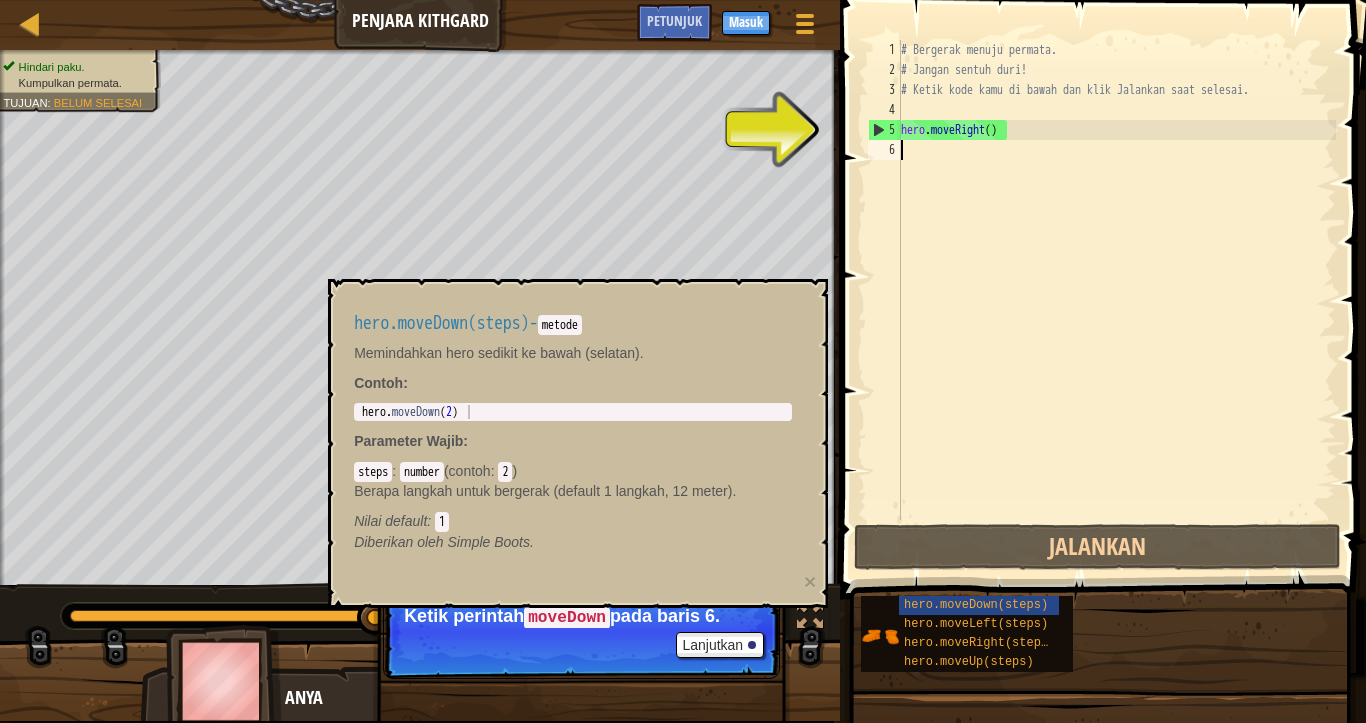 click on "# Bergerak menuju permata. # Jangan sentuh duri! # Ketik kode kamu di bawah dan klik Jalankan saat selesai. hero . moveRight ( )" at bounding box center [1116, 300] 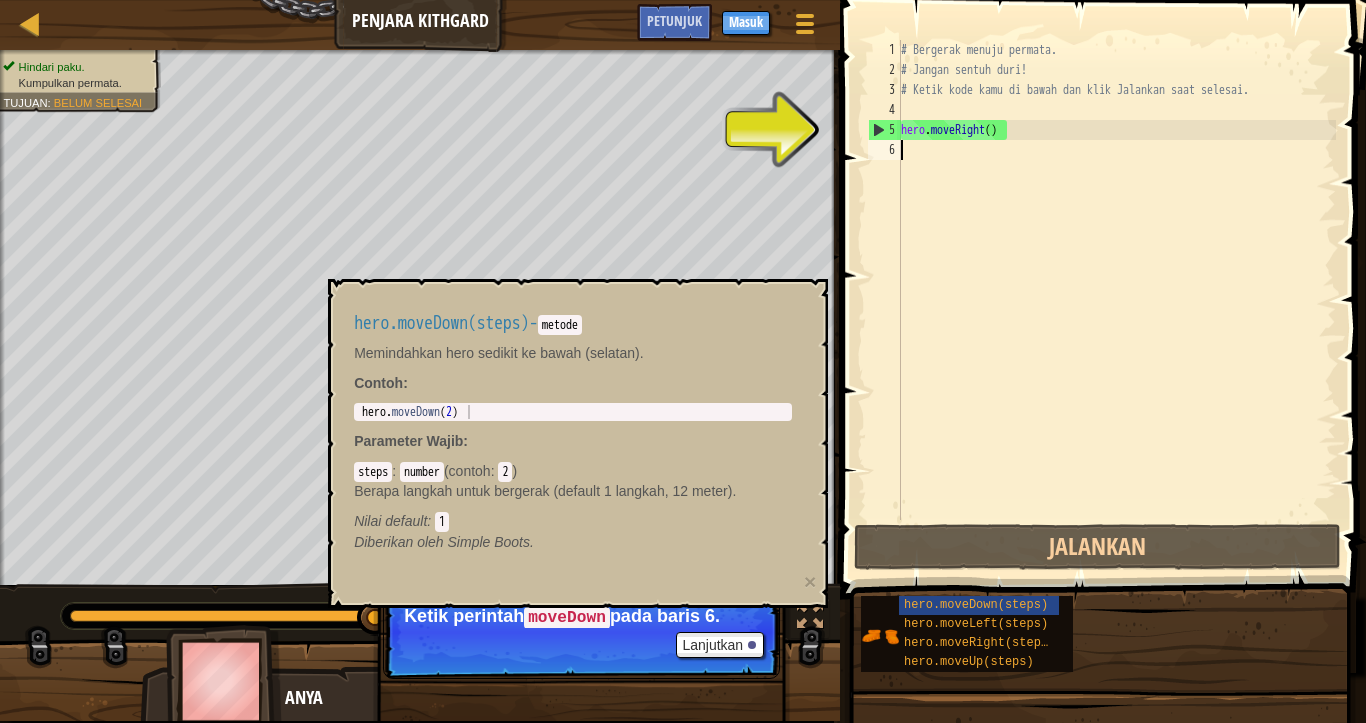 click on "6" at bounding box center (884, 150) 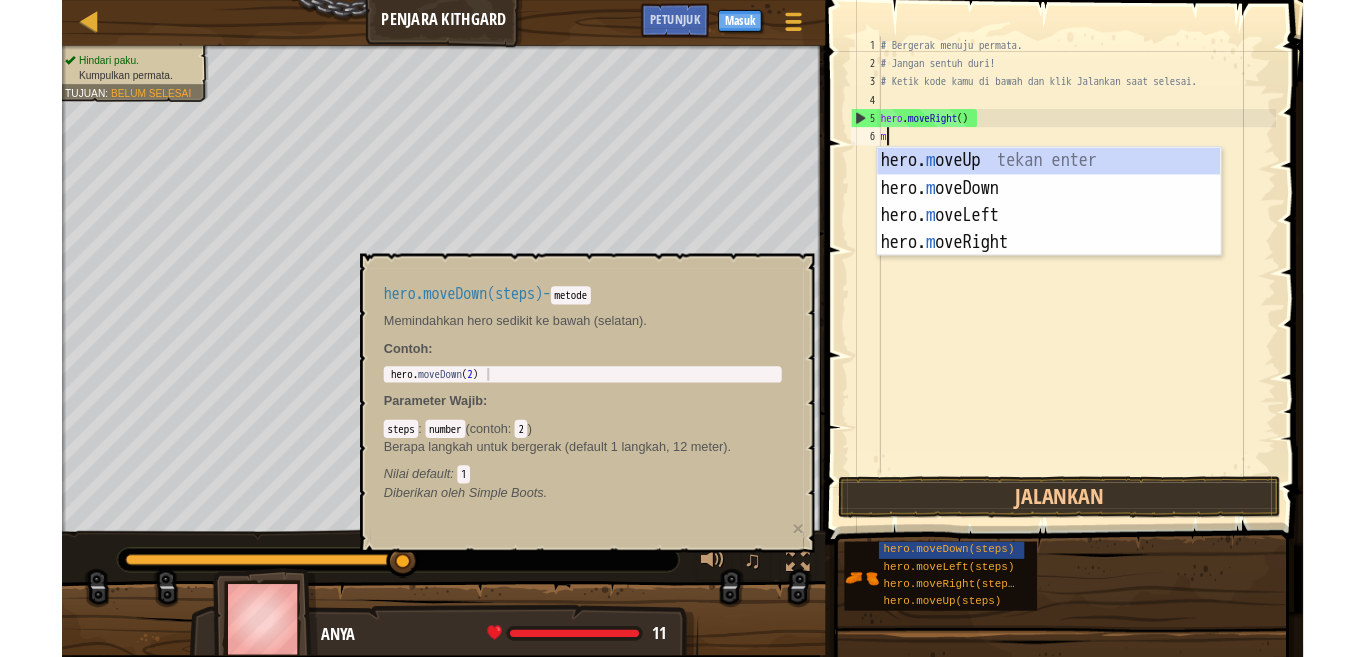 scroll, scrollTop: 9, scrollLeft: 0, axis: vertical 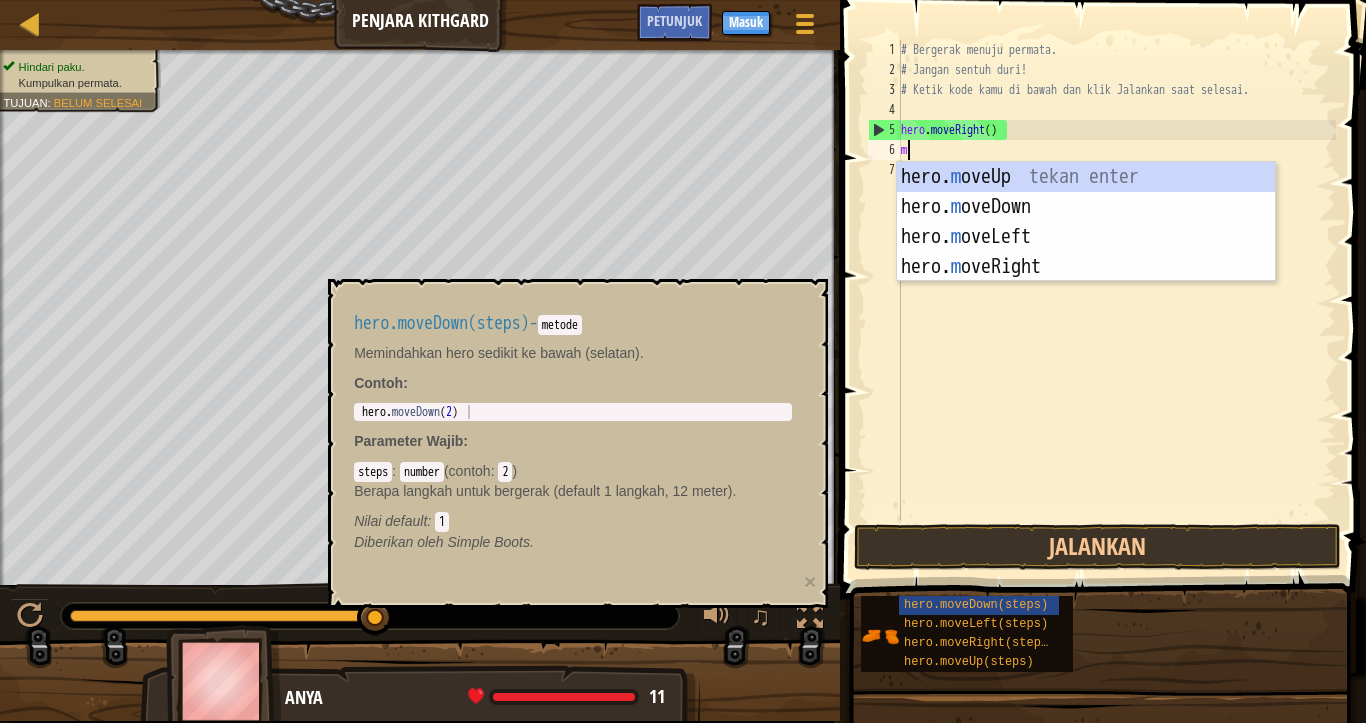 type on "mo" 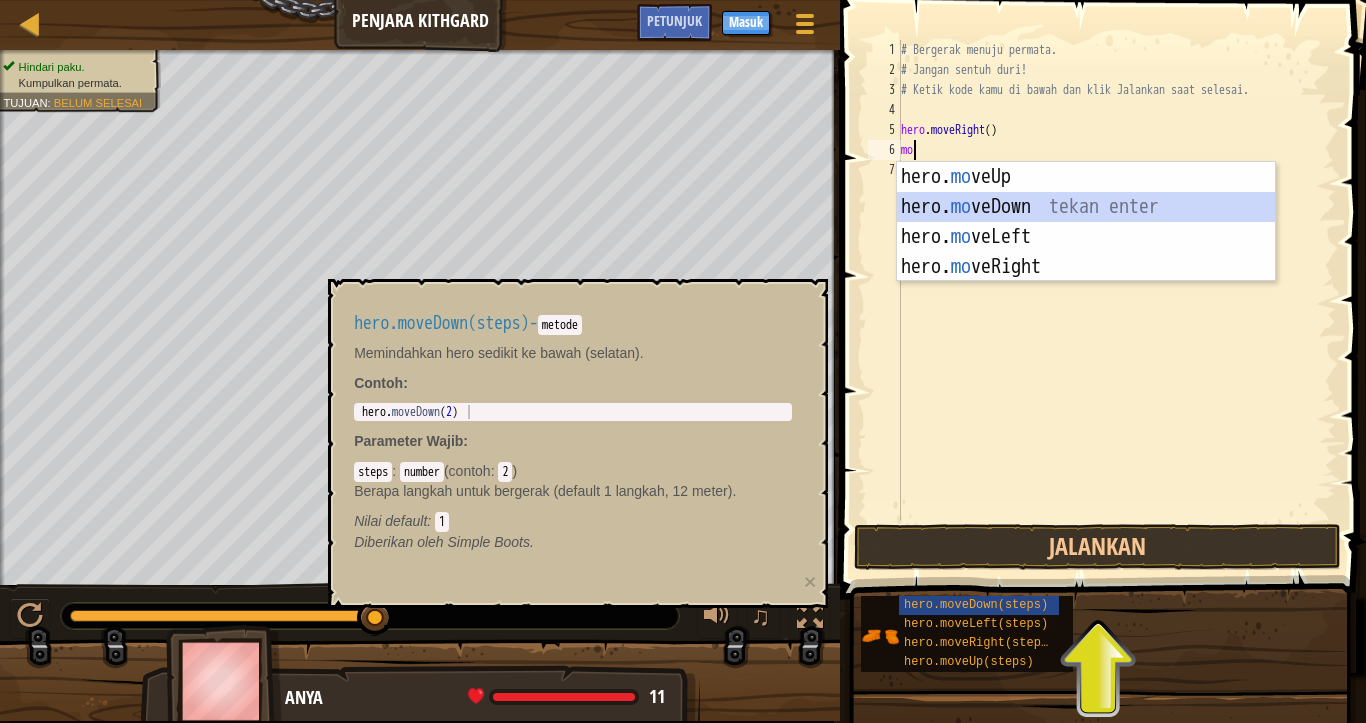 click on "hero. mo veUp tekan enter hero. mo veDown tekan enter hero. mo veLeft tekan enter hero. mo veRight tekan enter" at bounding box center [1086, 252] 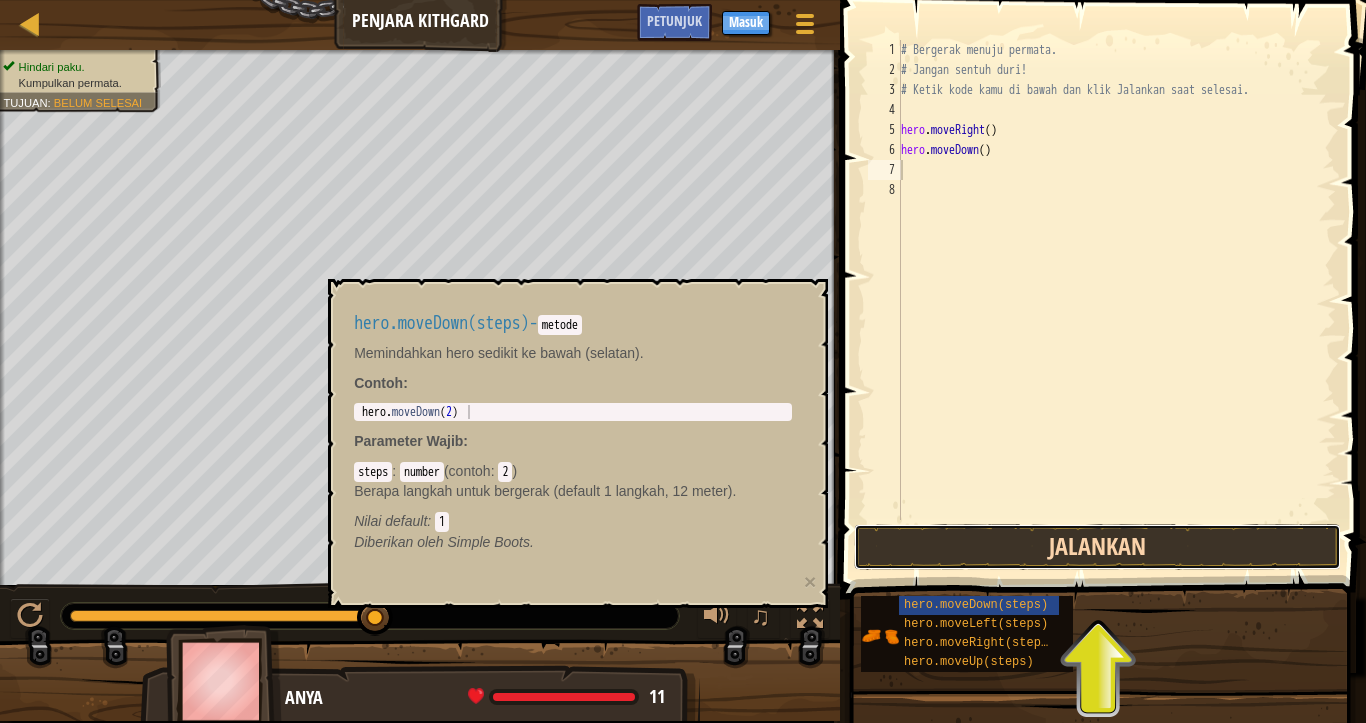 click on "Jalankan" at bounding box center [1097, 547] 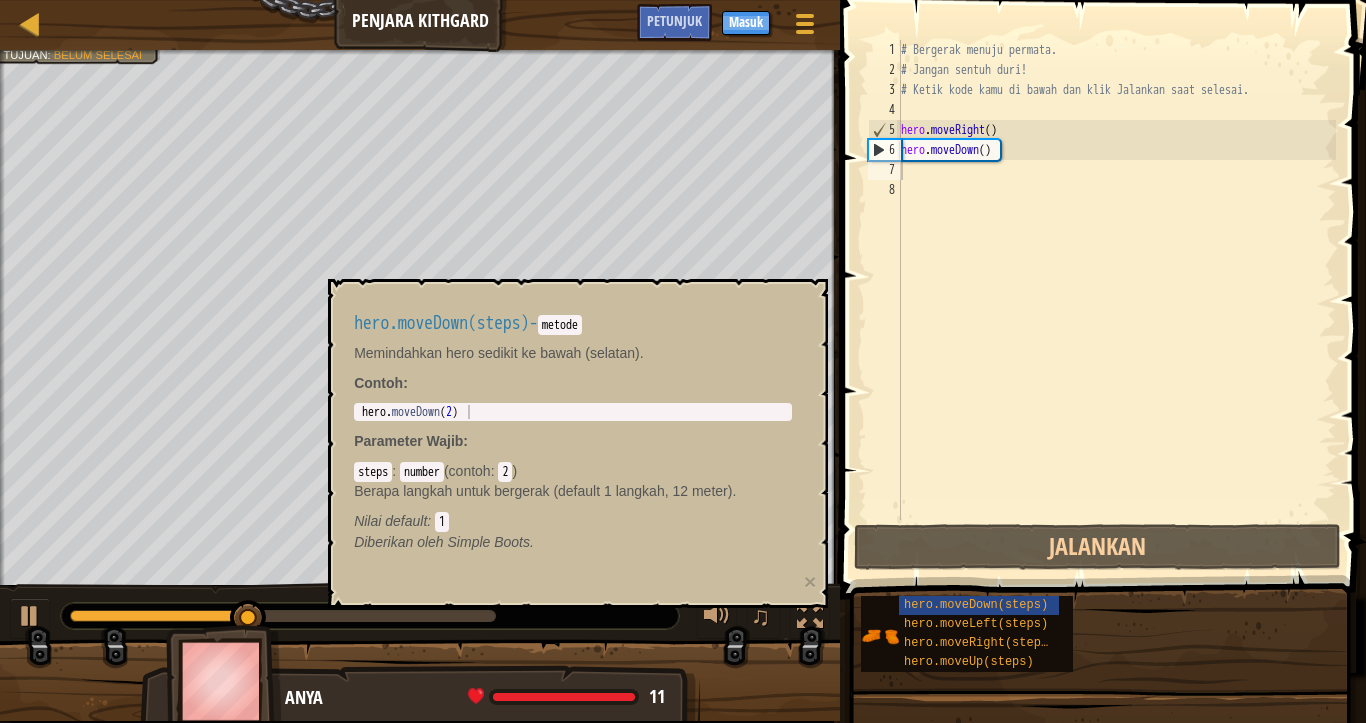 drag, startPoint x: 571, startPoint y: 315, endPoint x: 579, endPoint y: 322, distance: 10.630146 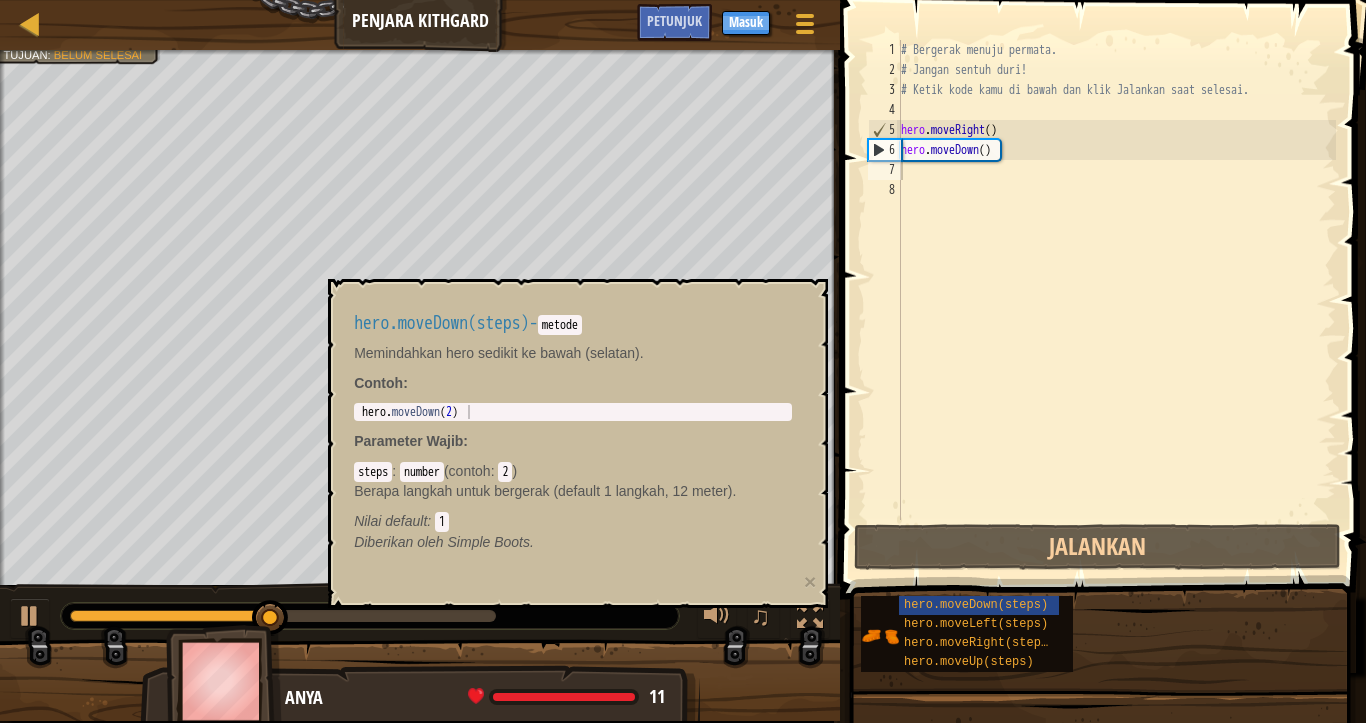 click on "metode" at bounding box center (560, 325) 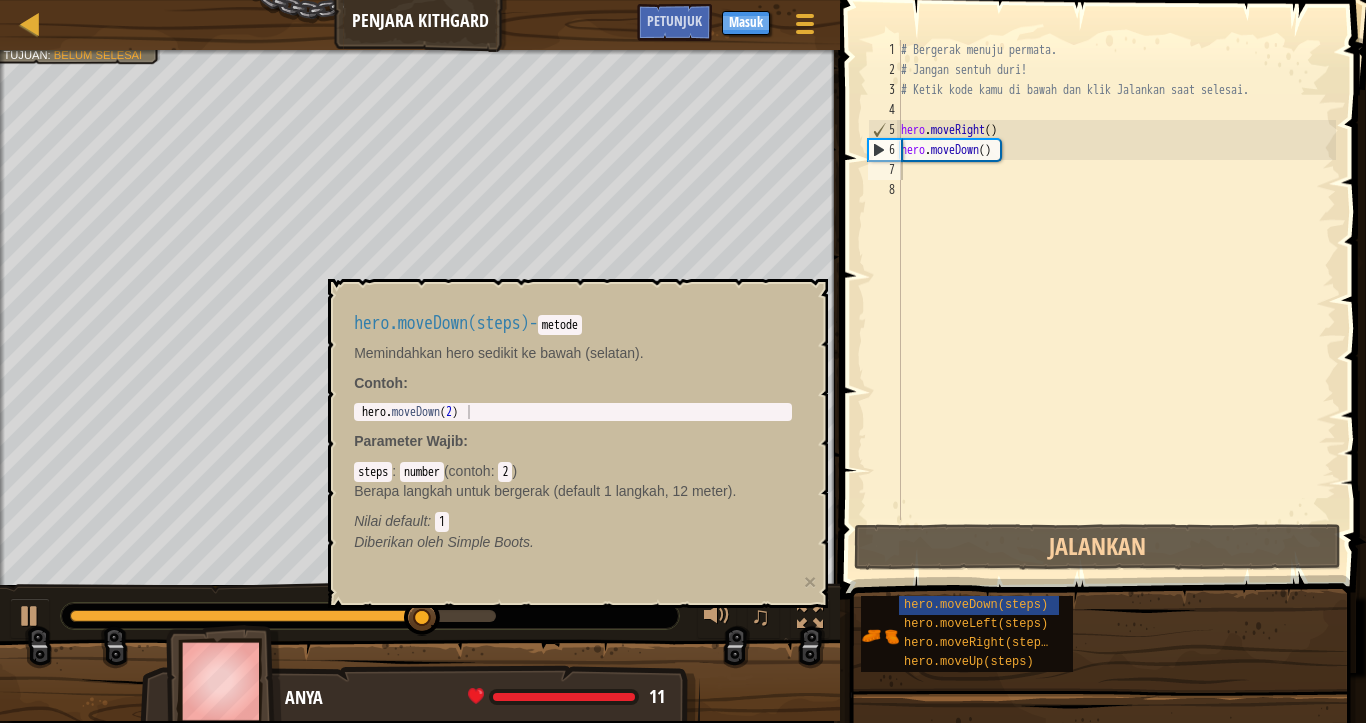 click on "hero.moveDown(steps)  -  metode Memindahkan hero sedikit ke bawah (selatan).
Contoh : 1 hero . moveDown ( 2 )     הההההההההההההההההההההההההההההההההההההההההההההההההההההההההההההההההההההההההההההההההההההההההההההההההההההההההההההההההההההההההההההההההההההההההההההההההההההההההההההההההההההההההההההההההההההההההההההההההההההההההההההההההההההההההההההההההההההההההההההההההההההההההההההההה XXXXXXXXXXXXXXXXXXXXXXXXXXXXXXXXXXXXXXXXXXXXXXXXXXXXXXXXXXXXXXXXXXXXXXXXXXXXXXXXXXXXXXXXXXXXXXXXXXXXXXXXXXXXXXXXXXXXXXXXXXXXXXXXXXXXXXXXXXXXXXXXXXXXXXXXXXXXXXXXXXXXXXXXXXXXXXXXXXXXXXXXXXXXXXXXXXXXXXXXXXXXXXXXXXXXXXXXXXXXXXXXXXXXXXXXXXXXXXXXXXXXXXXXXXXXXXXX Parameter Wajib : steps : number  ( contoh : 2 ) Berapa langkah untuk bergerak (default 1 langkah, 12 meter).
Nilai default : 1 ×" at bounding box center [578, 443] 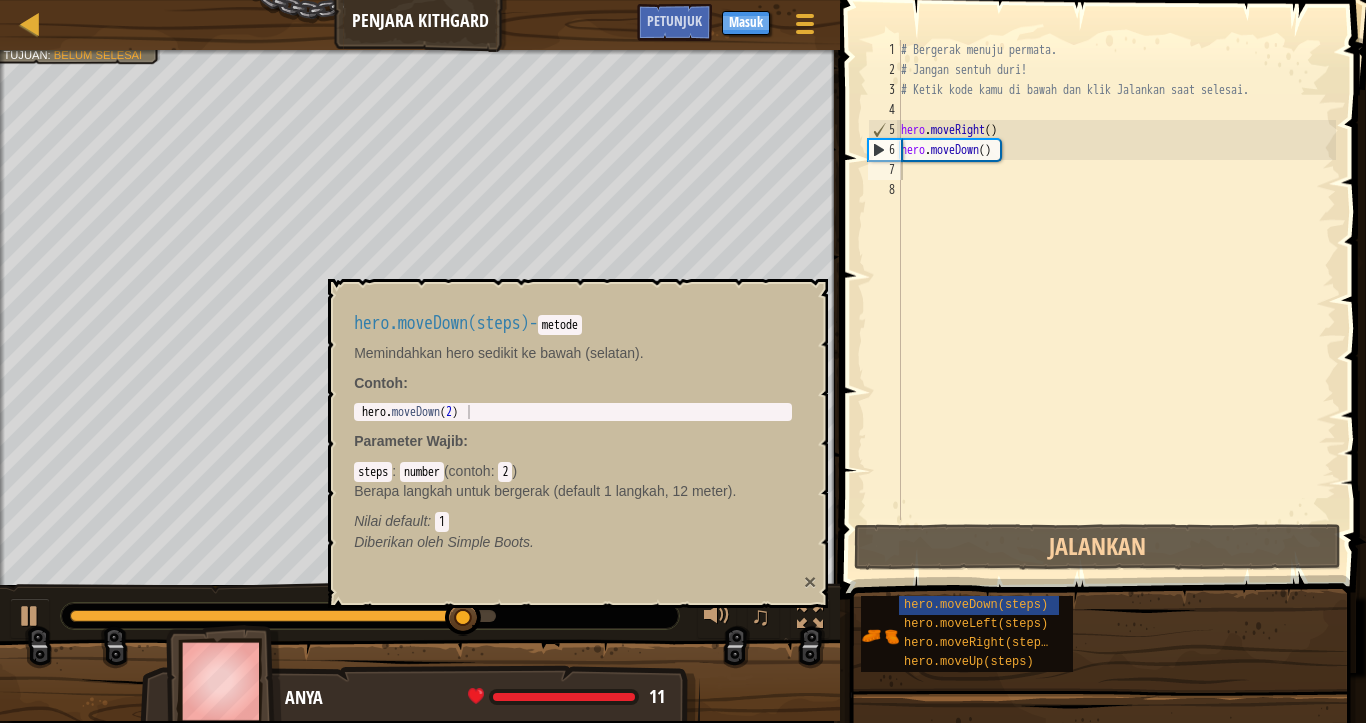 click on "×" at bounding box center [810, 581] 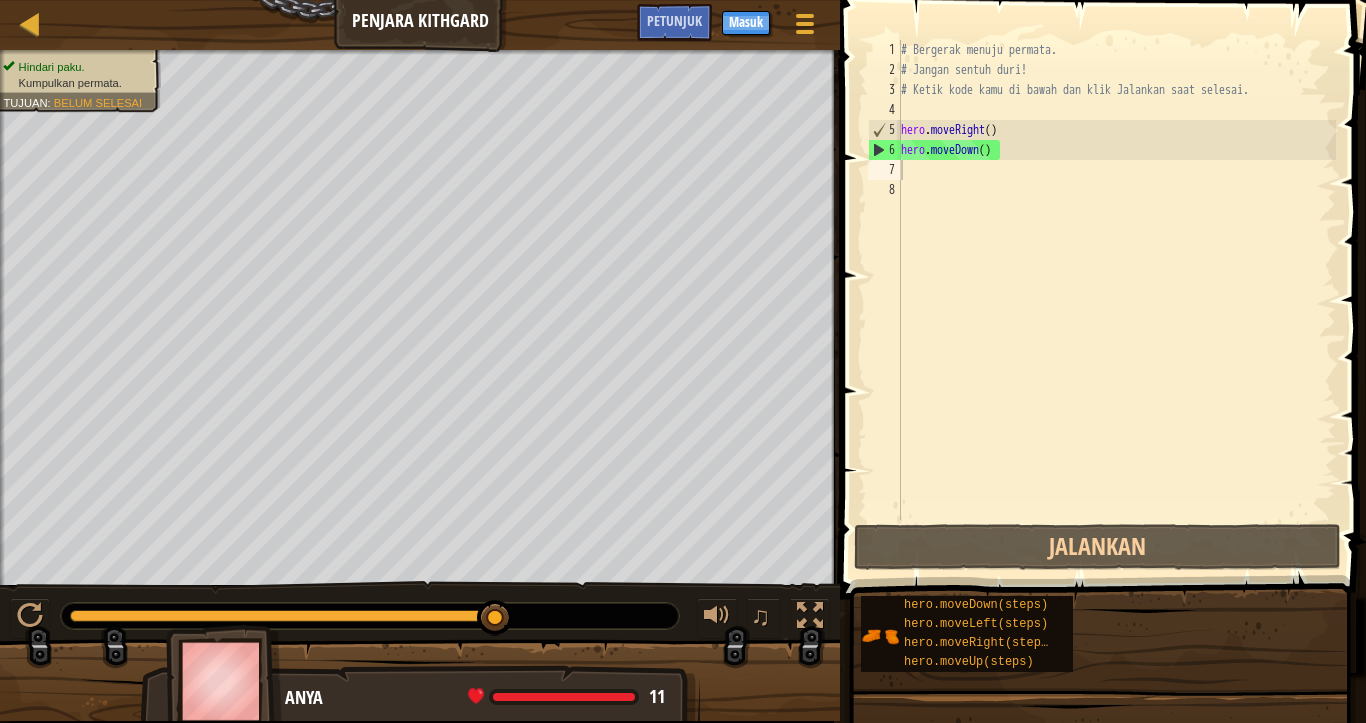 click on "# Bergerak menuju permata. # Jangan sentuh duri! # Ketik kode kamu di bawah dan klik Jalankan saat selesai. hero . moveRight ( ) hero . moveDown ( )" at bounding box center [1116, 300] 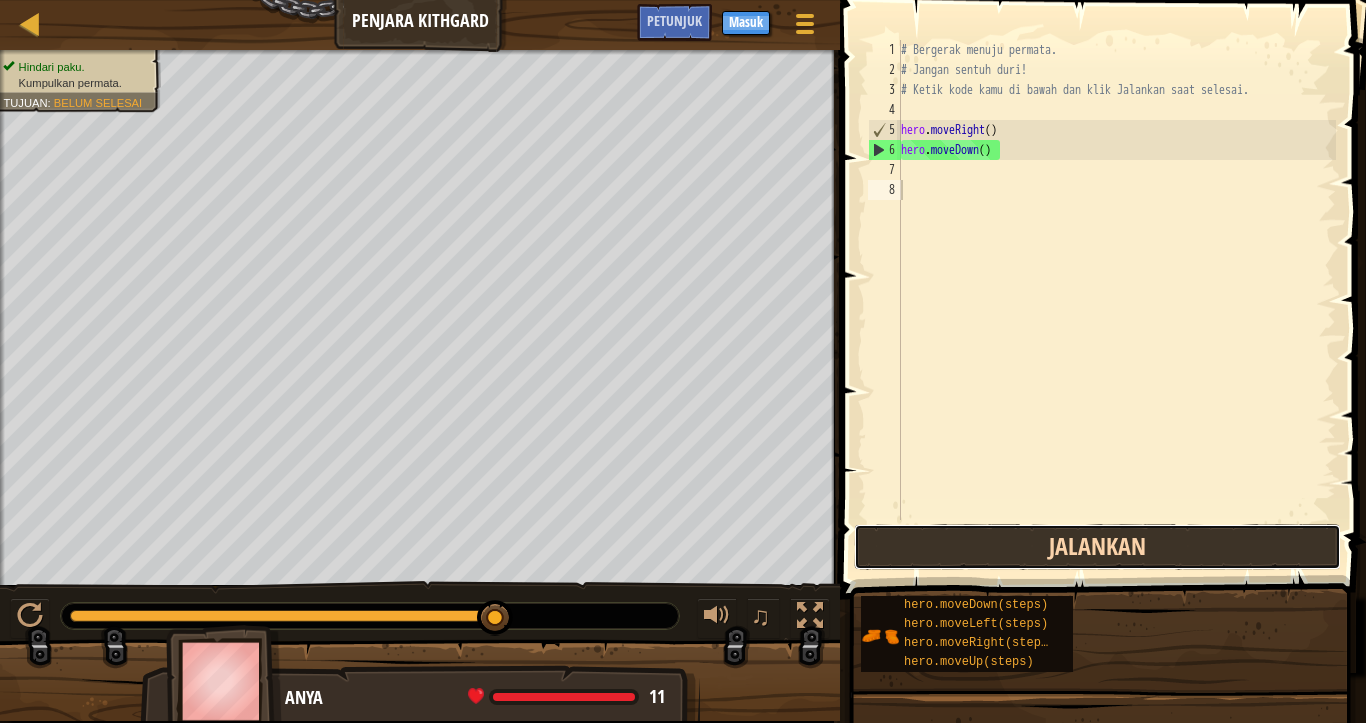click on "Jalankan" at bounding box center [1097, 547] 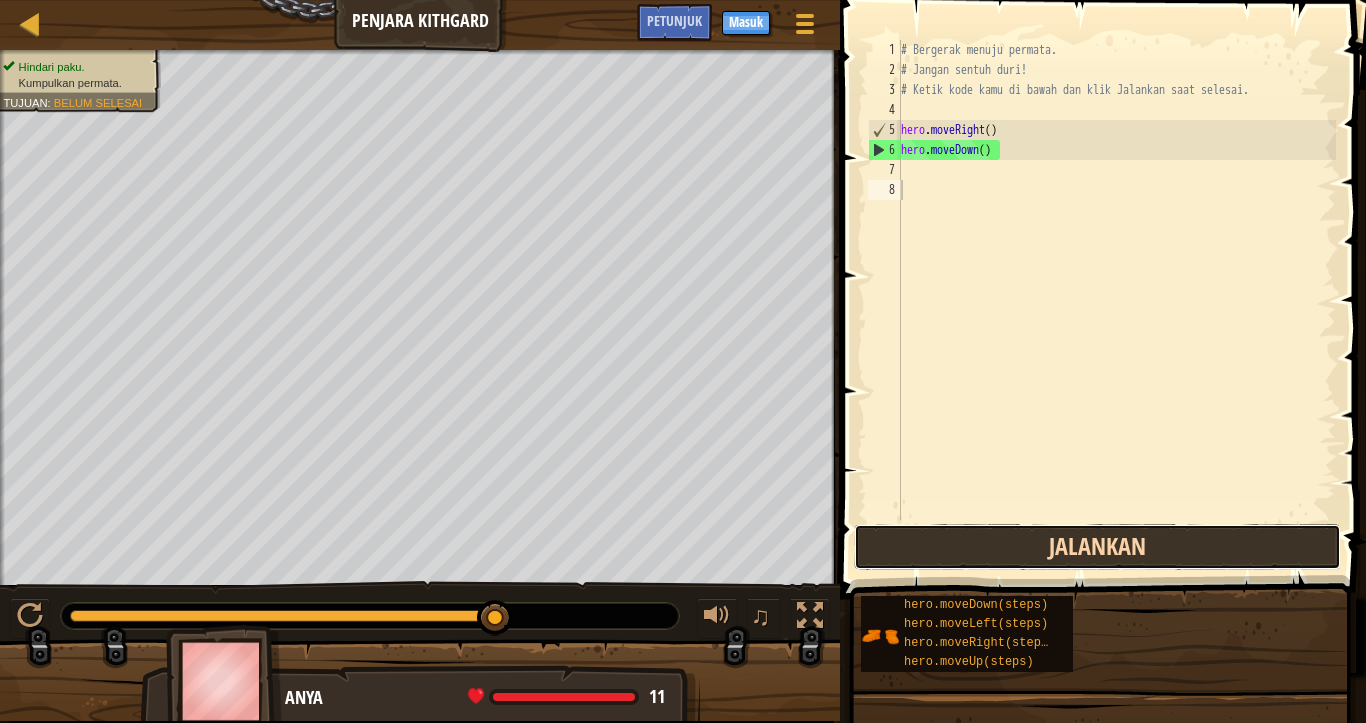 click on "Jalankan" at bounding box center [1097, 547] 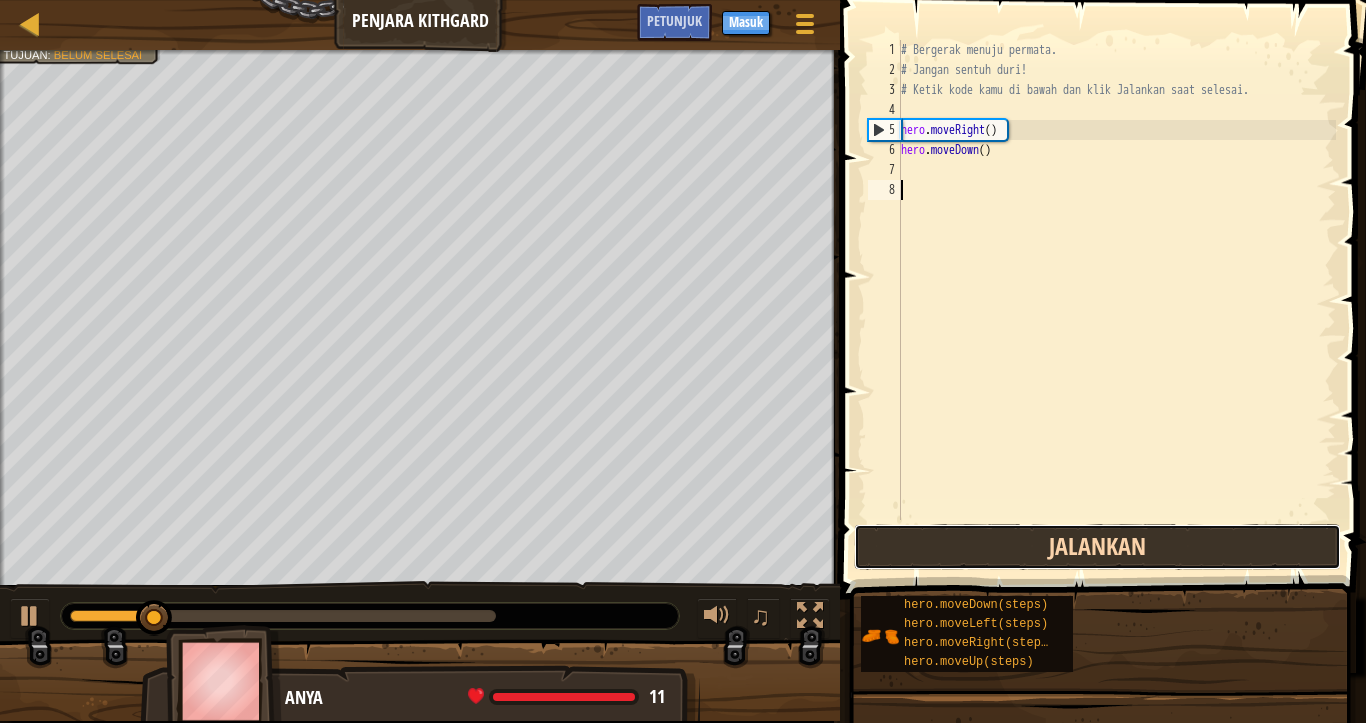 click on "Jalankan" at bounding box center [1097, 547] 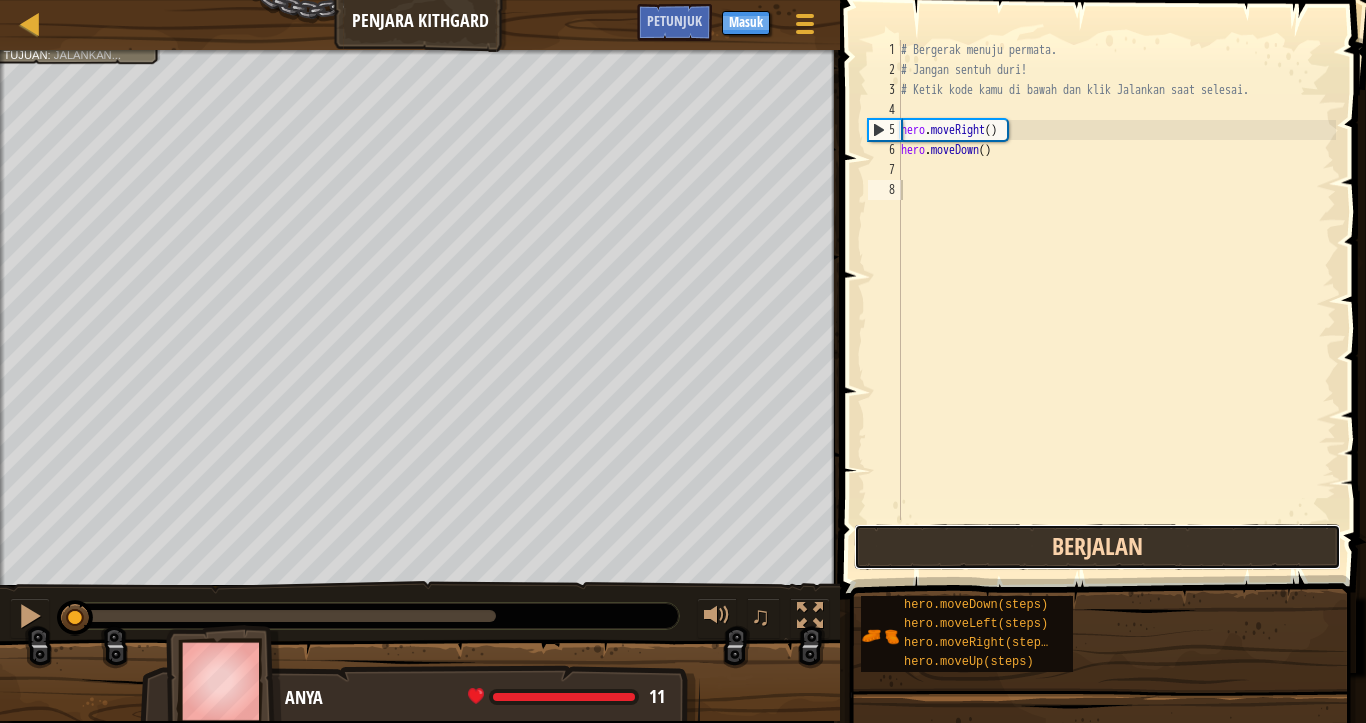 click on "Berjalan" at bounding box center [1097, 547] 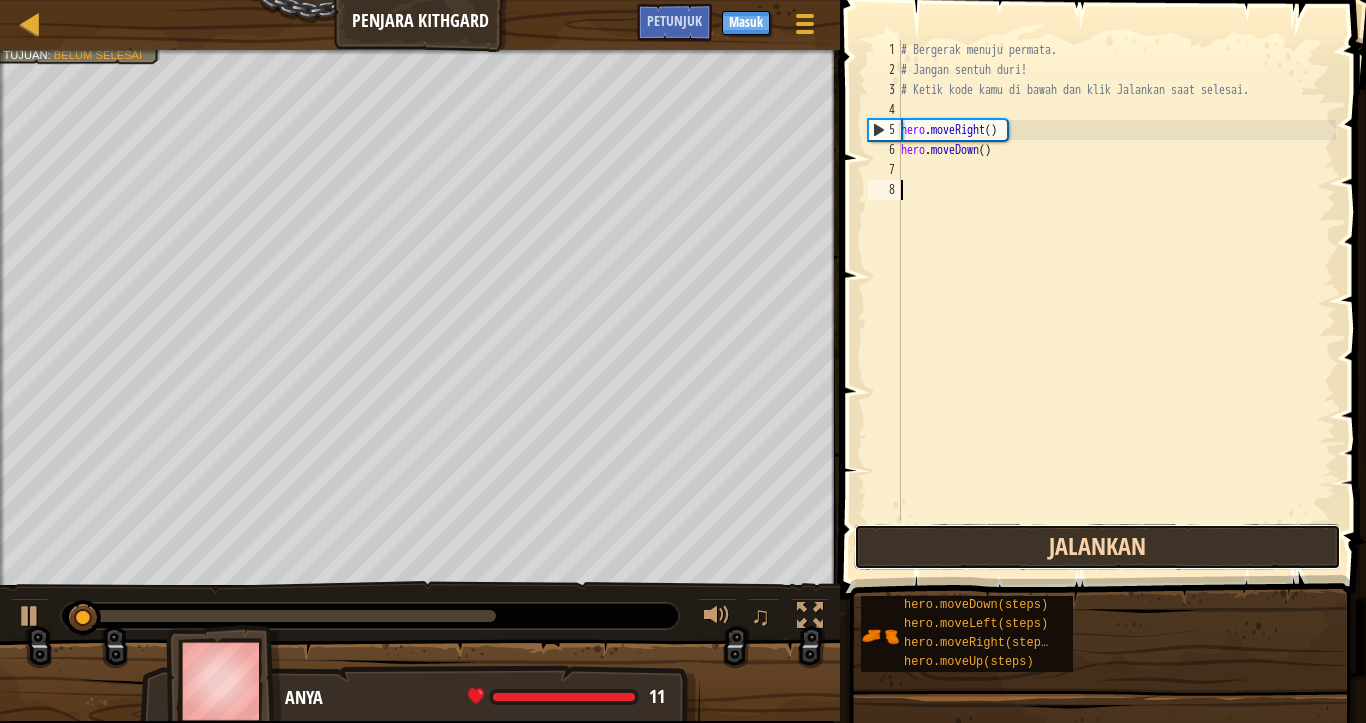 click on "Jalankan" at bounding box center [1097, 547] 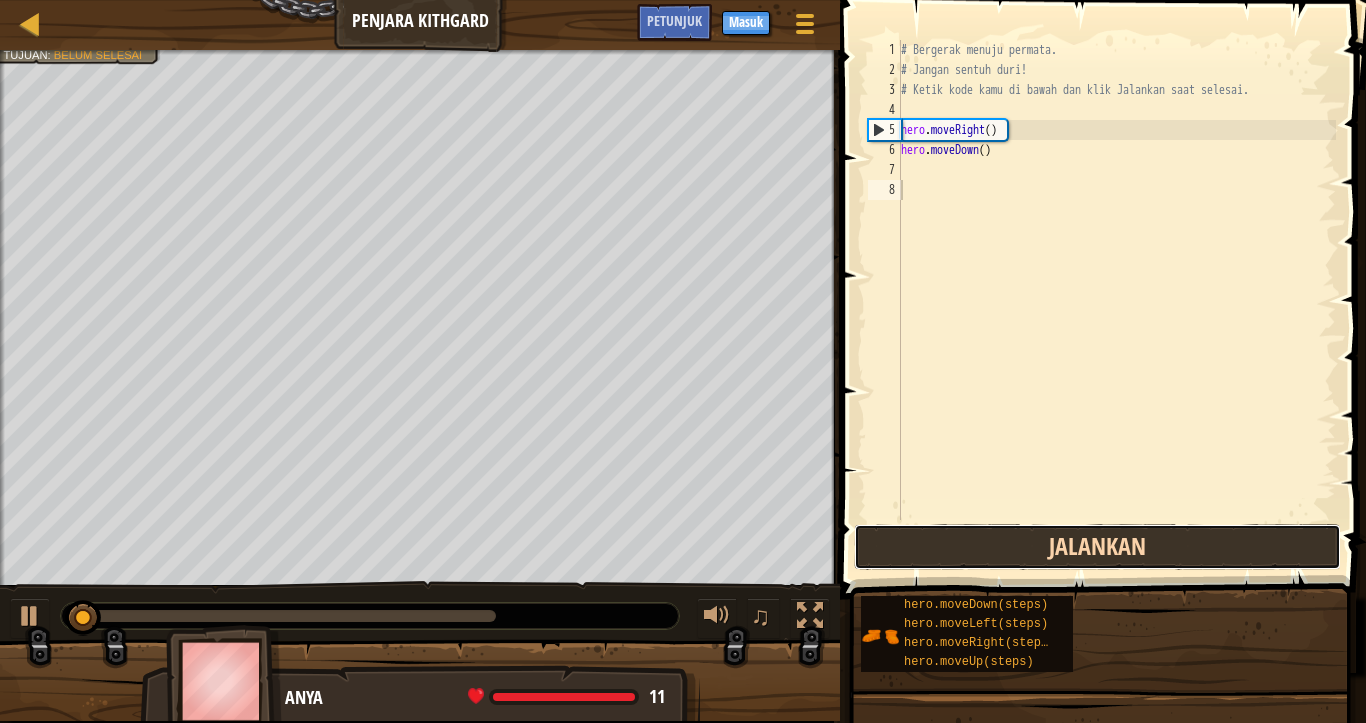 click on "Jalankan" at bounding box center (1097, 547) 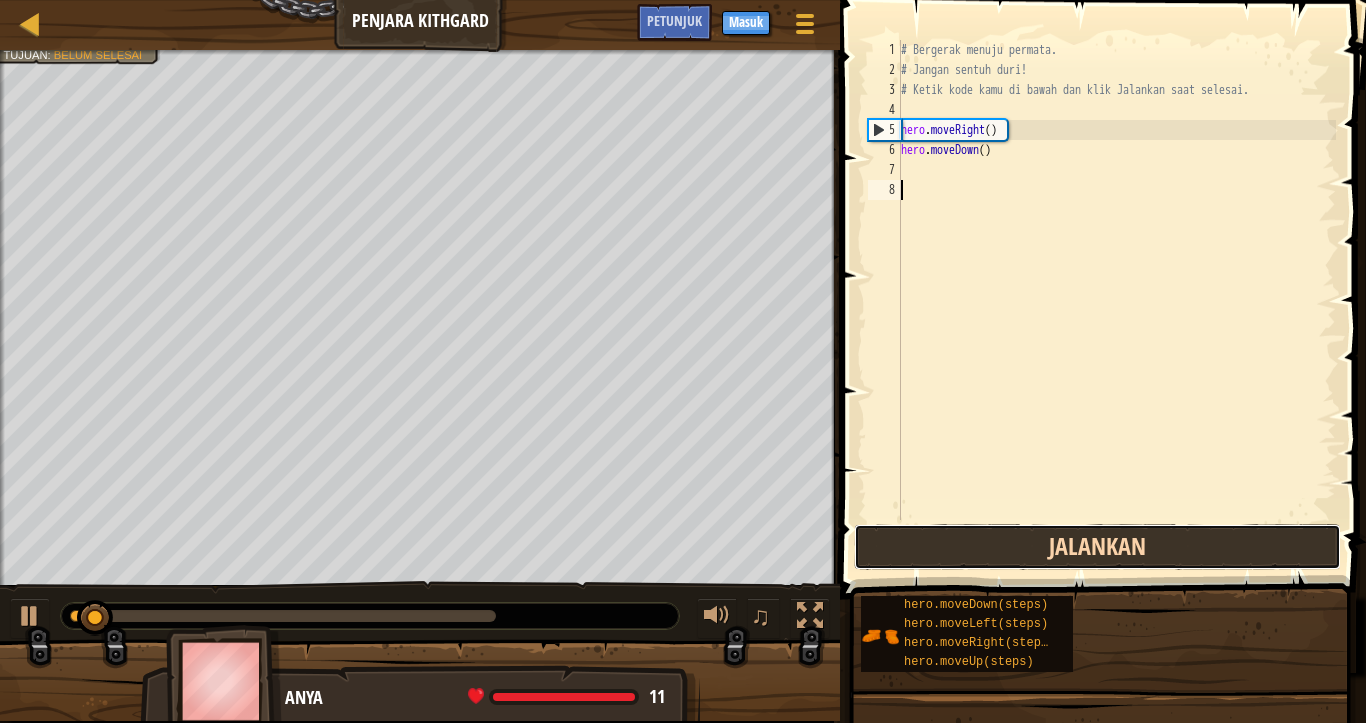 click on "Jalankan" at bounding box center [1097, 547] 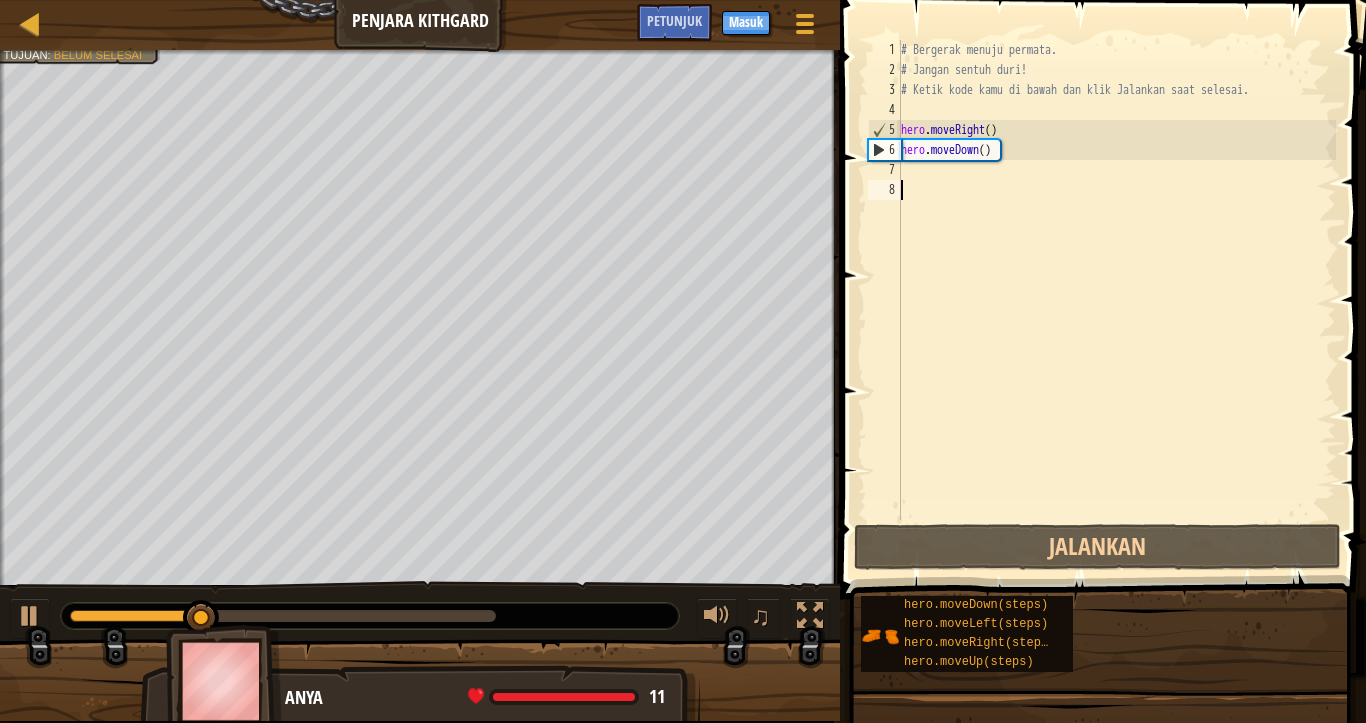 click on "# Bergerak menuju permata. # Jangan sentuh duri! # Ketik kode kamu di bawah dan klik Jalankan saat selesai. hero . moveRight ( ) hero . moveDown ( )" at bounding box center [1116, 300] 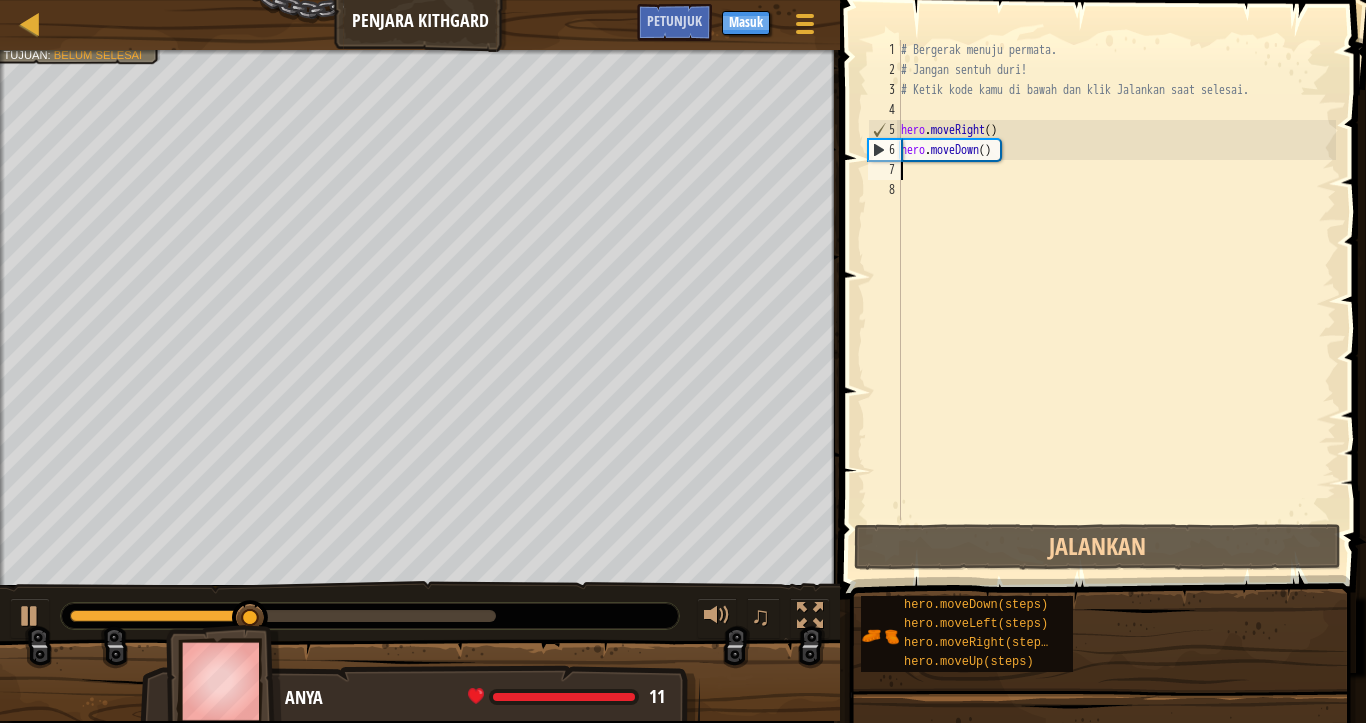 click on "# Bergerak menuju permata. # Jangan sentuh duri! # Ketik kode kamu di bawah dan klik Jalankan saat selesai. hero . moveRight ( ) hero . moveDown ( )" at bounding box center (1116, 300) 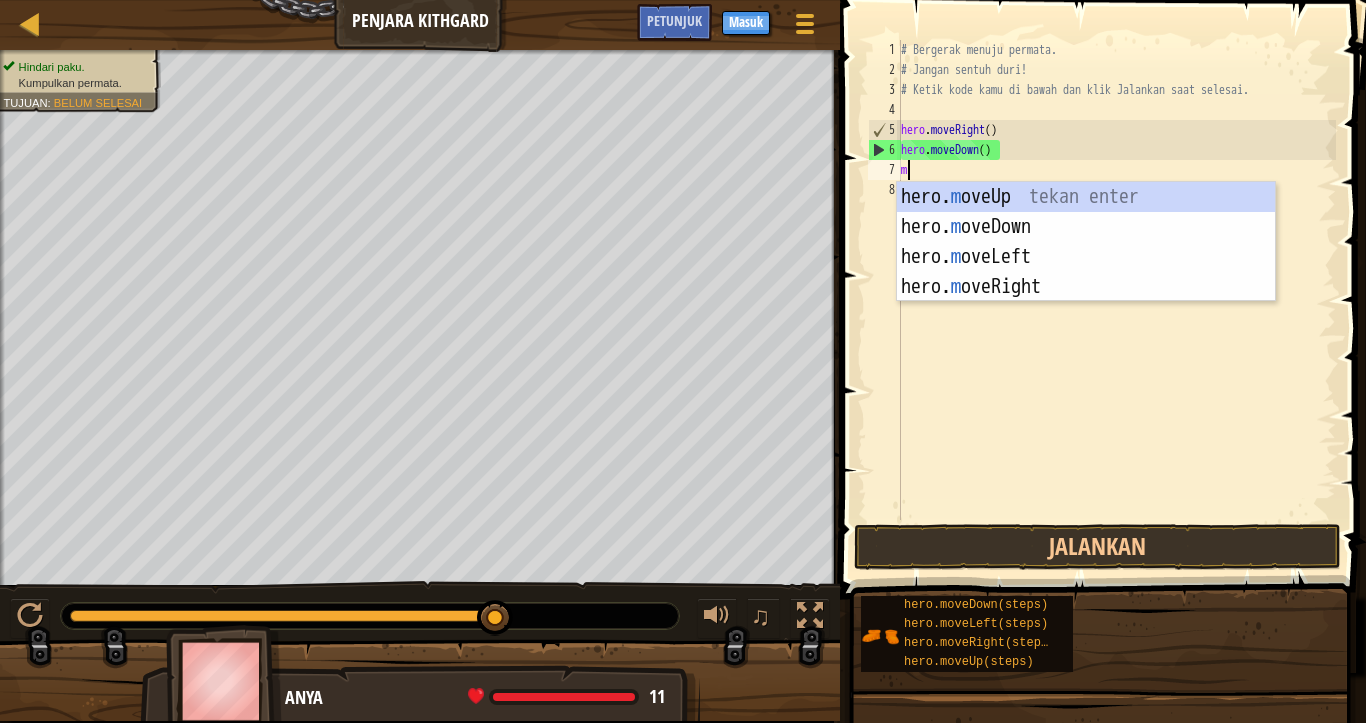 type on "mo" 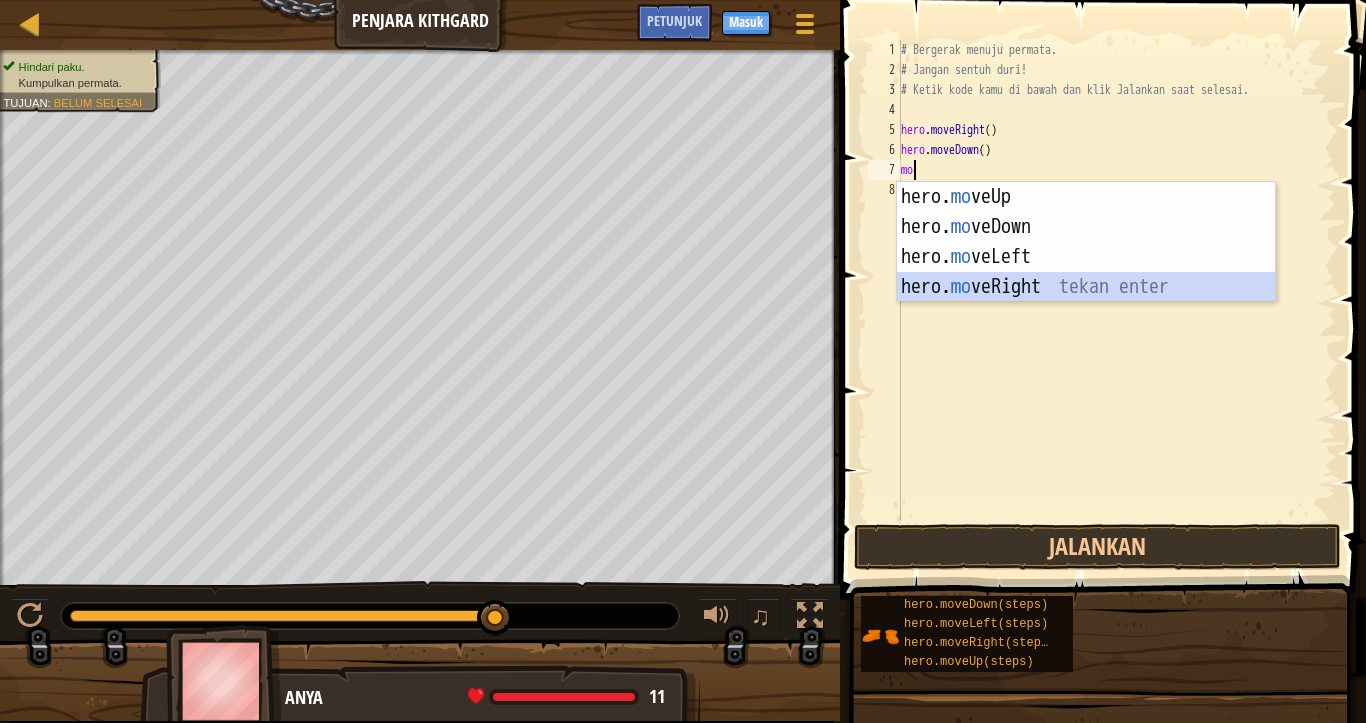 click on "hero. mo veUp tekan enter hero. mo veDown tekan enter hero. mo veLeft tekan enter hero. mo veRight tekan enter" at bounding box center [1086, 272] 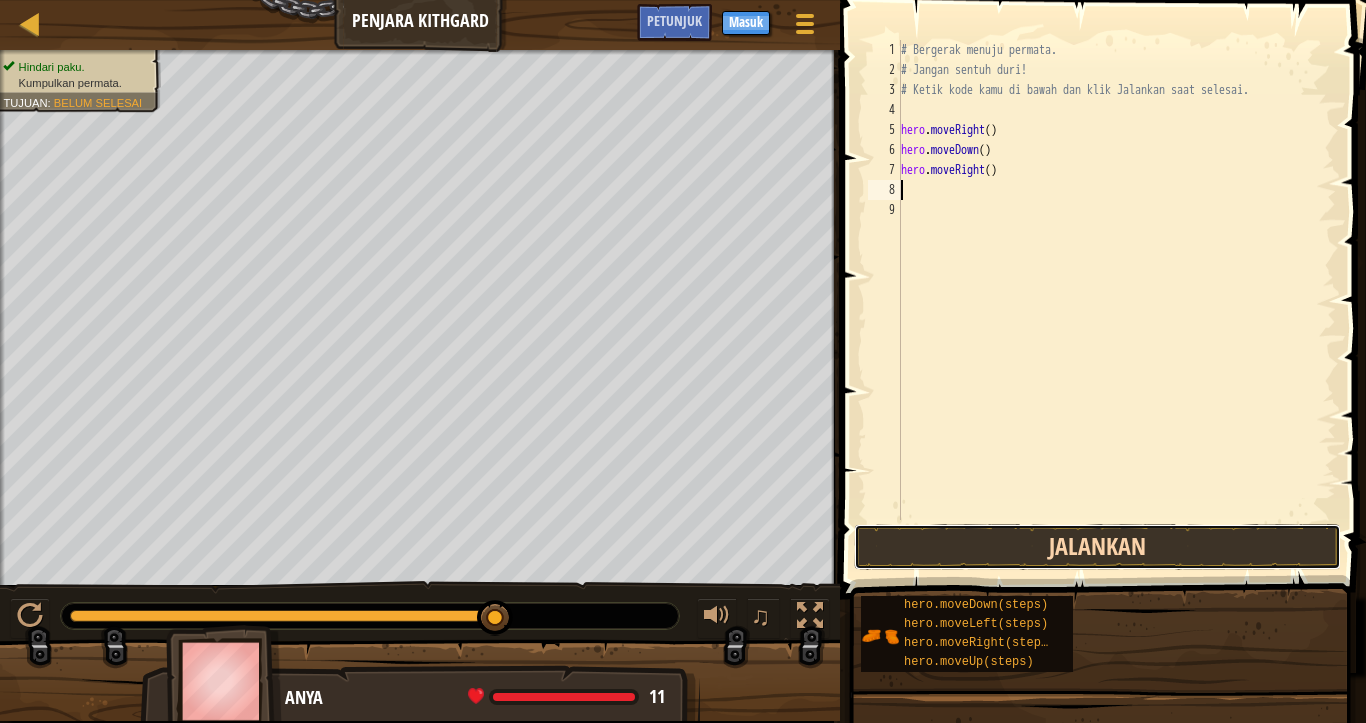click on "Jalankan" at bounding box center [1097, 547] 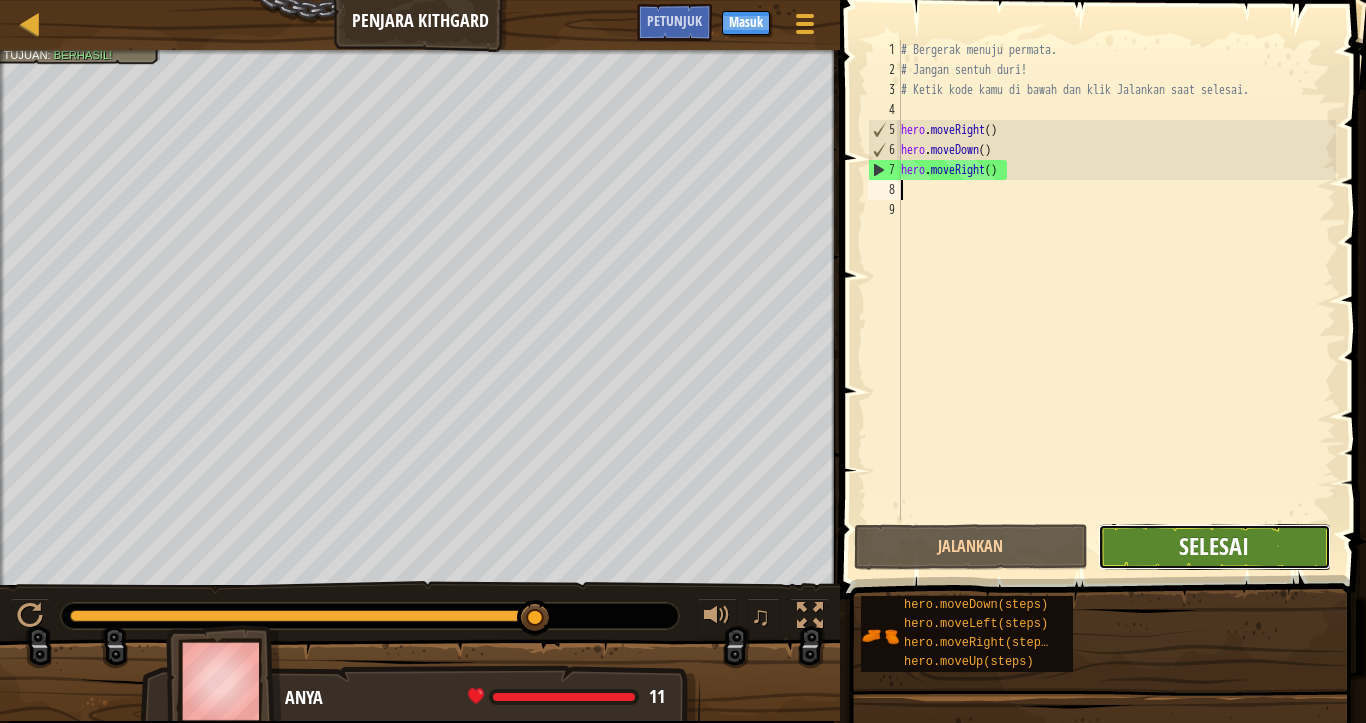 click on "Selesai" at bounding box center (1214, 546) 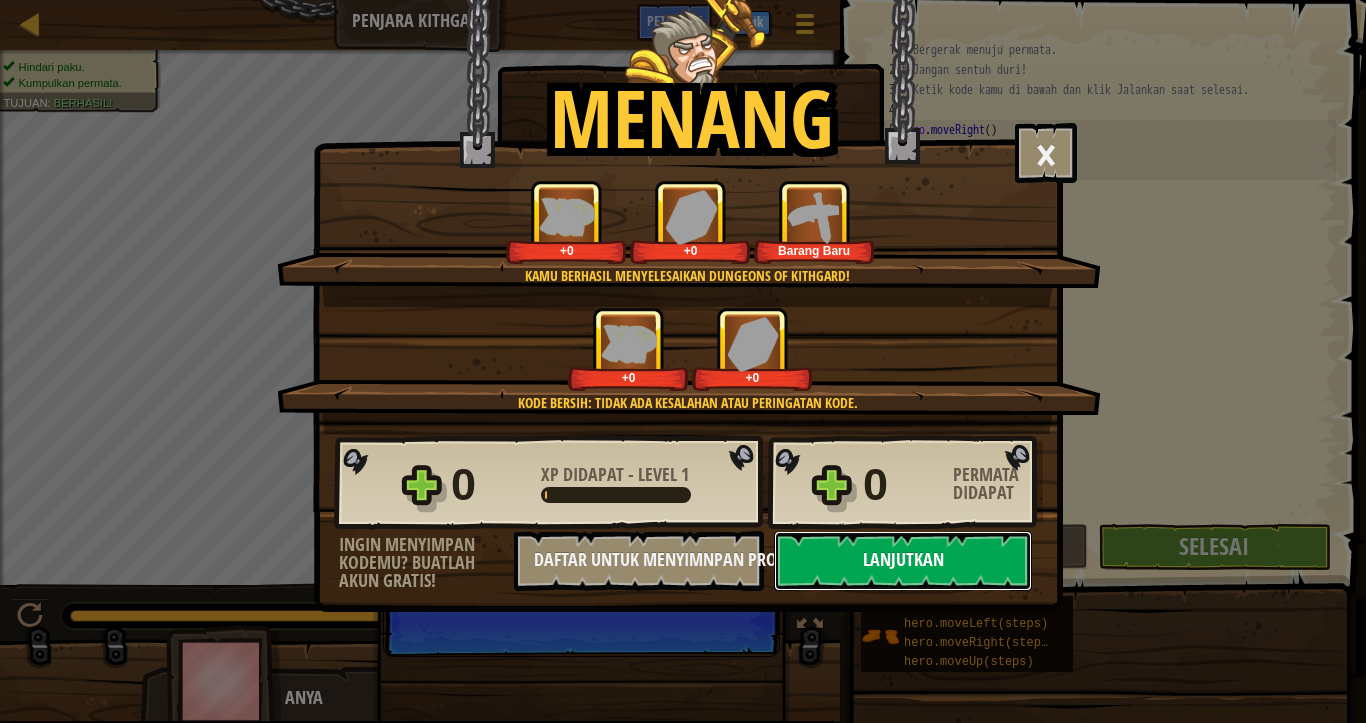 click on "Lanjutkan" at bounding box center [903, 561] 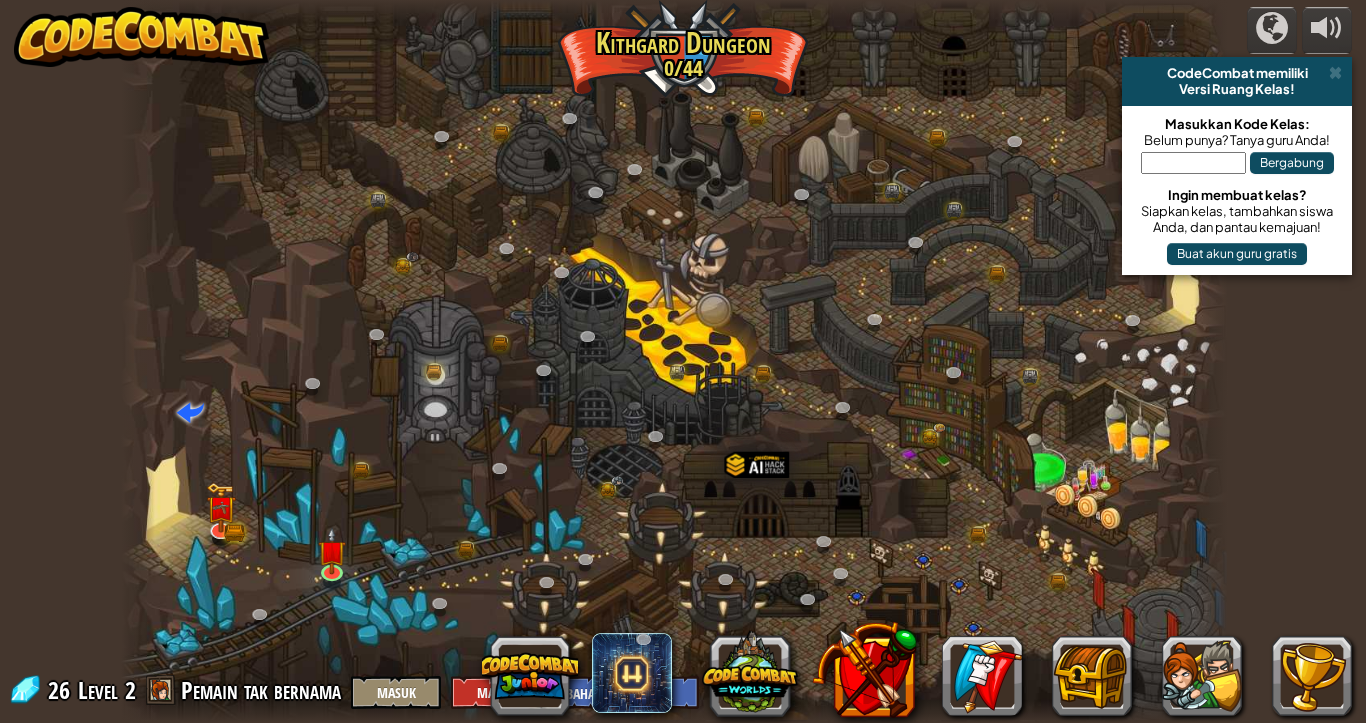 select on "id" 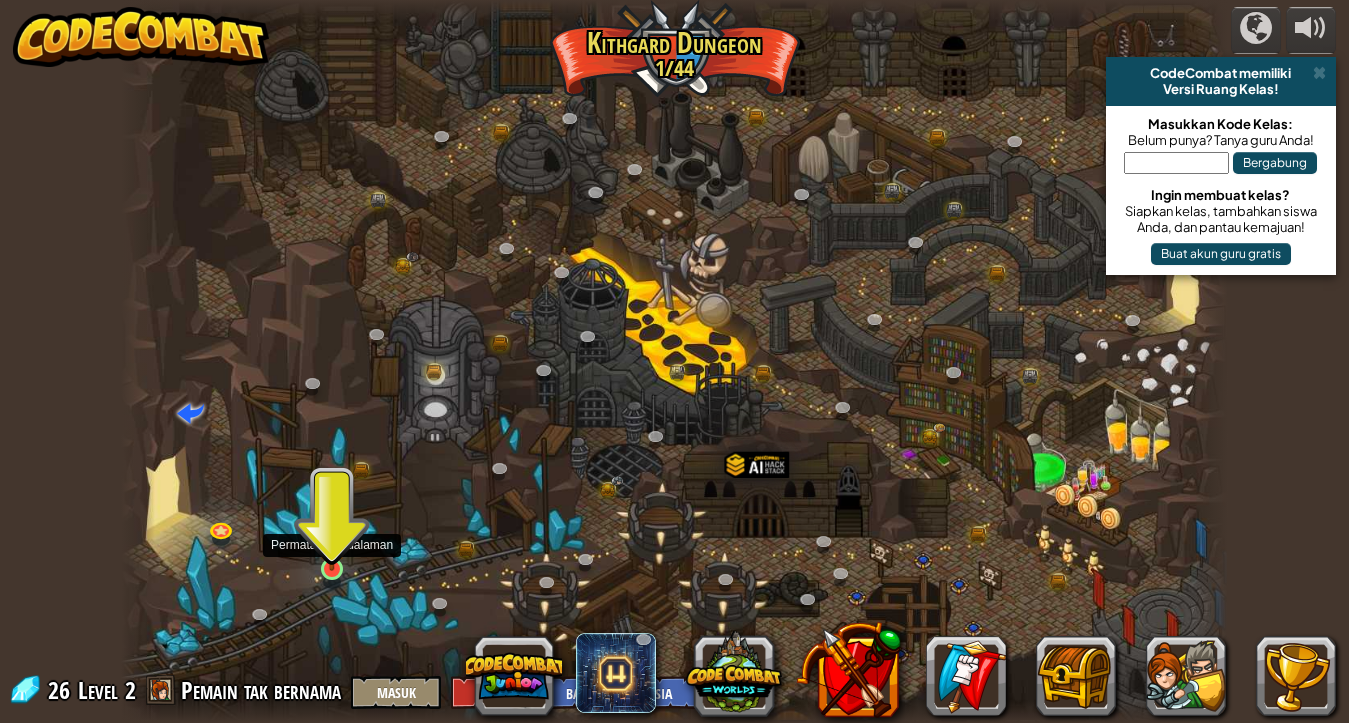 click at bounding box center (331, 539) 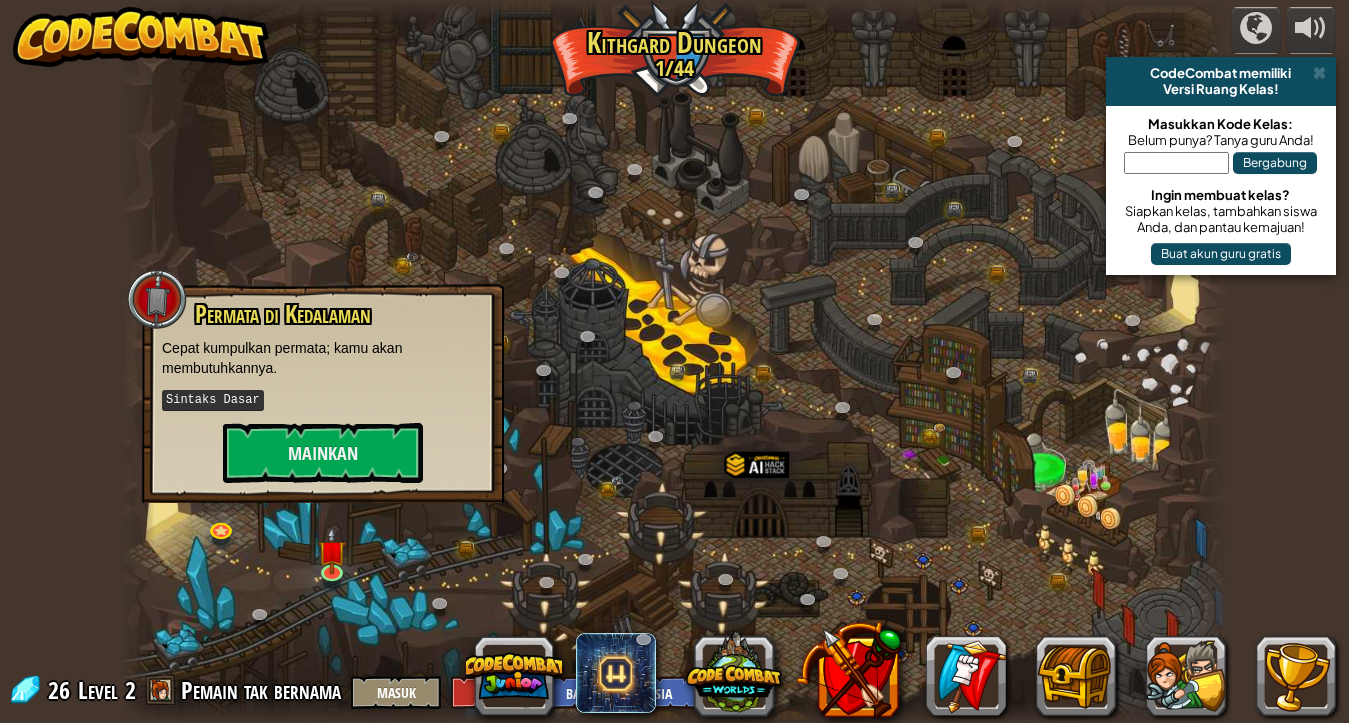 drag, startPoint x: 651, startPoint y: 394, endPoint x: 673, endPoint y: 358, distance: 42.190044 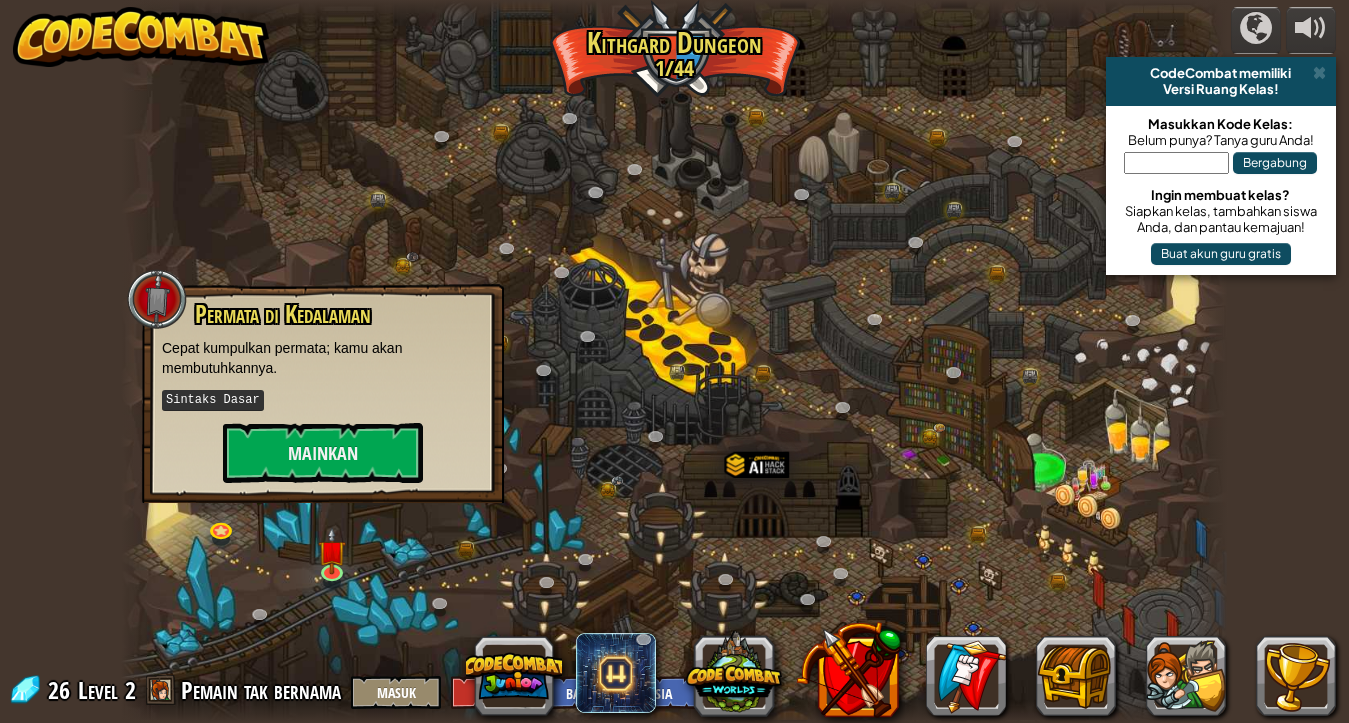 click at bounding box center (674, 361) 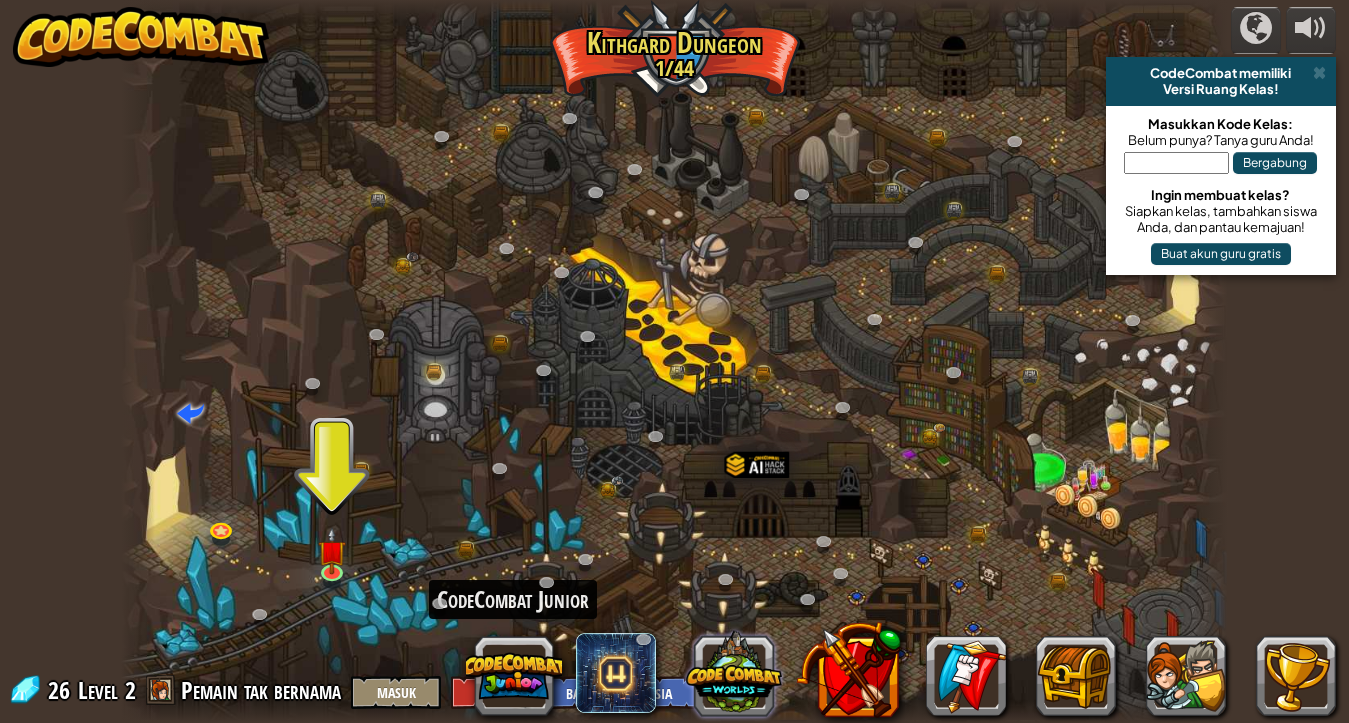 drag, startPoint x: 484, startPoint y: 704, endPoint x: 752, endPoint y: 650, distance: 273.38617 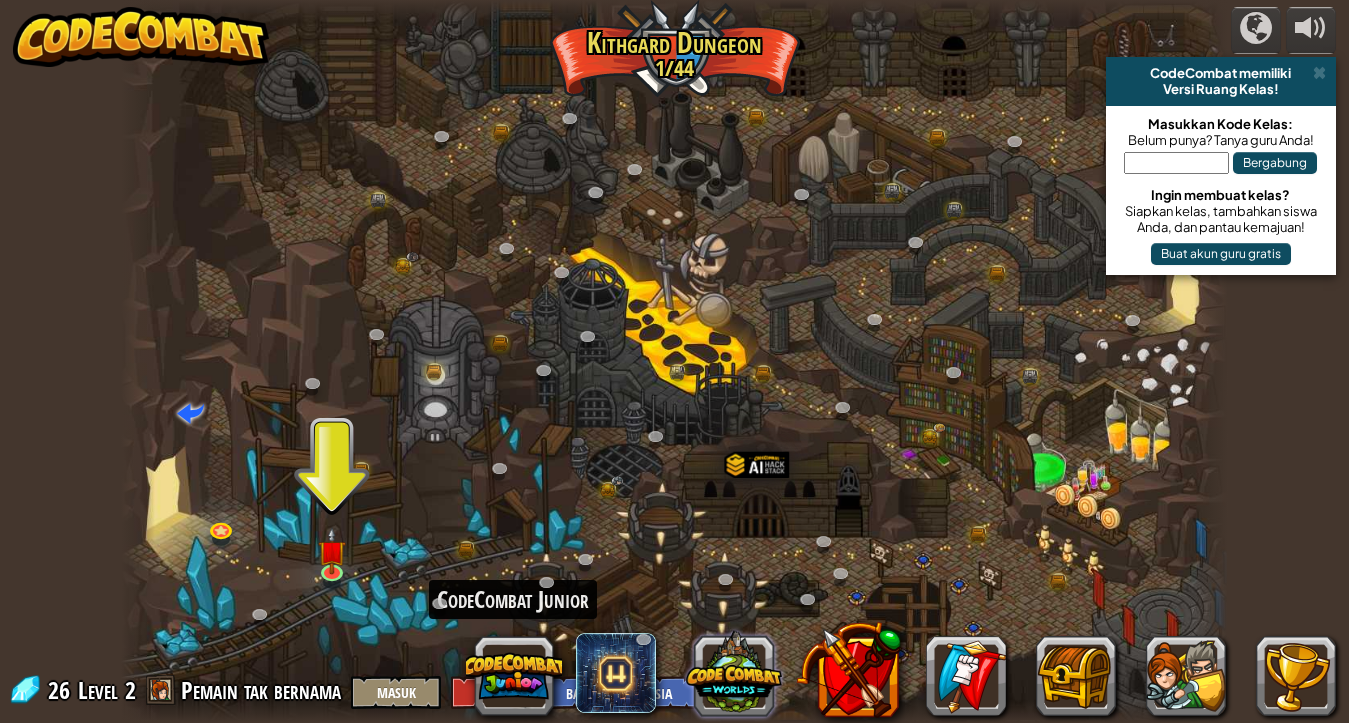 click on "CodeCombat Junior CodeCombat AI HackStack" at bounding box center (911, 676) 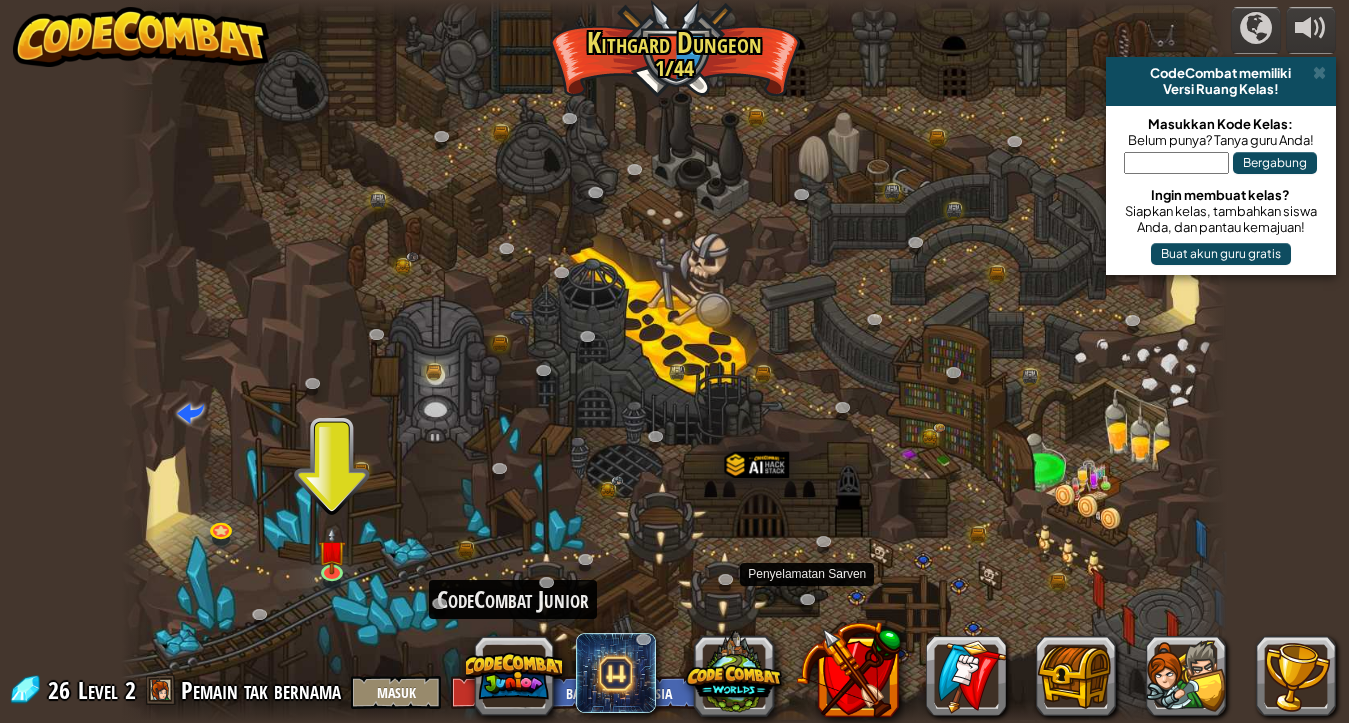 click at bounding box center (674, 361) 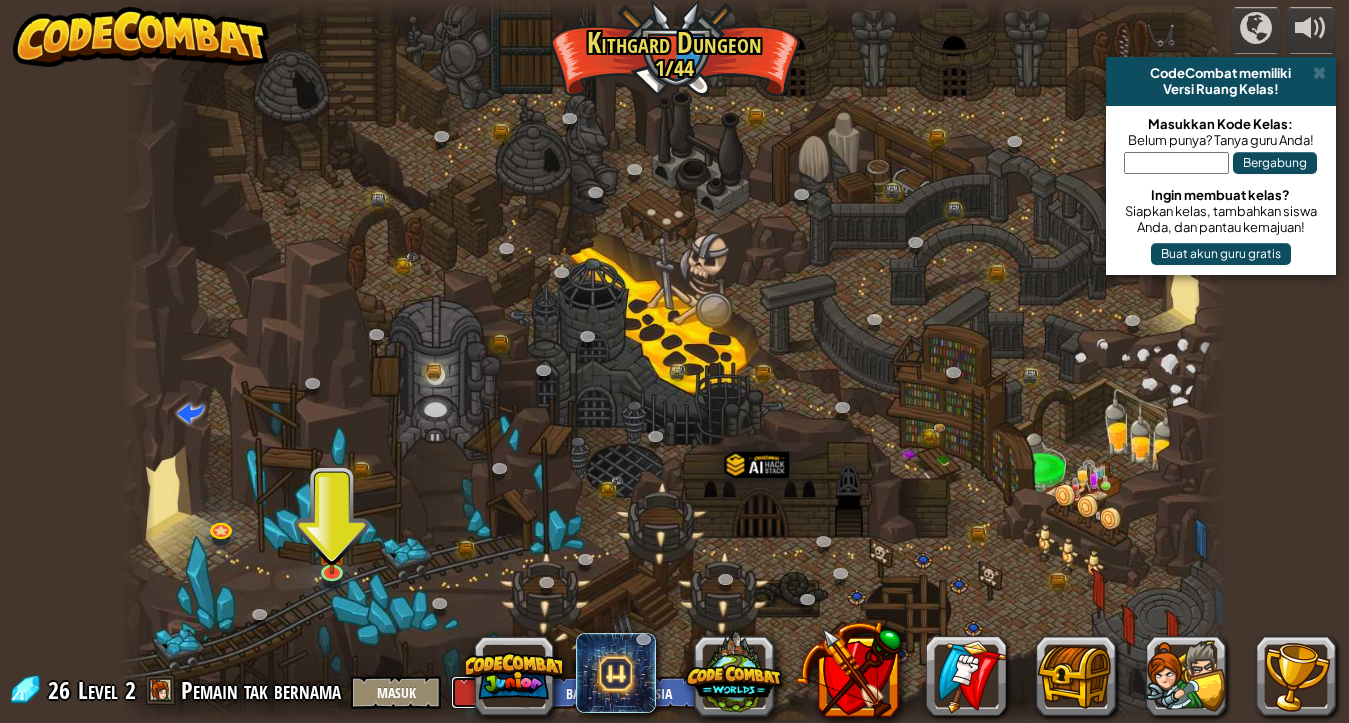 click on "Masuk" at bounding box center (496, 692) 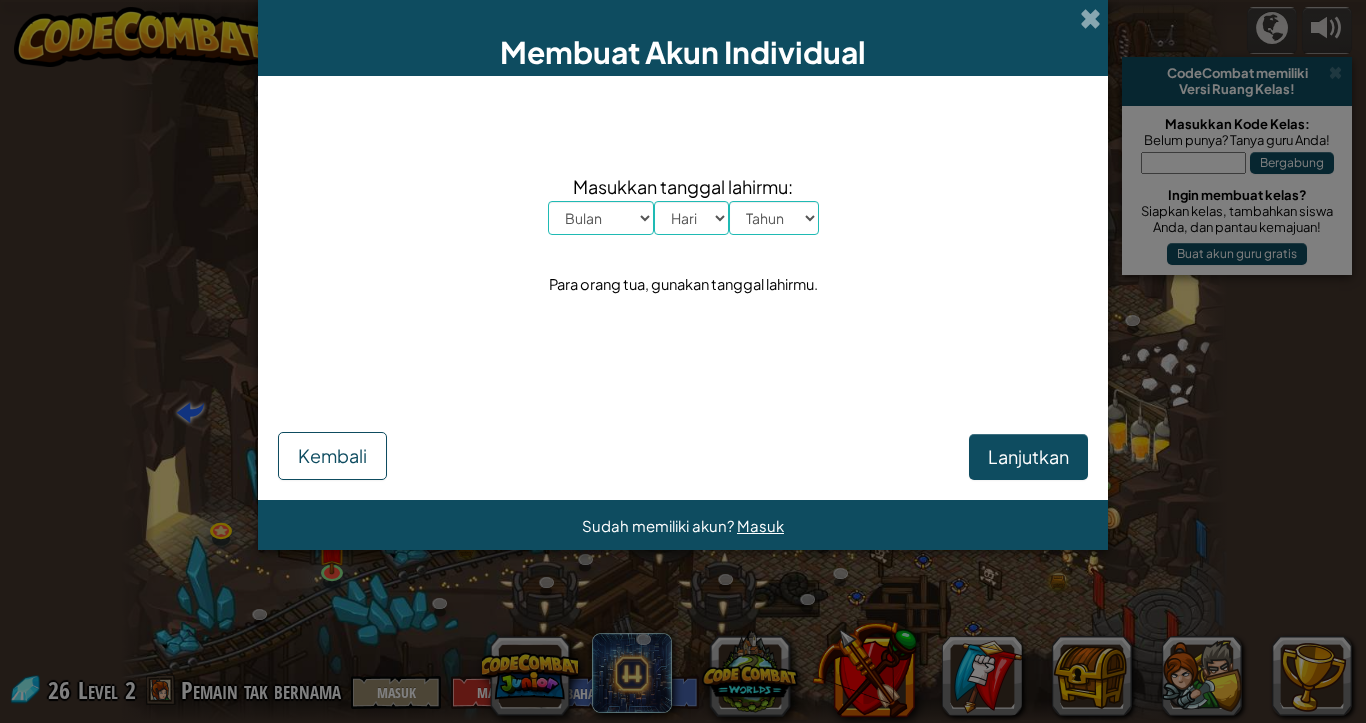 click on "Membuat Akun Individual Masukkan tanggal lahirmu: Bulan Januari Februari Maret April Mei Juni Juli Agustus September Oktober November Desember Hari 1 2 3 4 5 6 7 8 9 10 11 12 13 14 15 16 17 18 19 20 21 22 23 24 25 26 27 28 29 30 31 Tahun 2025 2024 2023 2022 2021 2020 2019 2018 2017 2016 2015 2014 2013 2012 2011 2010 2009 2008 2007 2006 2005 2004 2003 2002 2001 2000 1999 1998 1997 1996 1995 1994 1993 1992 1991 1990 1989 1988 1987 1986 1985 1984 1983 1982 1981 1980 1979 1978 1977 1976 1975 1974 1973 1972 1971 1970 1969 1968 1967 1966 1965 1964 1963 1962 1961 1960 1959 1958 1957 1956 1955 1954 1953 1952 1951 1950 1949 1948 1947 1946 1945 1944 1943 1942 1941 1940 1939 1938 1937 1936 1935 1934 1933 1932 1931 1930 1929 1928 1927 1926 Para orang tua, gunakan tanggal lahirmu. Lanjutkan Kembali Sudah memiliki akun? Masuk" at bounding box center [683, 361] 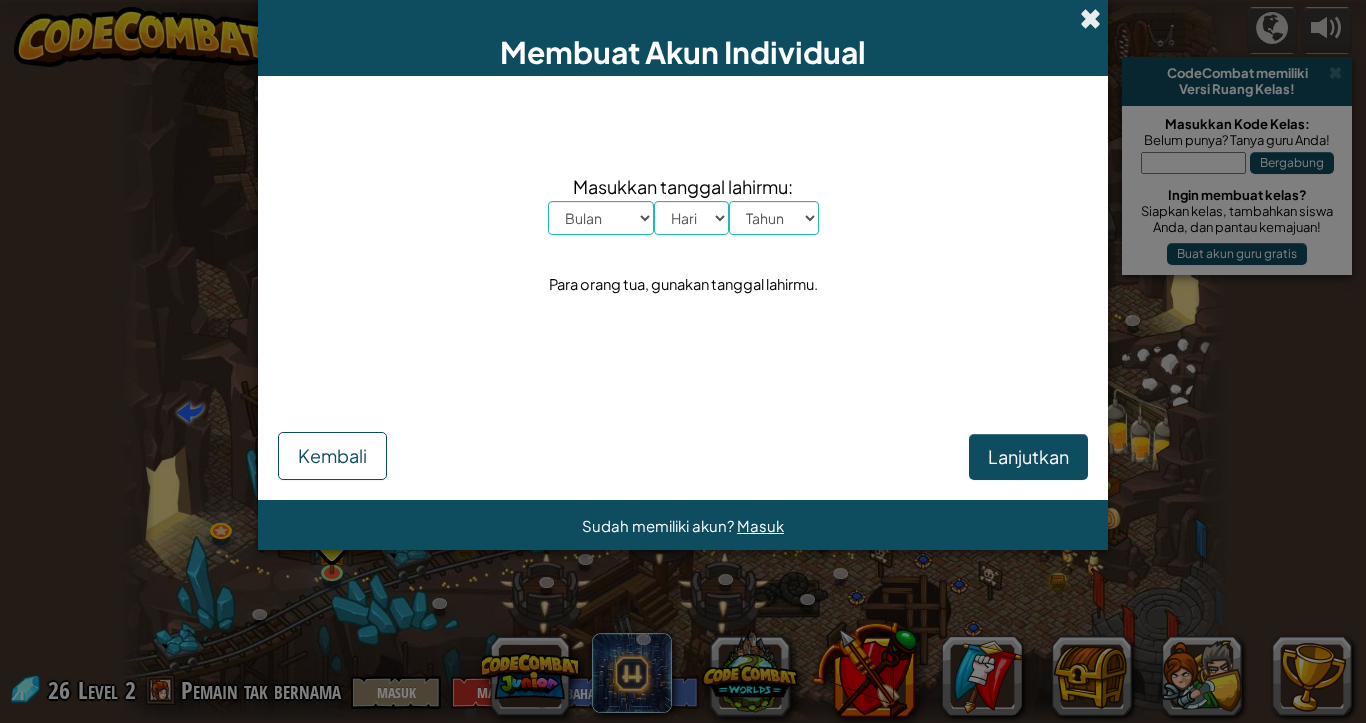 click at bounding box center [1090, 18] 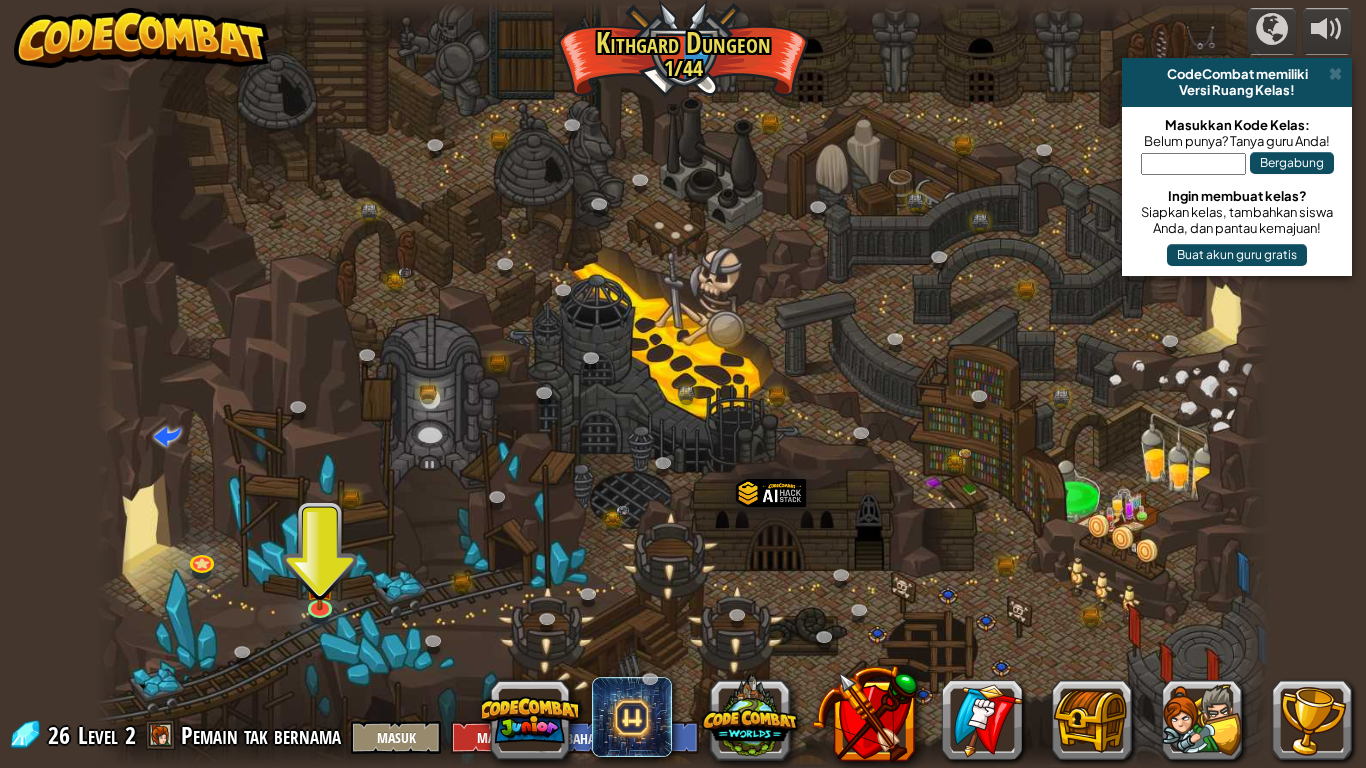 click at bounding box center [683, 384] 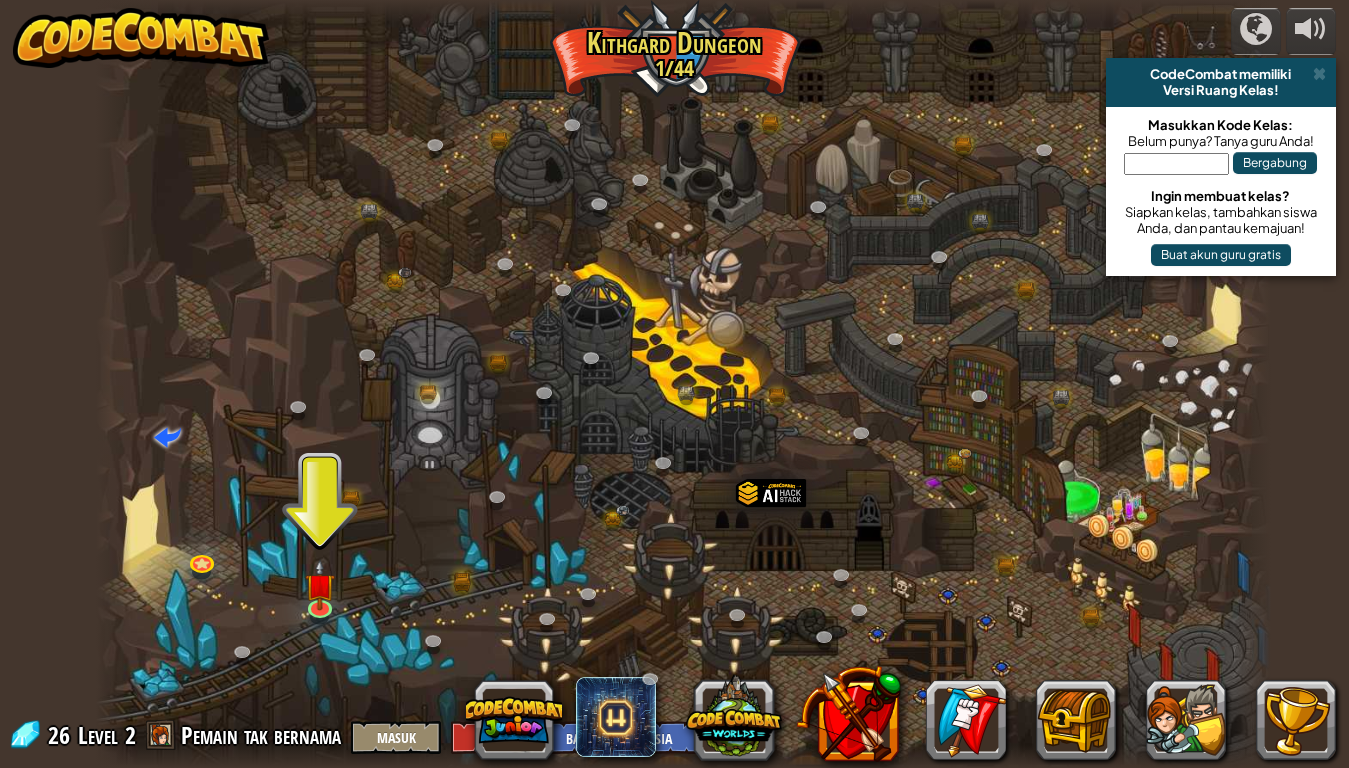 drag, startPoint x: 275, startPoint y: 757, endPoint x: 483, endPoint y: 583, distance: 271.1826 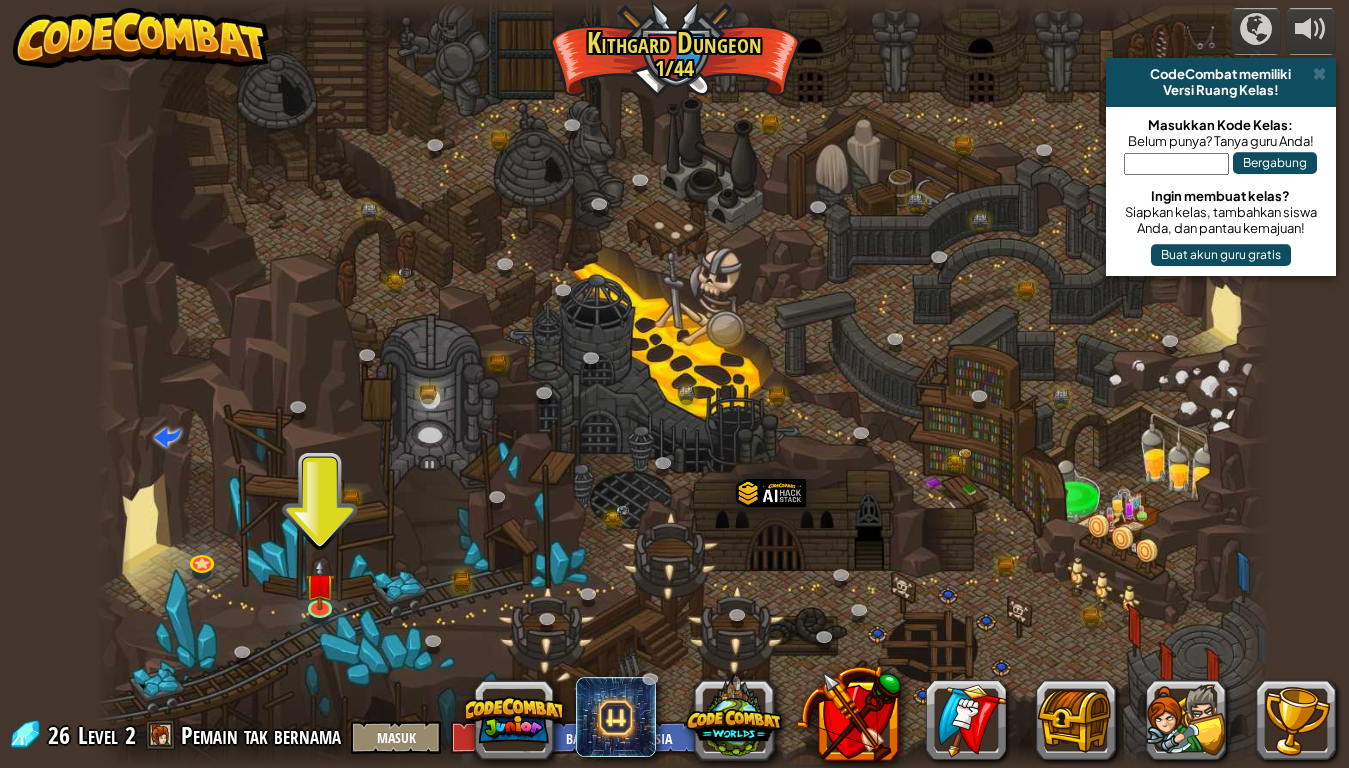 click on "Ngarai Berliku (Terkunci) Tantangan: kumpulkan emas terbanyak menggunakan semua keterampilan pemrograman yang sudah kamu pelajari sejauh ini!
Sintaks Dasar While Loops String Variabel Membaca Dokumen Musuh yang Dikenal (Terkunci) Menggunakan variabel pertamamu untuk meraih kemenangan.
Argumen Sintaks Dasar String Variabel Hack and Dash (Terkunci) Jika kamu punya pertanyaan lain tentang kelas online kami, silakan <a href="mailto:classes@example.com">hubungi kami.</a>
Argumen Sintaks Dasar String While Loops Pintu Mengerikan (Terkunci) Di balik pintu mengerikan terletak sebuah peti penuh kekayaan.
Argumen Sintaks Dasar String While Loops Ahli Nama (Terkunci) Gunakan kekuatan coding barumu untuk menargetkan musuh yang tidak mempunyai nama.
Argumen Sintaks Dasar Variabel Pong Pong (Terkunci) Tantangan: tulis solusi terpendek menggunakan semua keterampilan pemrograman yang telah kamu pelajari!
Sintaks Dasar Membaca Dokumen Identifikasi Bahan (Terkunci)
Sintaks Dasar Variabel
Argumen String" at bounding box center (683, 384) 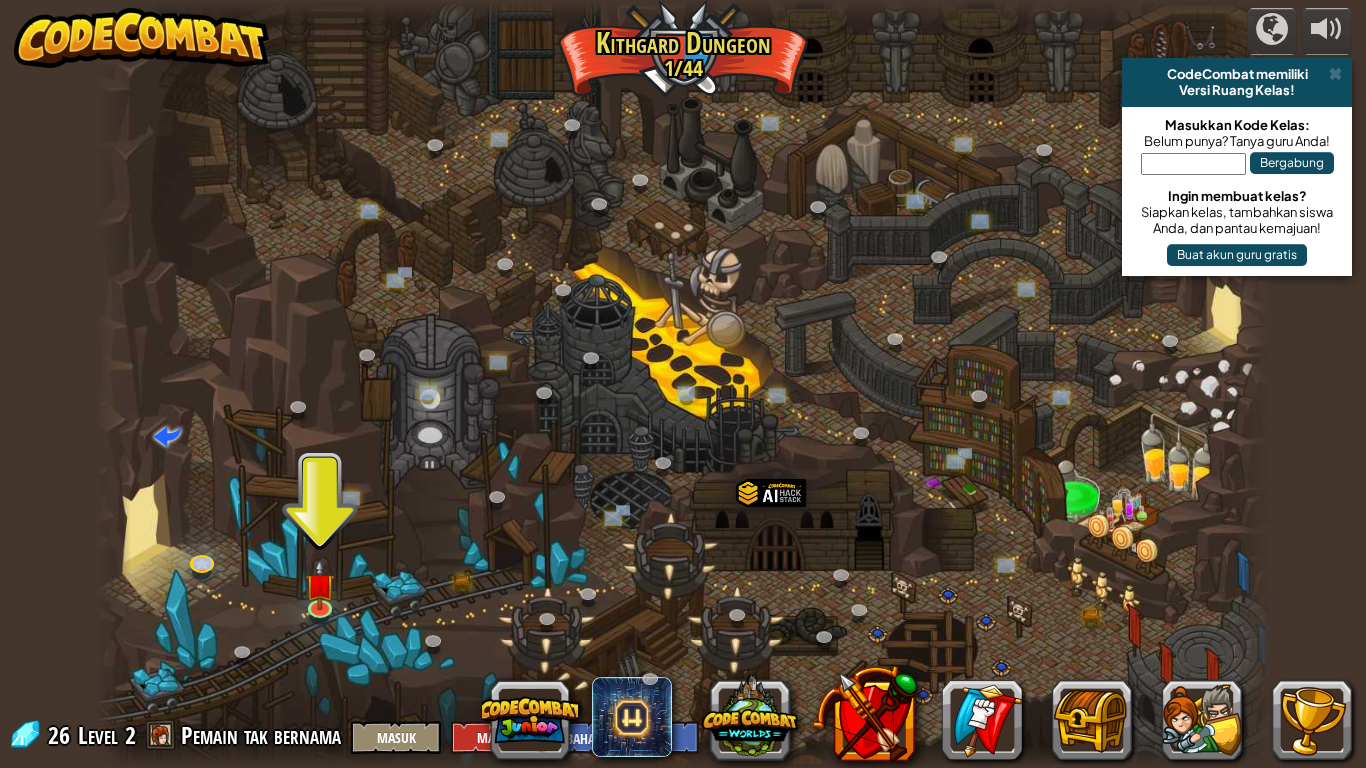 click on "powered by CodeCombat memiliki Versi Ruang Kelas! Masukkan Kode Kelas: Belum punya? Tanya guru Anda! Bergabung Ingin membuat kelas? Siapkan kelas, tambahkan siswa Anda, dan pantau kemajuan! Buat akun guru gratis Ngarai Berliku (Terkunci) Tantangan: kumpulkan emas terbanyak menggunakan semua keterampilan pemrograman yang sudah kamu pelajari sejauh ini!
Sintaks Dasar While Loops String Variabel Membaca Dokumen Musuh yang Dikenal (Terkunci) Menggunakan variabel pertamamu untuk meraih kemenangan.
Argumen Sintaks Dasar String Variabel Hack and Dash (Terkunci) Jika kamu punya pertanyaan lain tentang kelas online kami, silakan <a href="mailto:classes@example.com">hubungi kami.</a>
Argumen Sintaks Dasar String While Loops Pintu Mengerikan (Terkunci) Di balik pintu mengerikan terletak sebuah peti penuh kekayaan.
Argumen Sintaks Dasar String While Loops Ahli Nama (Terkunci) Gunakan kekuatan coding barumu untuk menargetkan musuh yang tidak mempunyai nama.
Argumen Sintaks Dasar Variabel Pong Pong (Terkunci)" at bounding box center [683, 384] 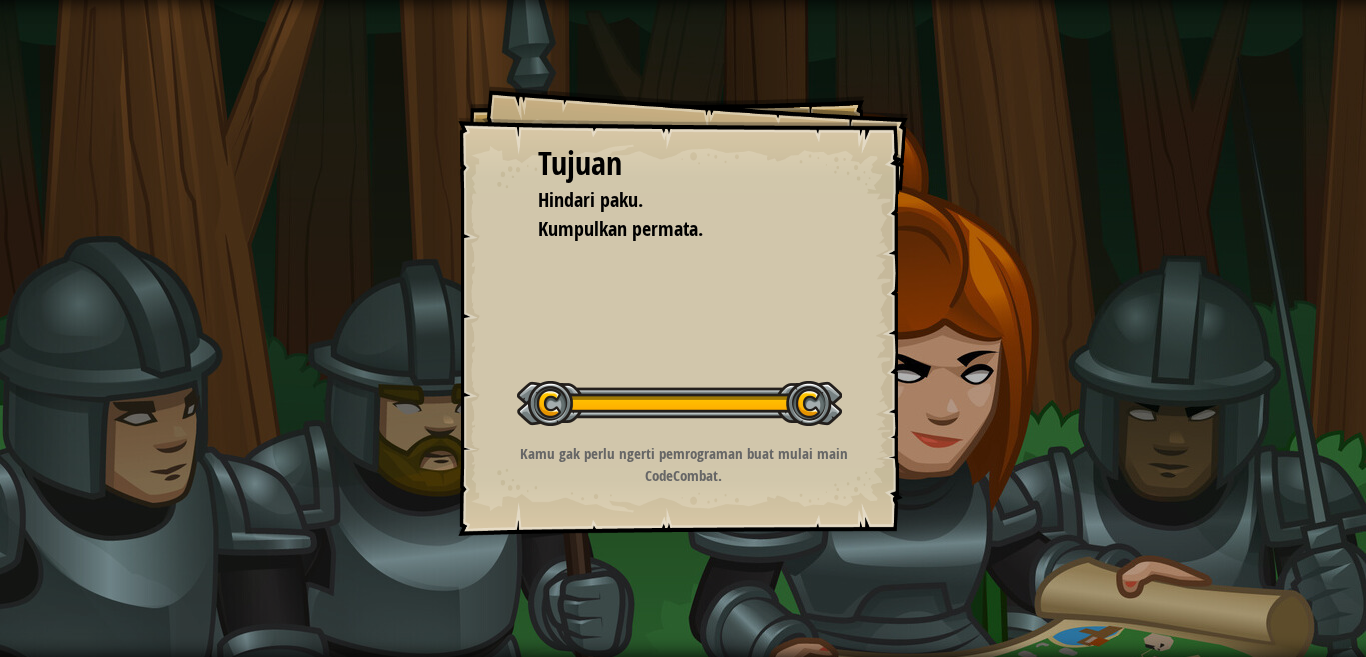 select on "id" 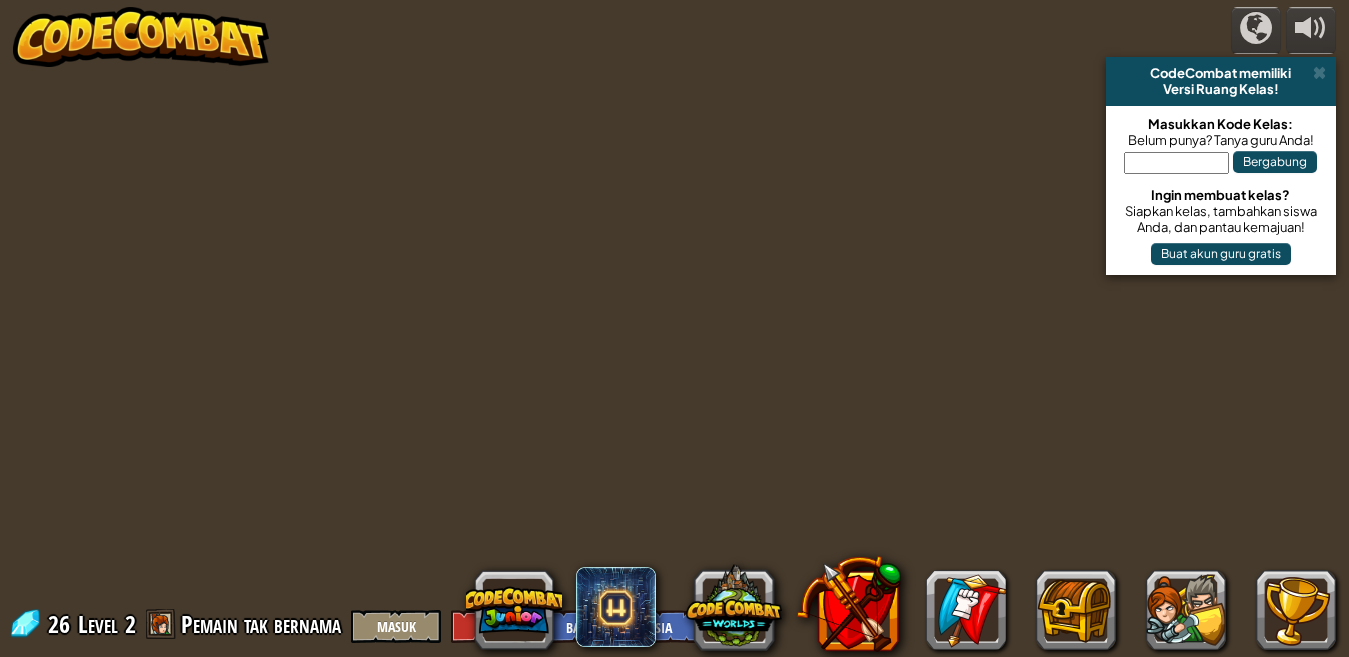 select on "id" 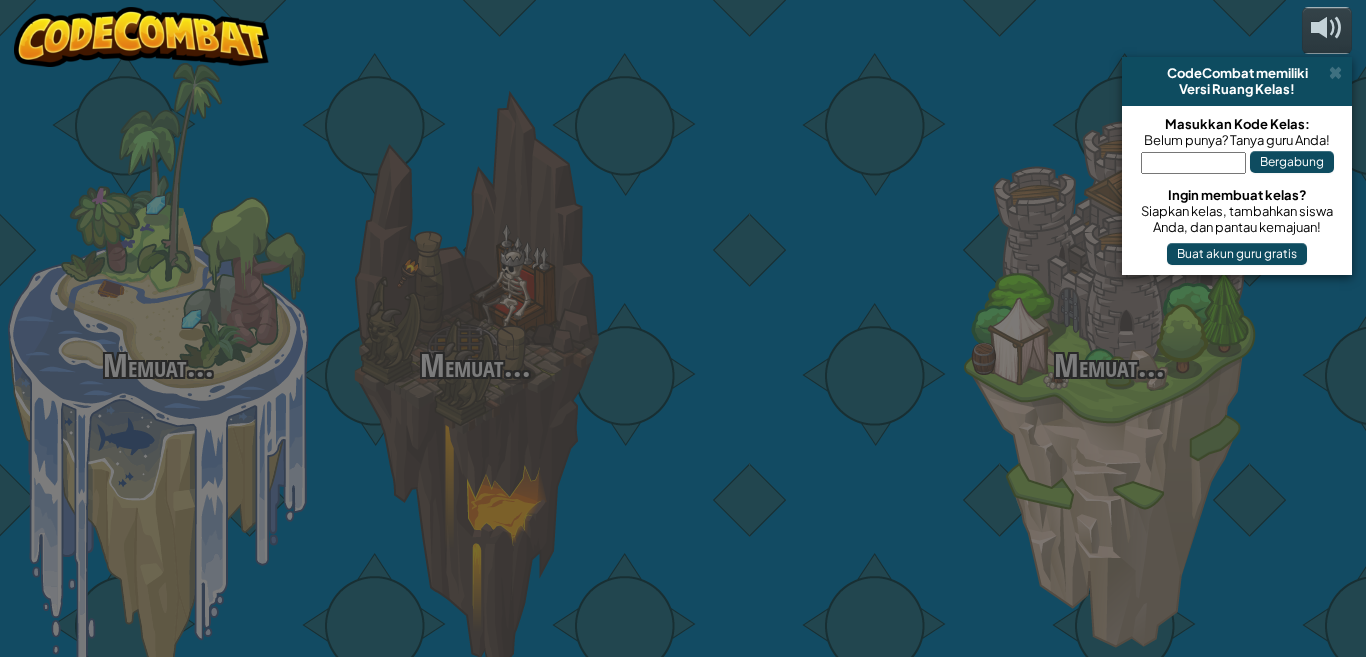 select on "id" 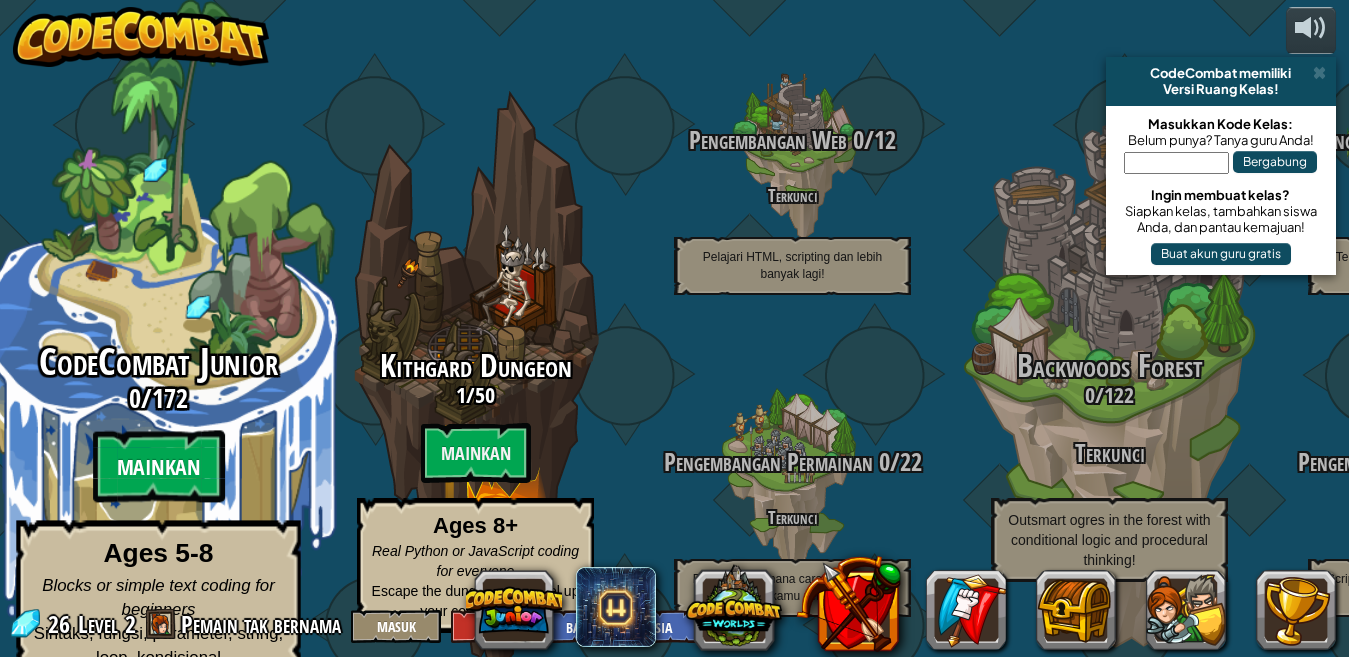 click on "Mainkan" at bounding box center [158, 467] 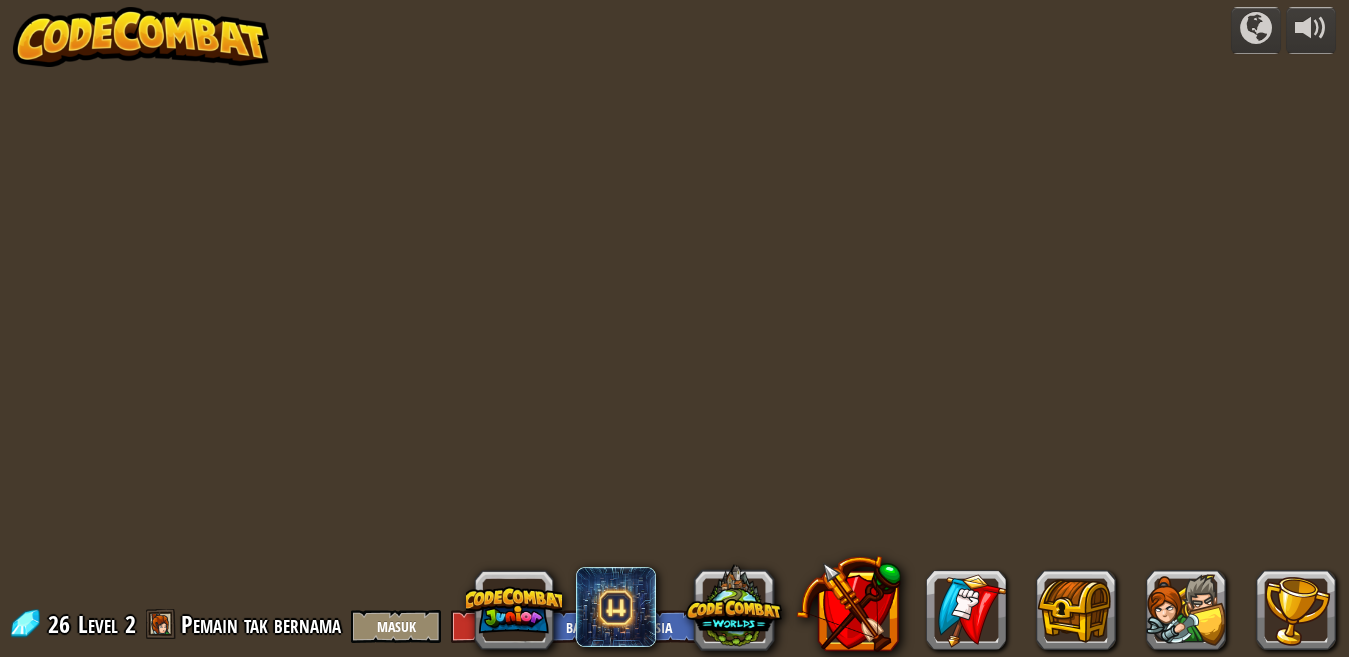 select on "id" 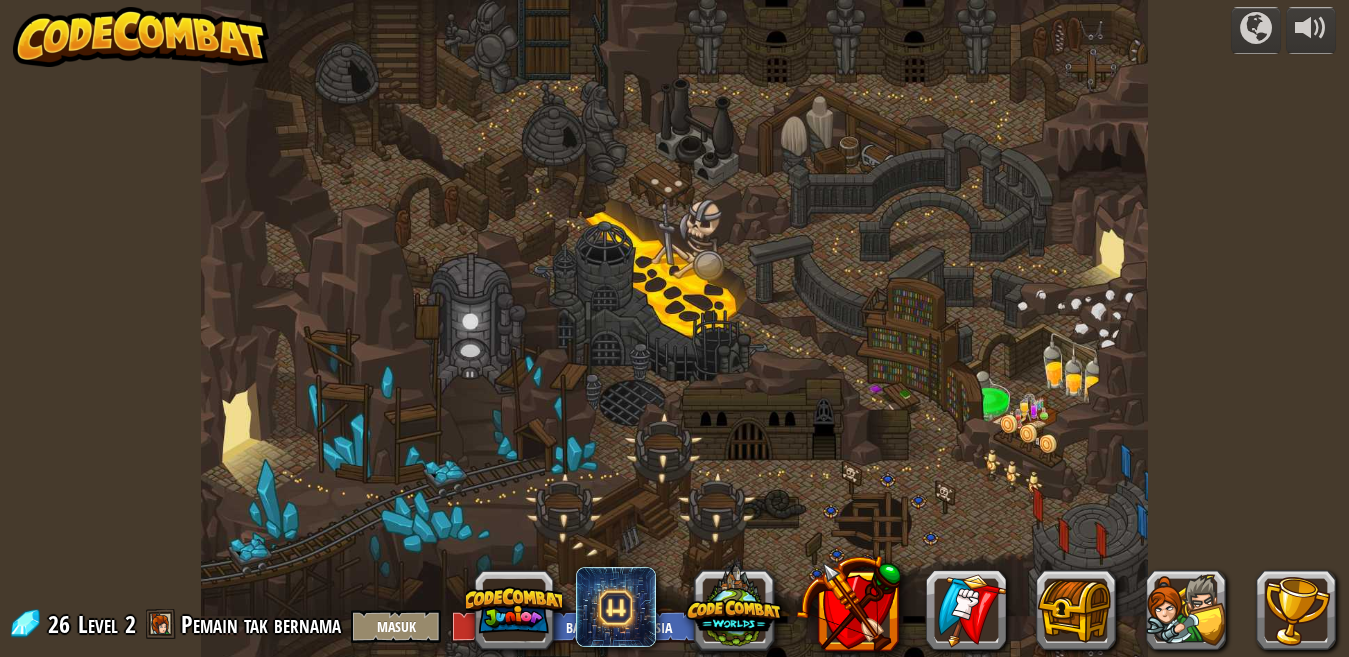 select on "id" 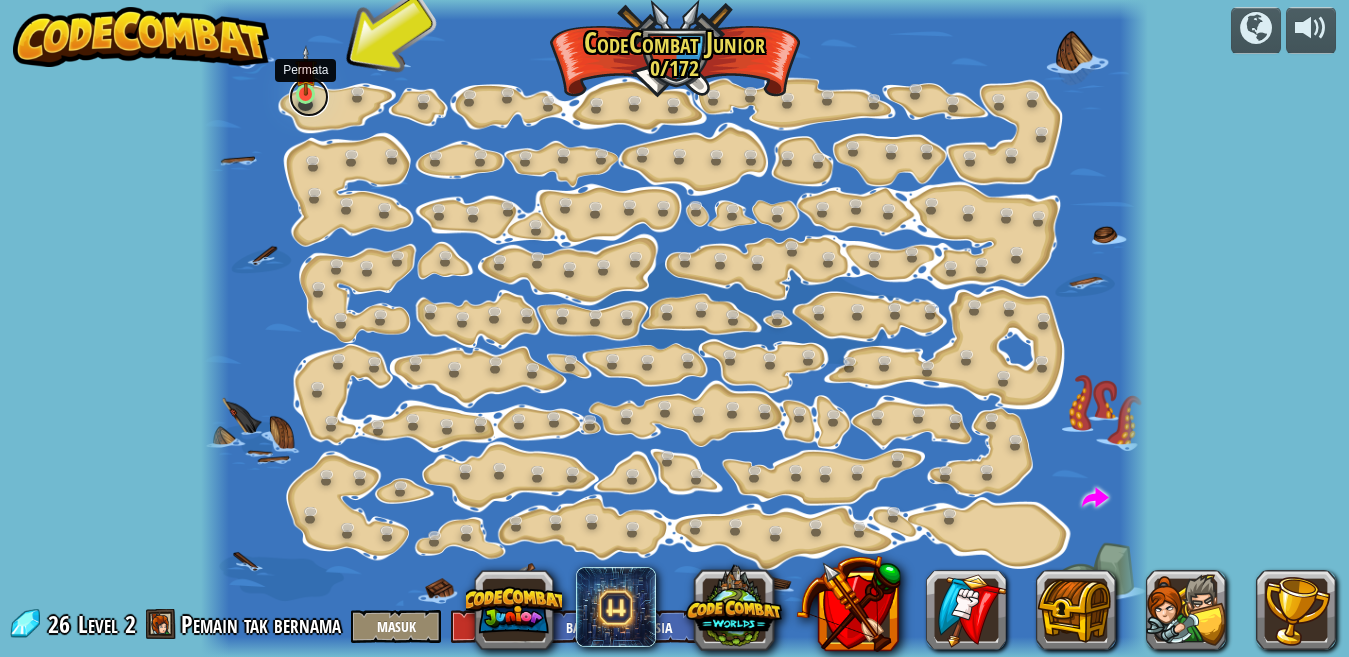 click at bounding box center [309, 97] 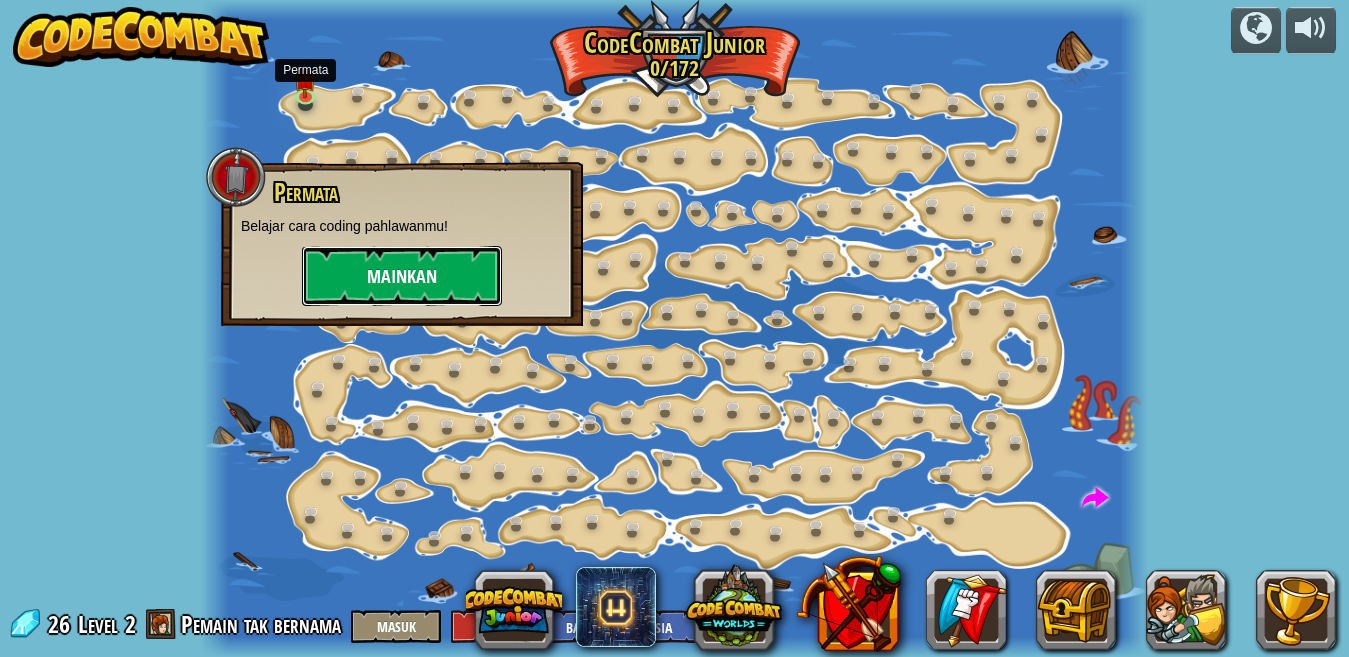 click on "Mainkan" at bounding box center (402, 276) 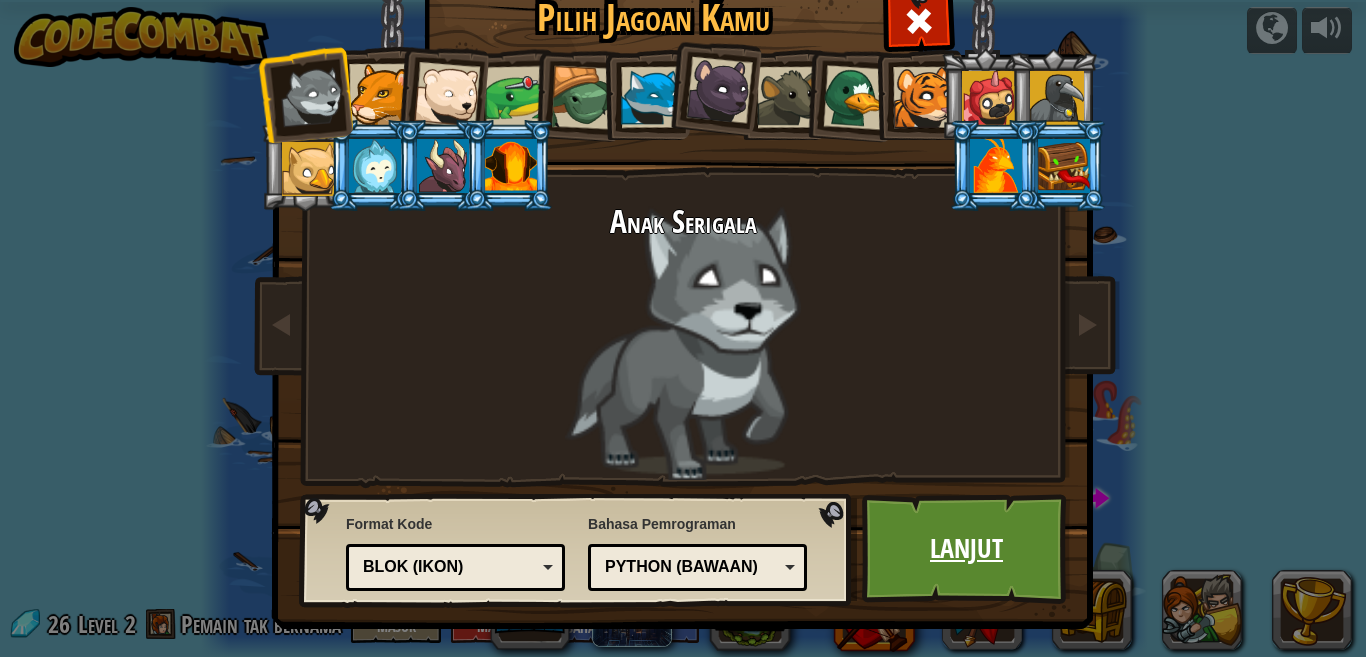 click on "Lanjut" at bounding box center [966, 549] 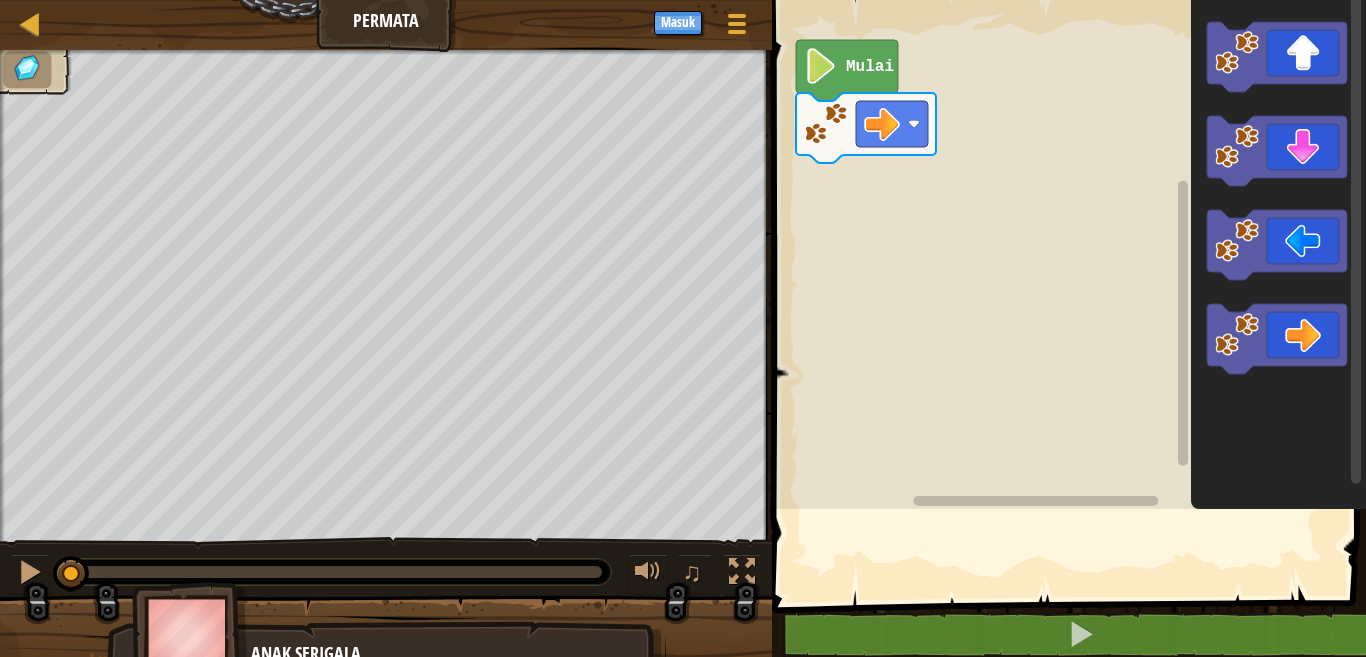 click at bounding box center [386, 296] 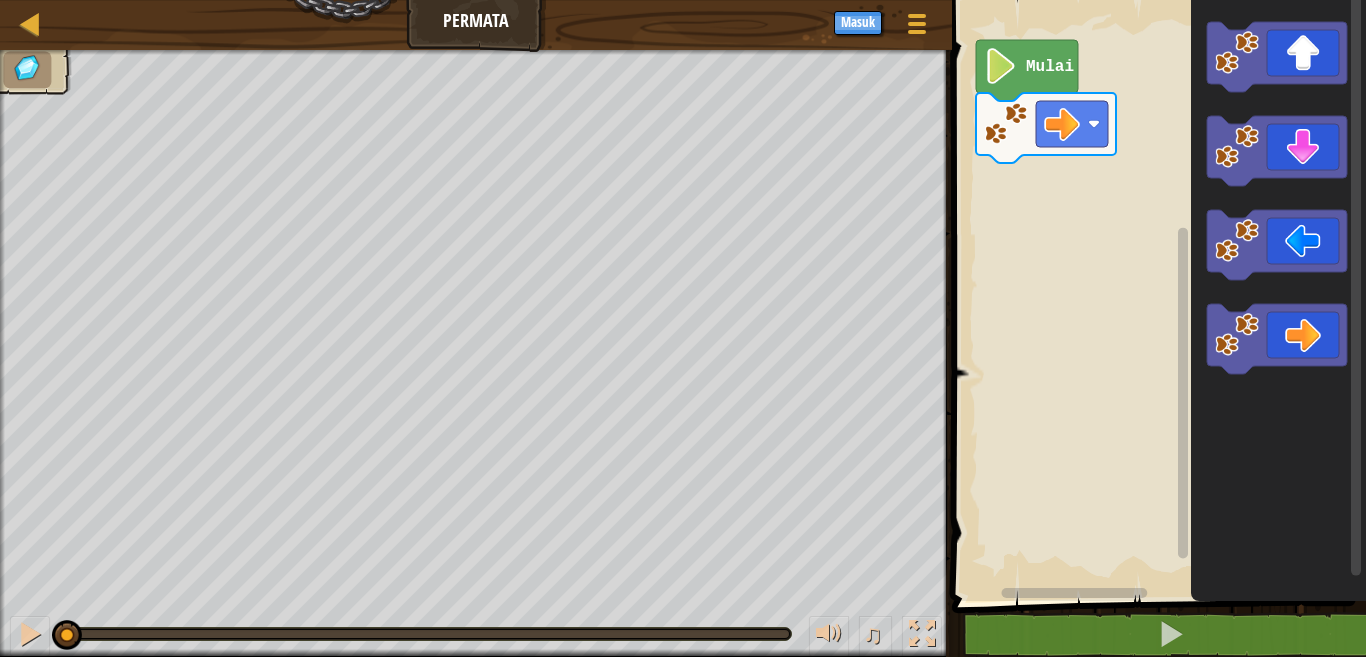 click 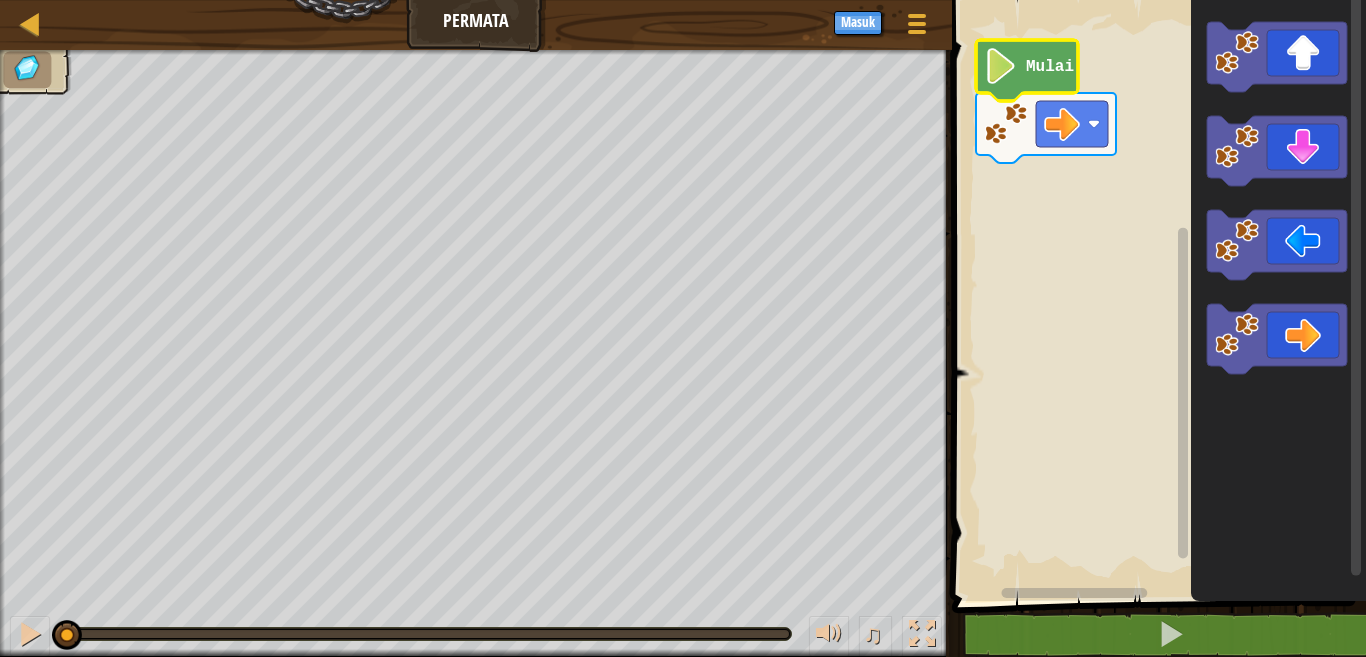 click 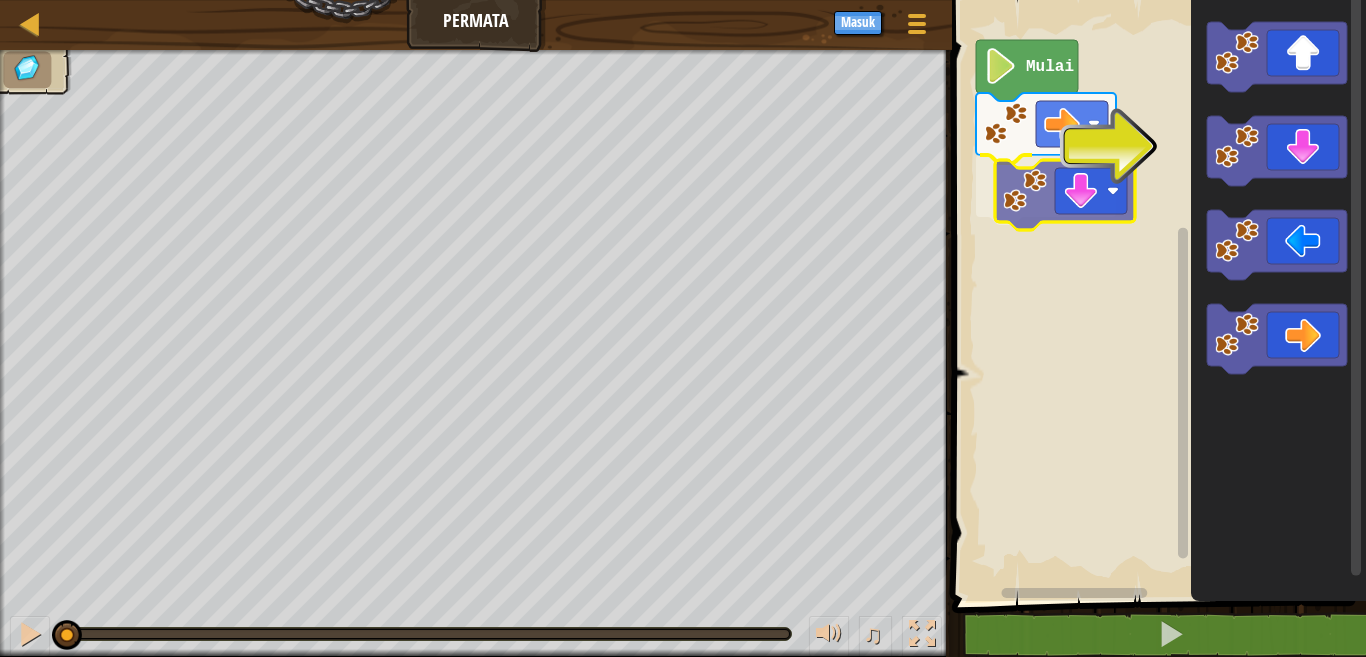 click on "Mulai" at bounding box center (1156, 295) 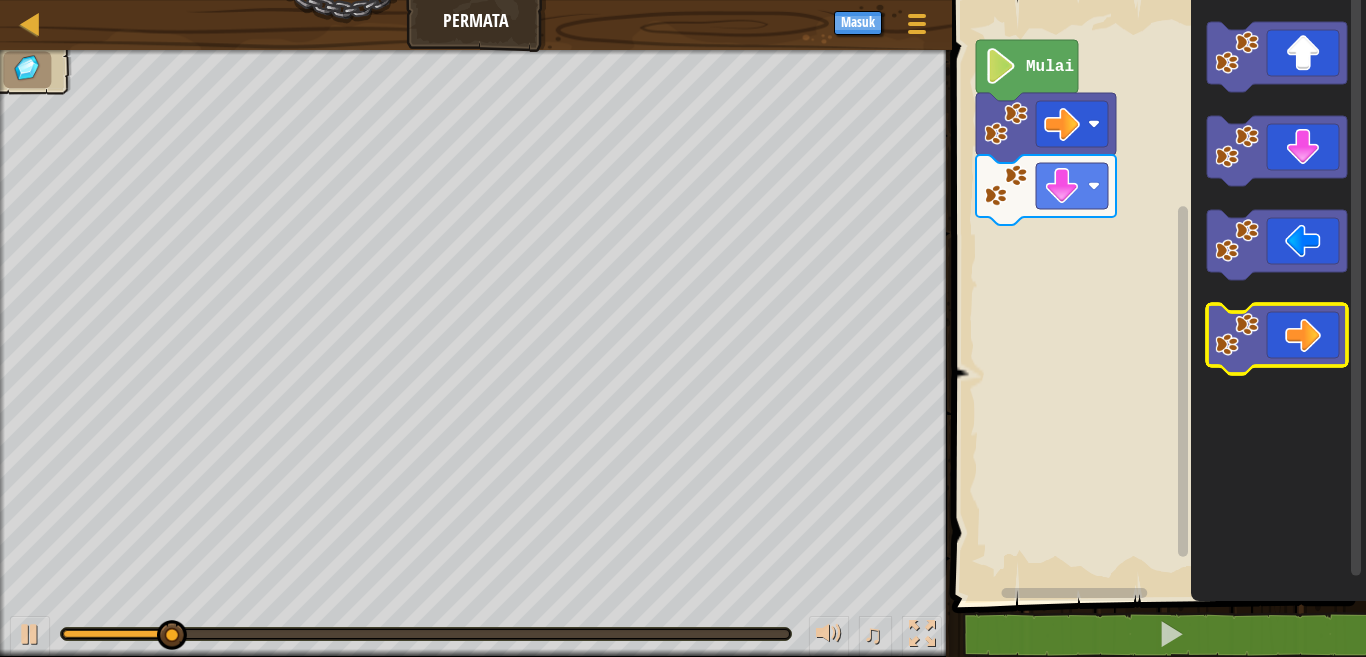 click 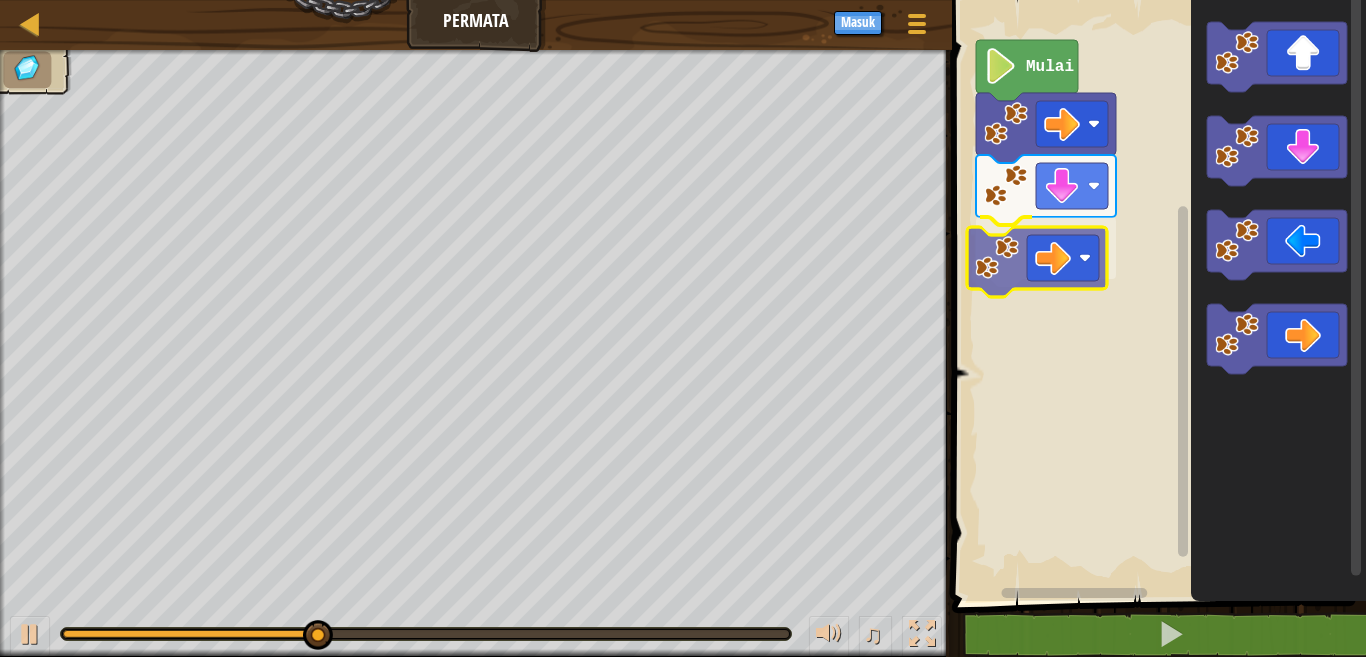 click on "Mulai" at bounding box center [1156, 295] 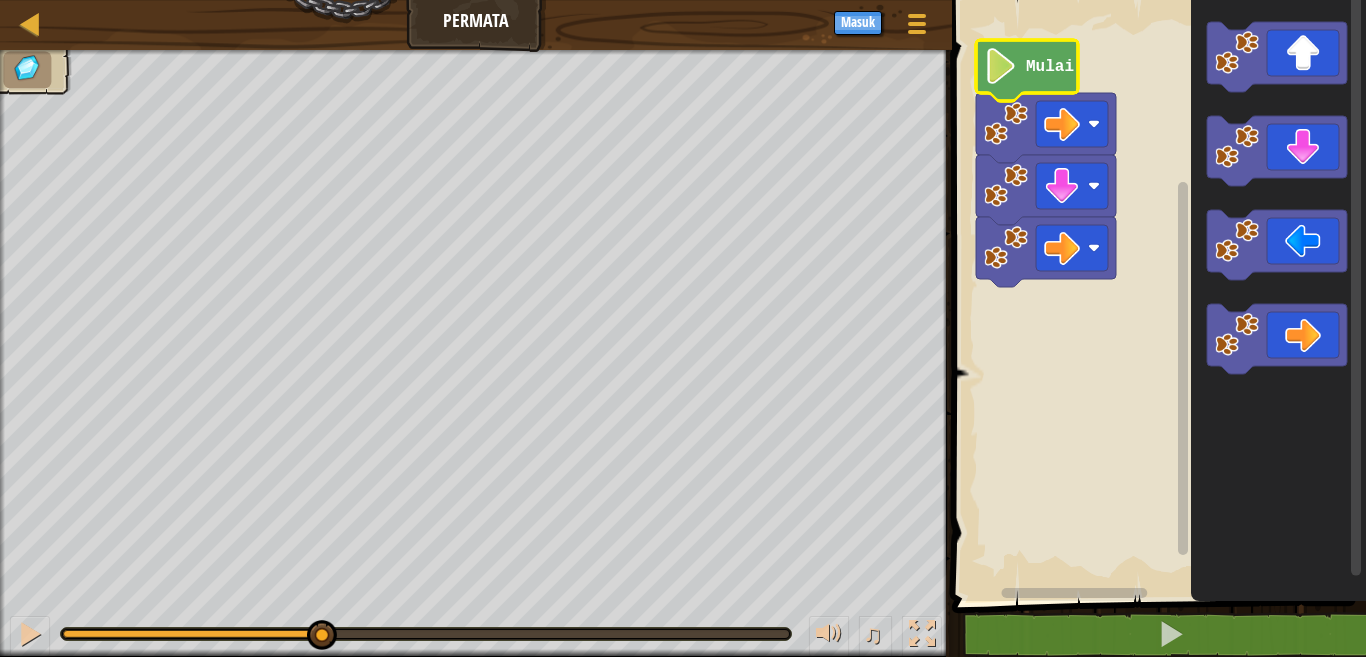 click 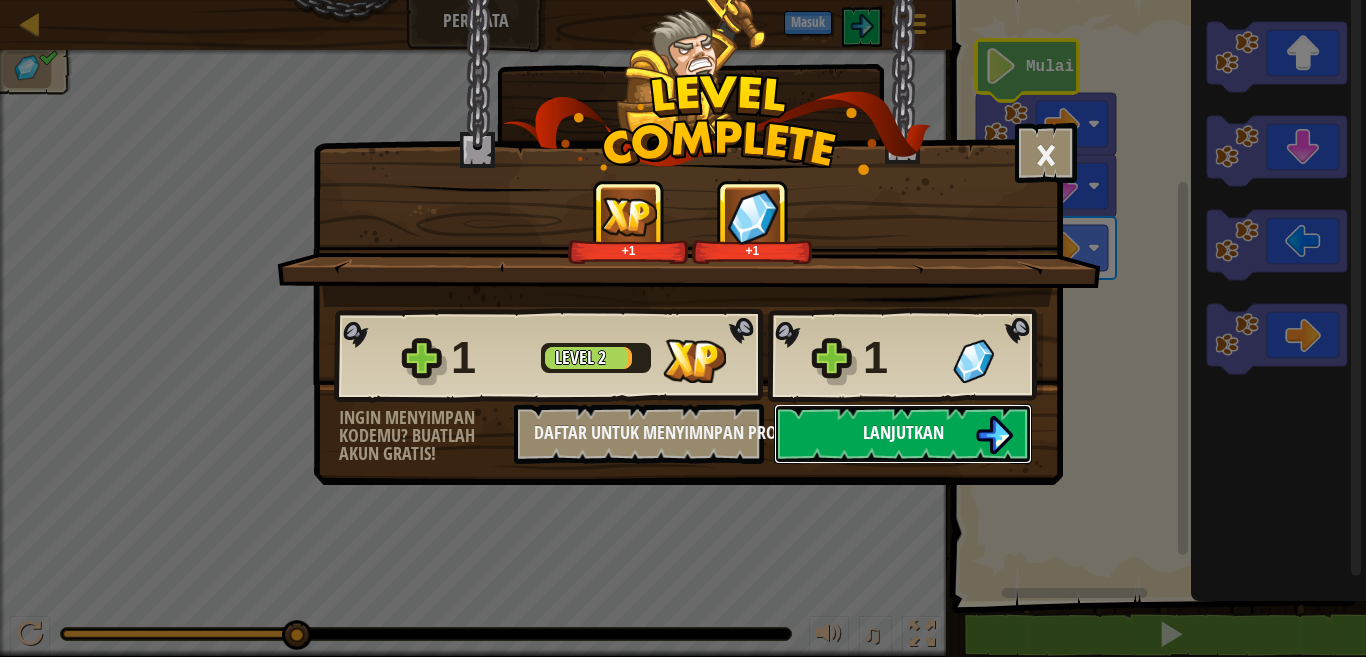 click on "Lanjutkan" at bounding box center (903, 434) 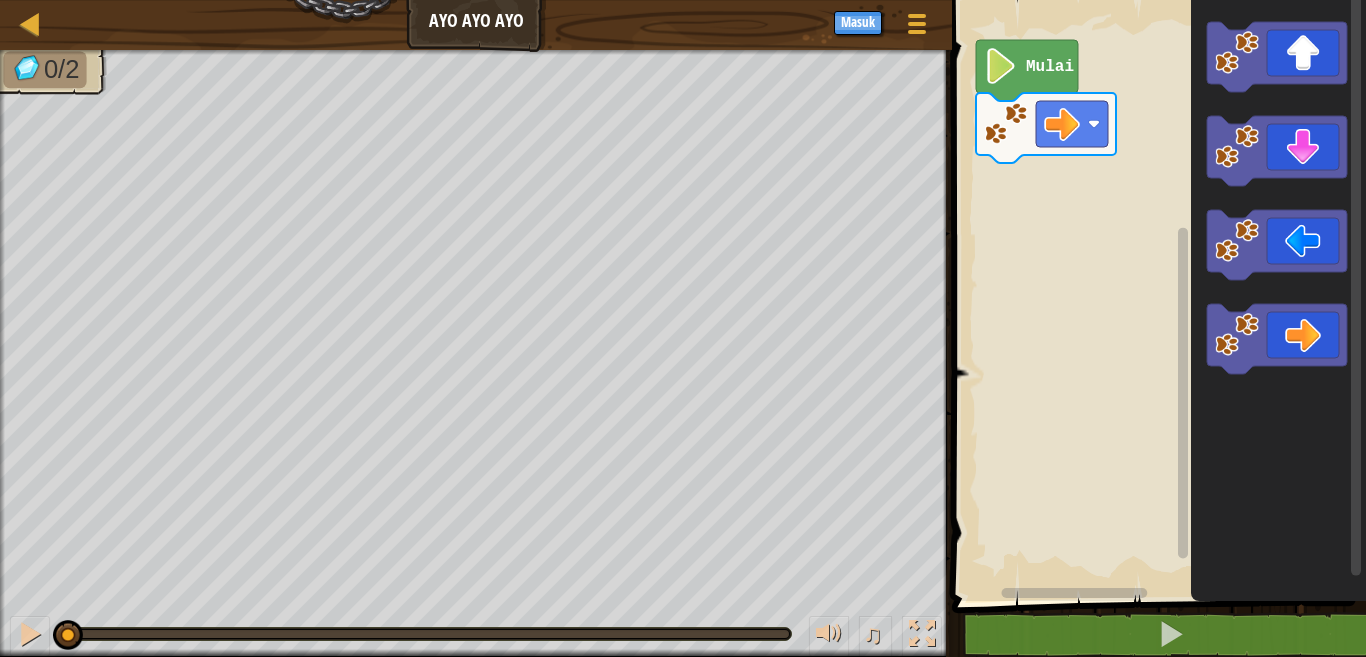 click 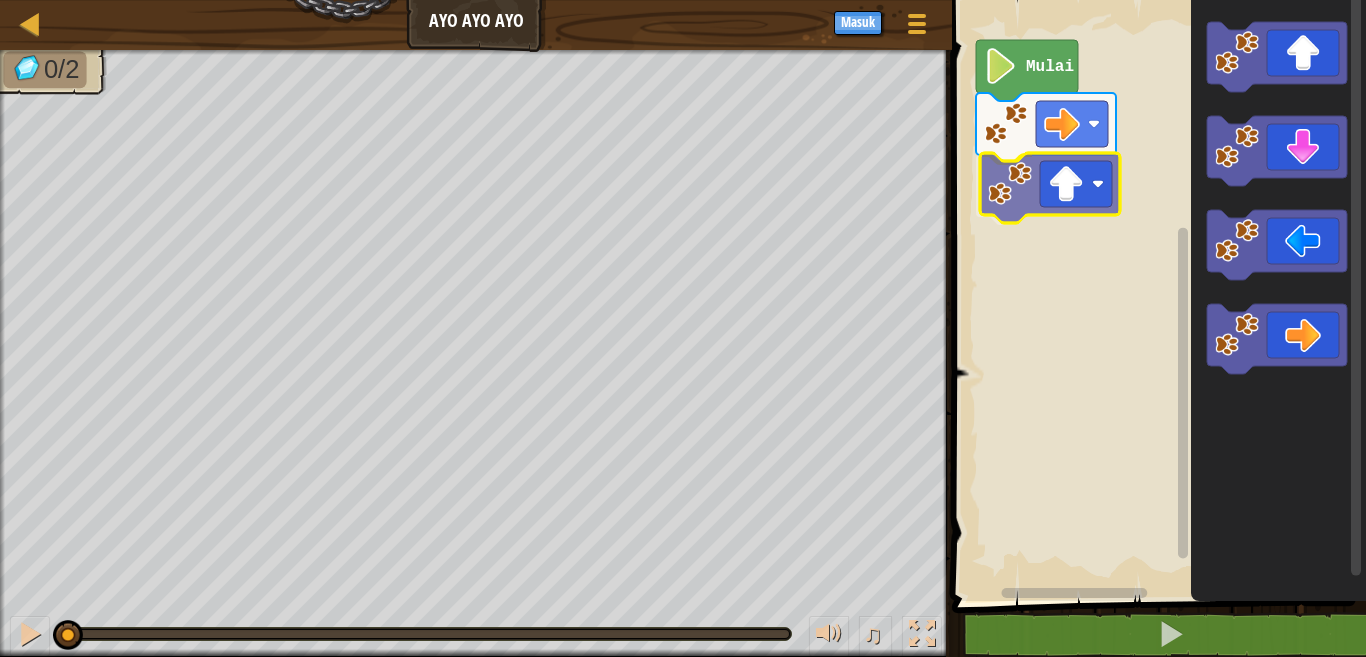 click on "Mulai" at bounding box center (1156, 295) 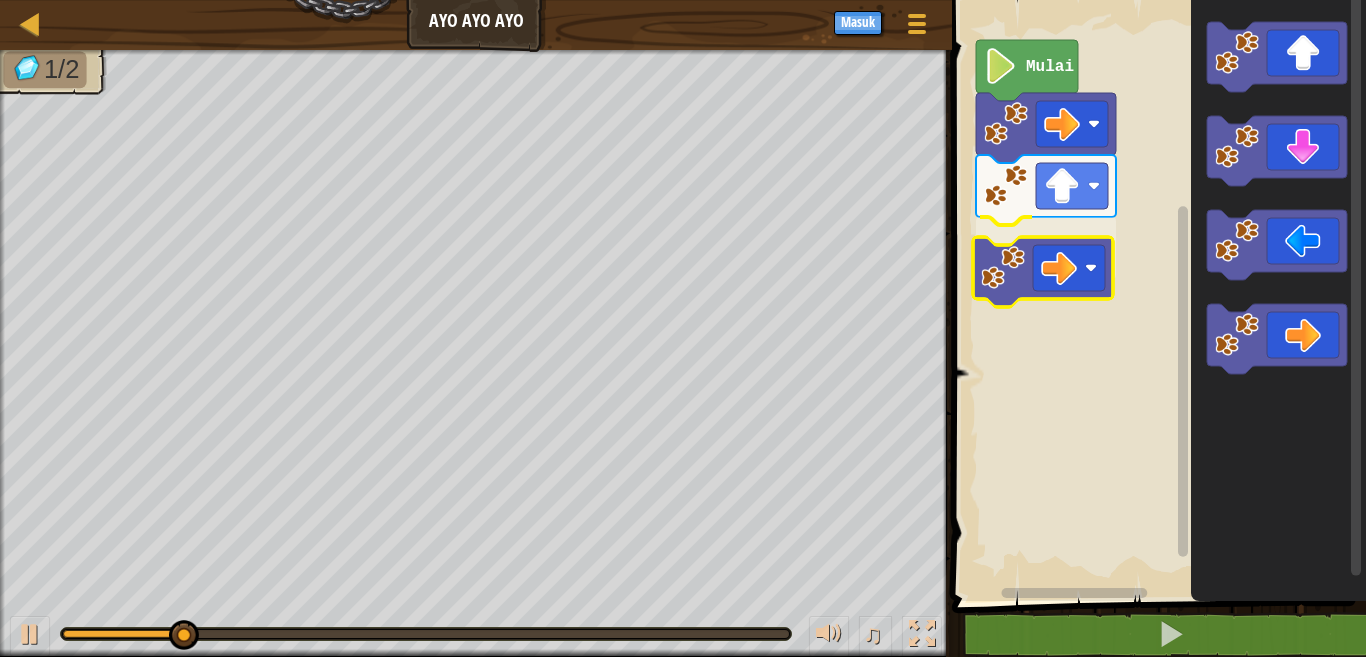 click on "Mulai" at bounding box center (1156, 295) 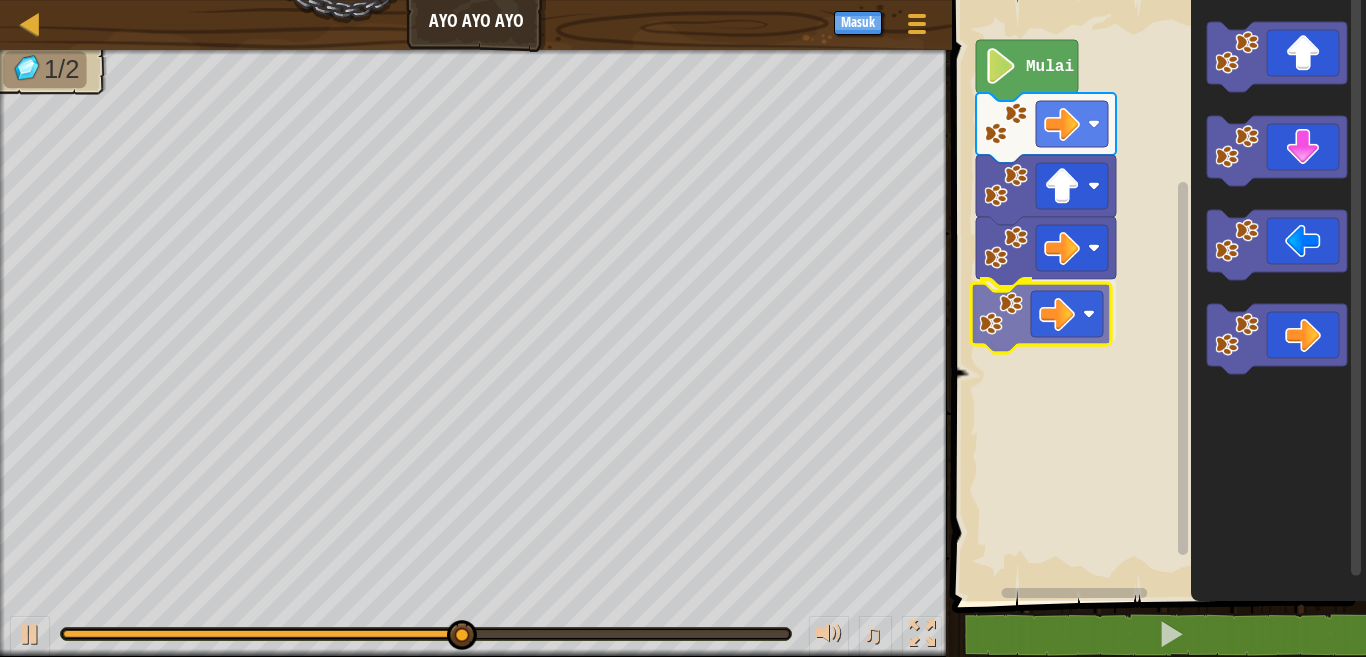 click on "Mulai" at bounding box center (1156, 295) 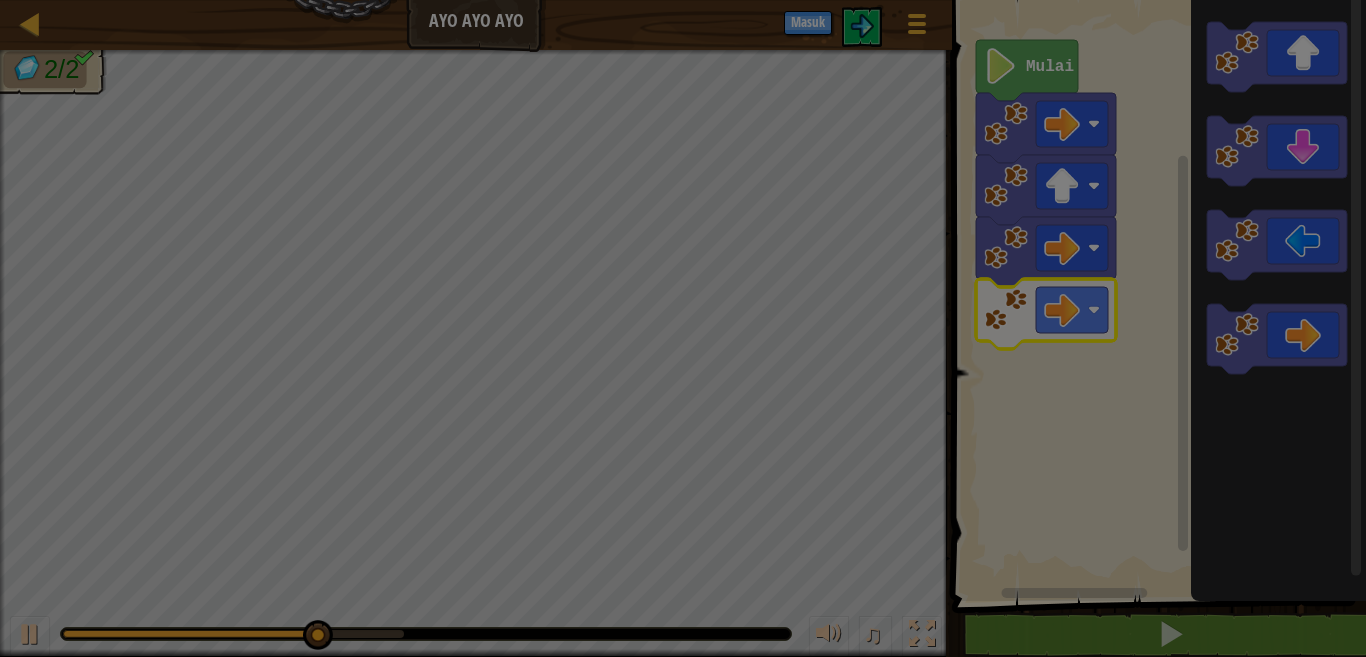 click on "Peta Ayo Ayo Ayo Menu Permainan Masuk 1     הההההההההההההההההההההההההההההההההההההההההההההההההההההההההההההההההההההההההההההההההההההההההההההההההההההההההההההההההההההההההההההההההההההההההההההההההההההההההההההההההההההההההההההההההההההההההההההההההההההההההההההההההההההההההההההההההההההההההההההההההההההההההההההההה XXXXXXXXXXXXXXXXXXXXXXXXXXXXXXXXXXXXXXXXXXXXXXXXXXXXXXXXXXXXXXXXXXXXXXXXXXXXXXXXXXXXXXXXXXXXXXXXXXXXXXXXXXXXXXXXXXXXXXXXXXXXXXXXXXXXXXXXXXXXXXXXXXXXXXXXXXXXXXXXXXXXXXXXXXXXXXXXXXXXXXXXXXXXXXXXXXXXXXXXXXXXXXXXXXXXXXXXXXXXXXXXXXXXXXXXXXXXXXXXXXXXXXXXXXXXXXXX Solusi × Blok 1 2 go ( 'right' )     Mulai Kode disimpan Bahasa pemrograman : Python Statement   /  Call   /  go('up') go('down') go('left') go('right') × Perbaiki Kode Kamu Perlu bantuan?   Tanya AI 2/2" at bounding box center (683, 1) 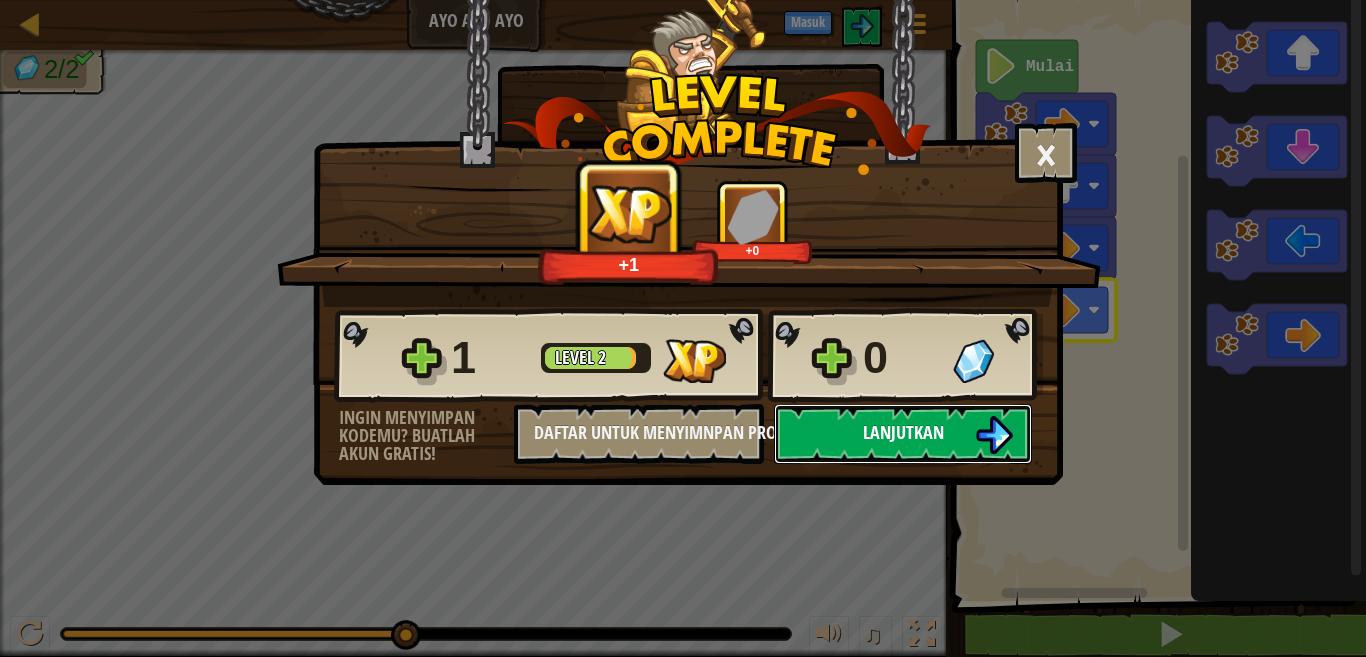 click on "Lanjutkan" at bounding box center [903, 432] 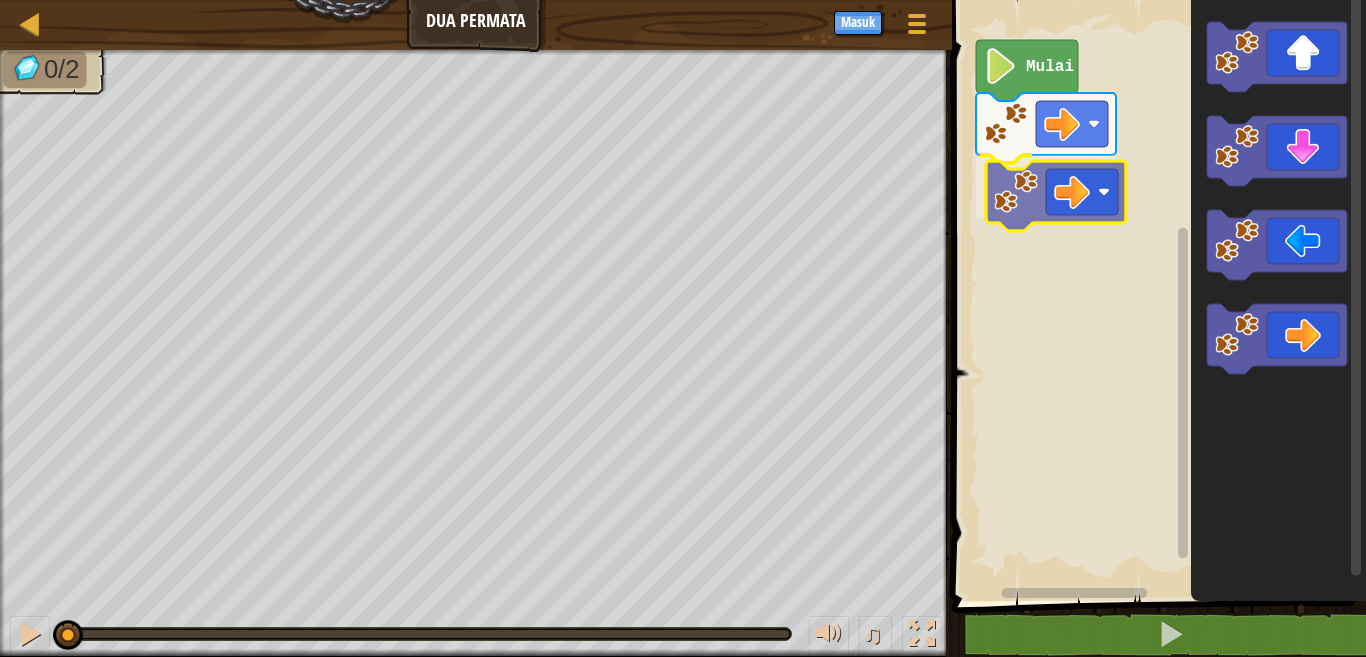 click on "Mulai" at bounding box center [1156, 295] 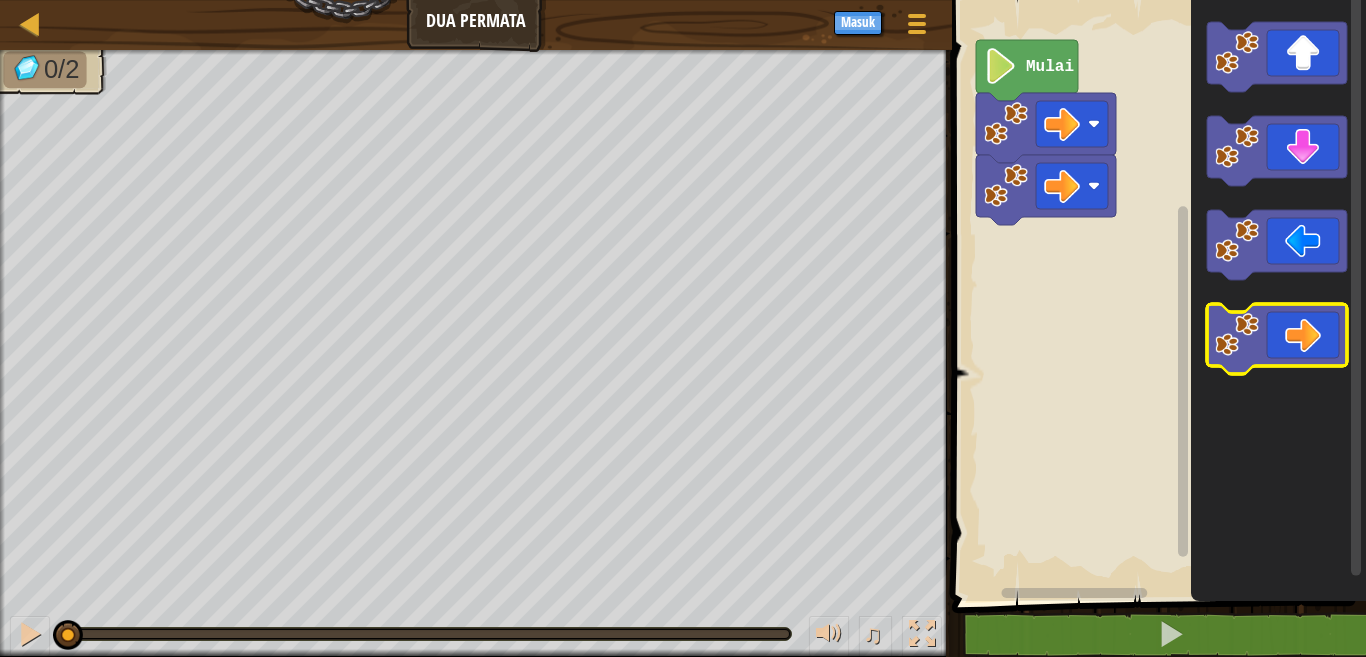 click 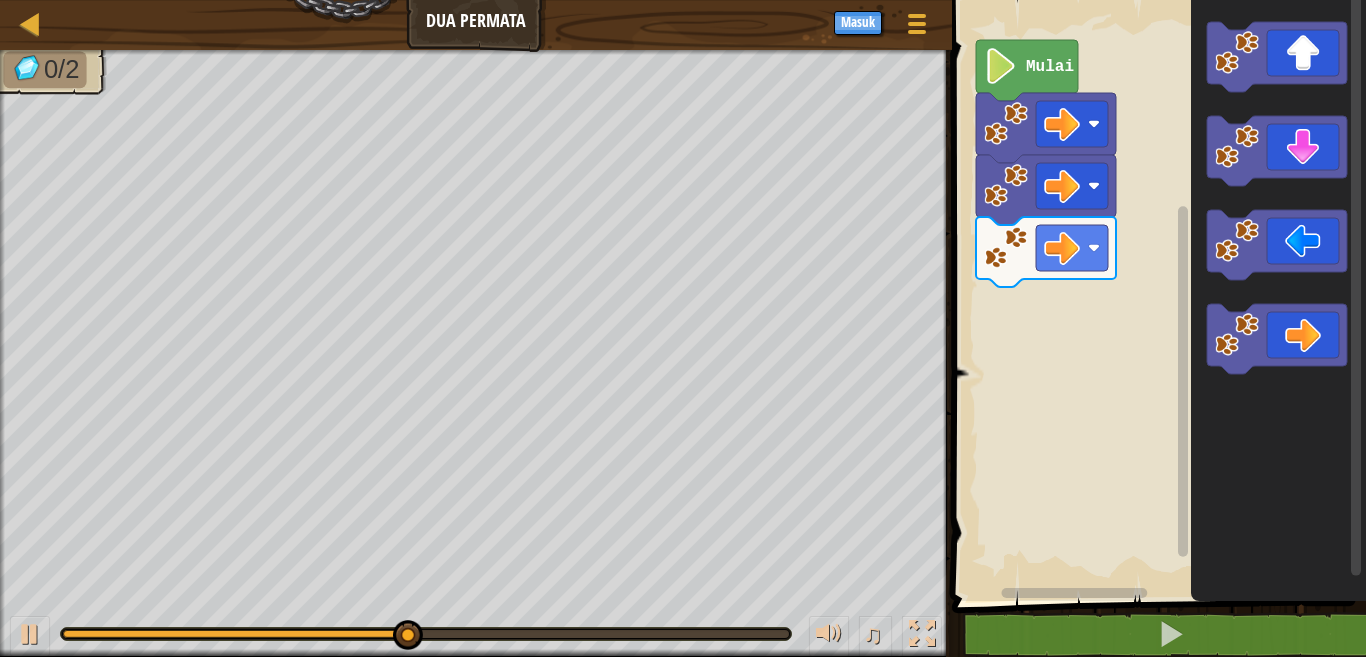 click on "Mulai" at bounding box center (1156, 295) 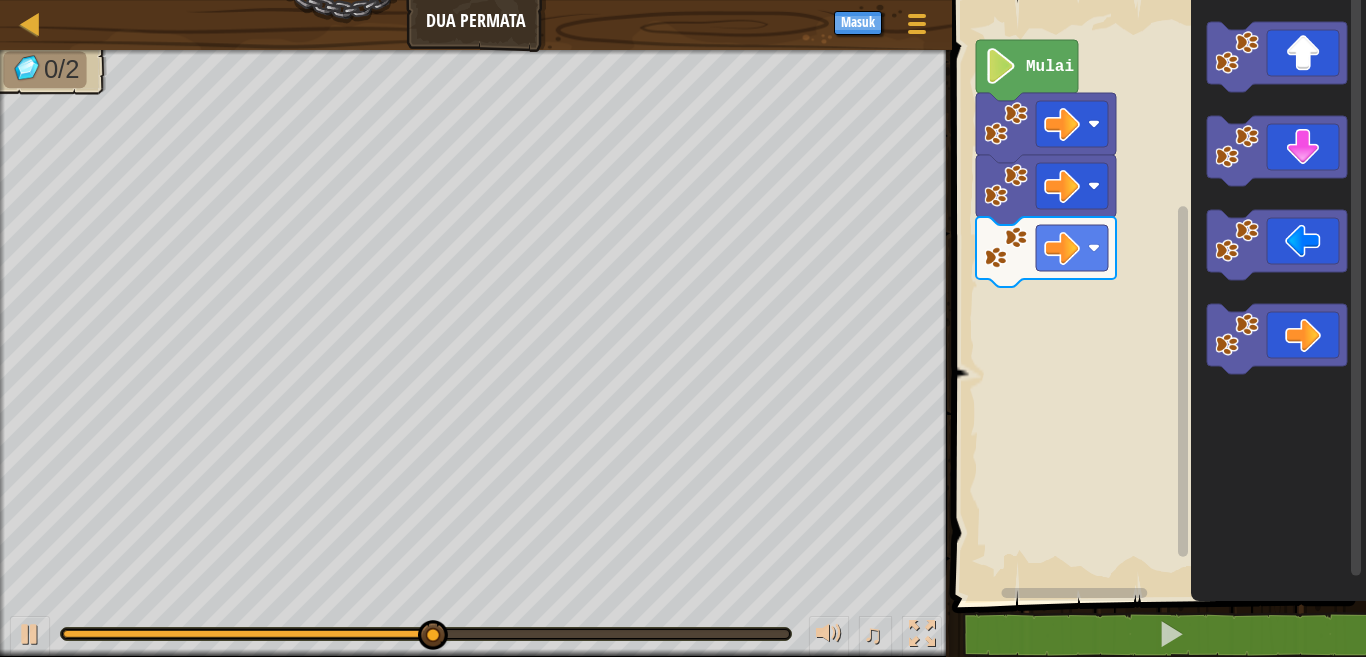 click 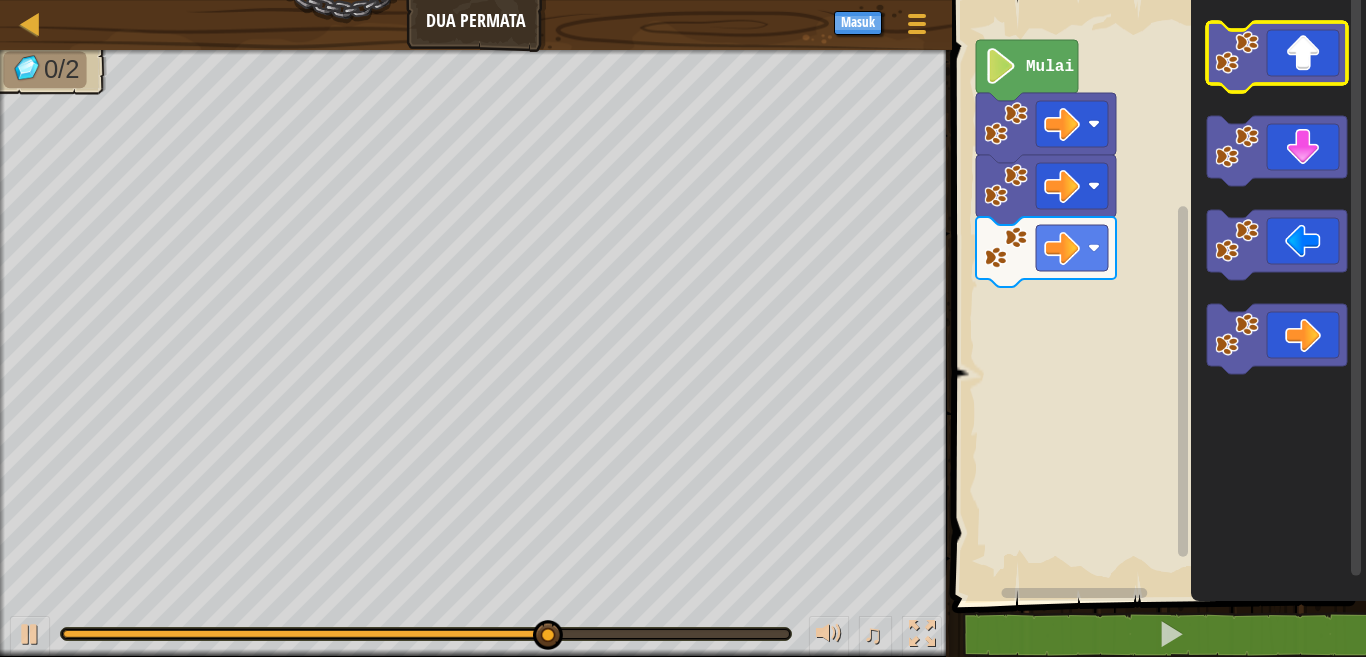 click 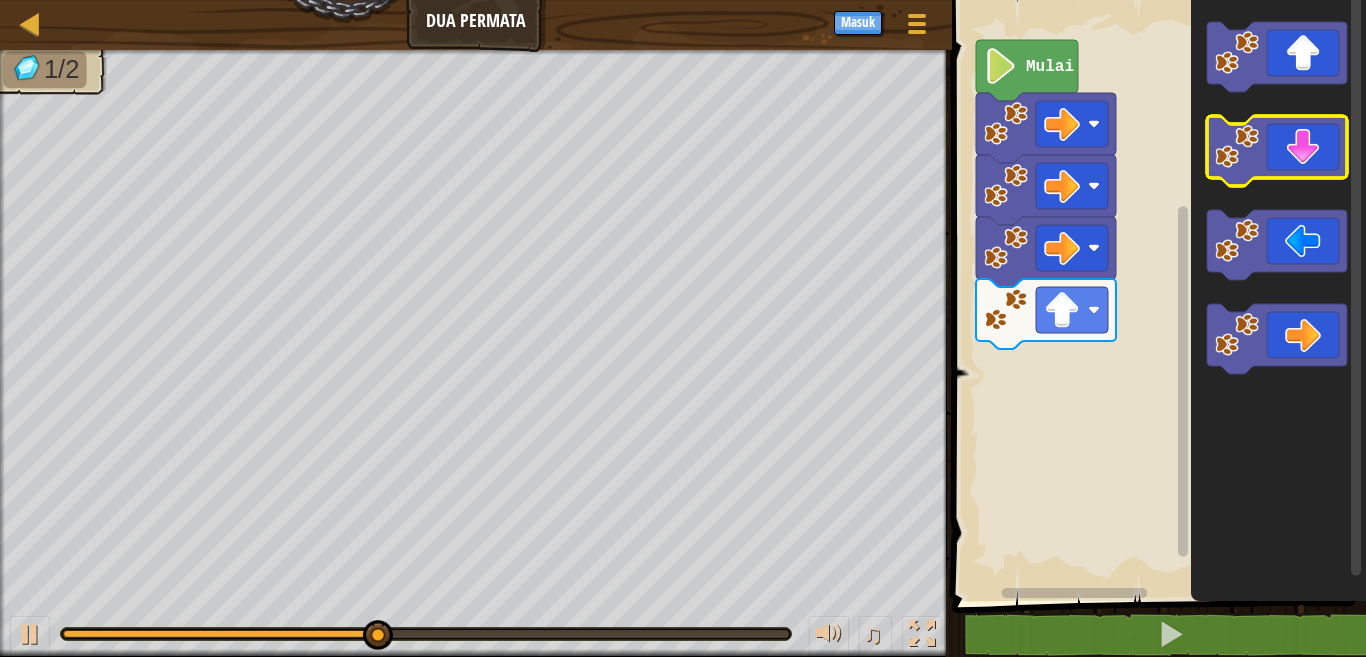 click 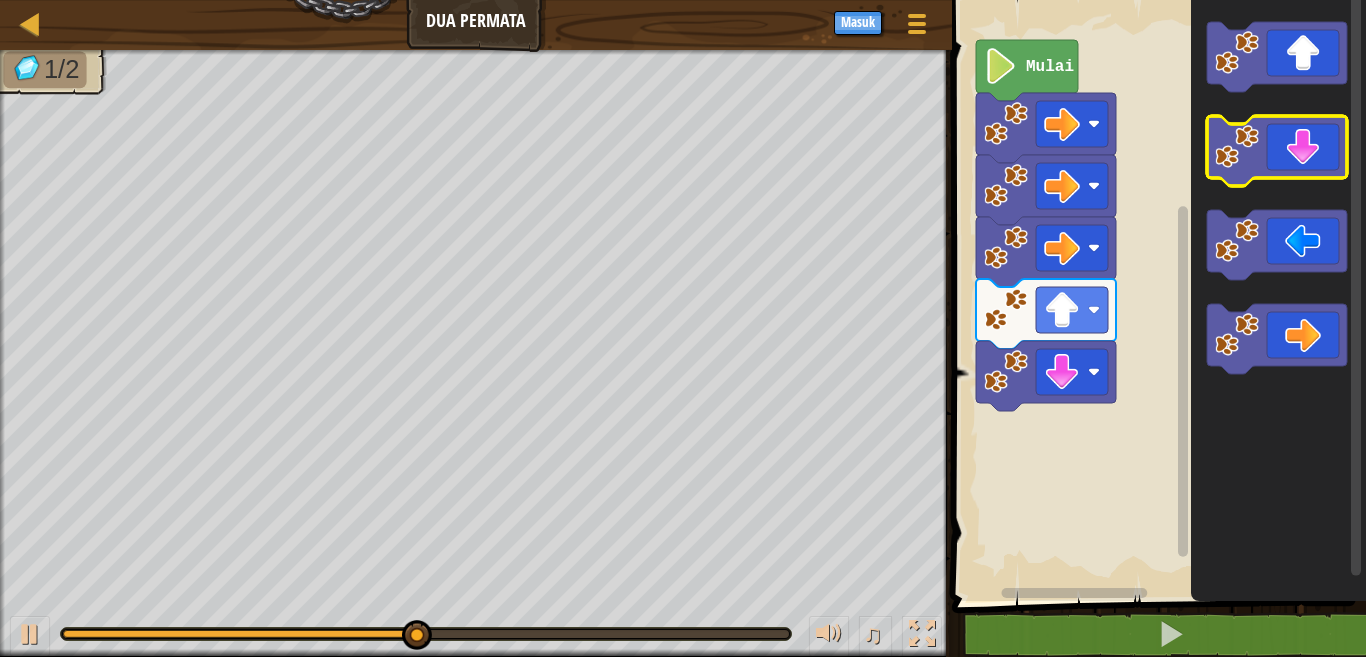 click 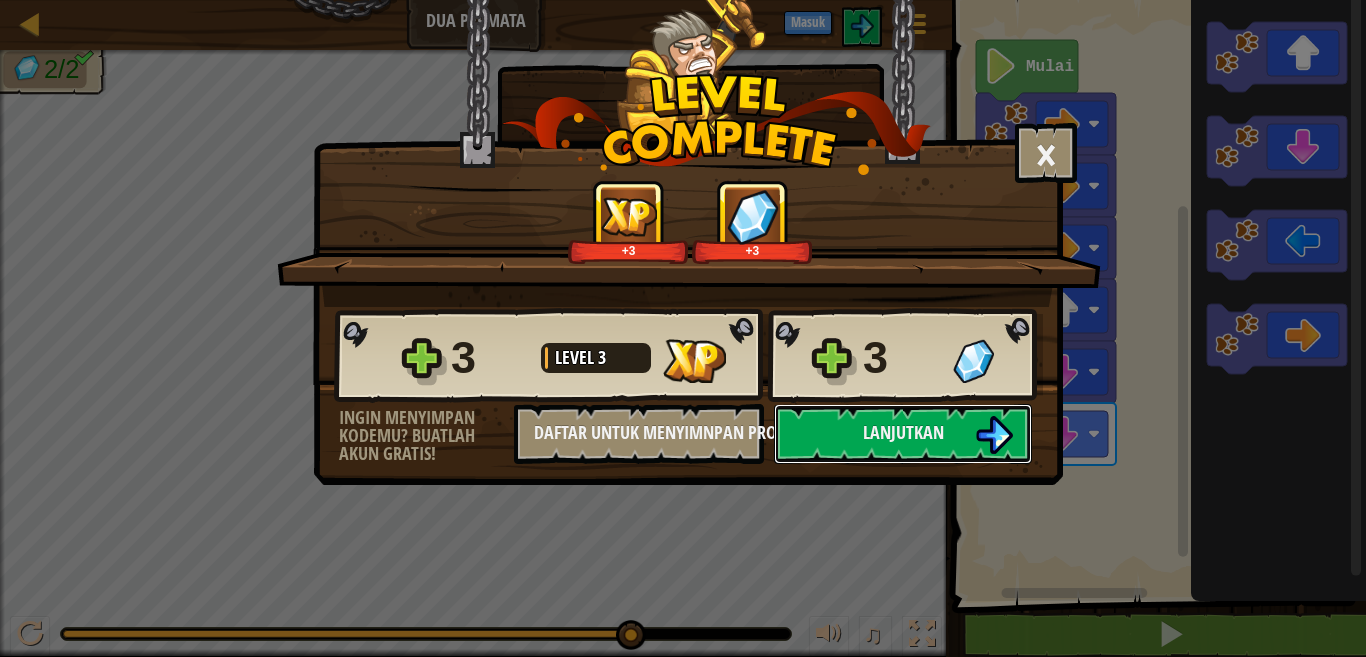 drag, startPoint x: 921, startPoint y: 462, endPoint x: 936, endPoint y: 464, distance: 15.132746 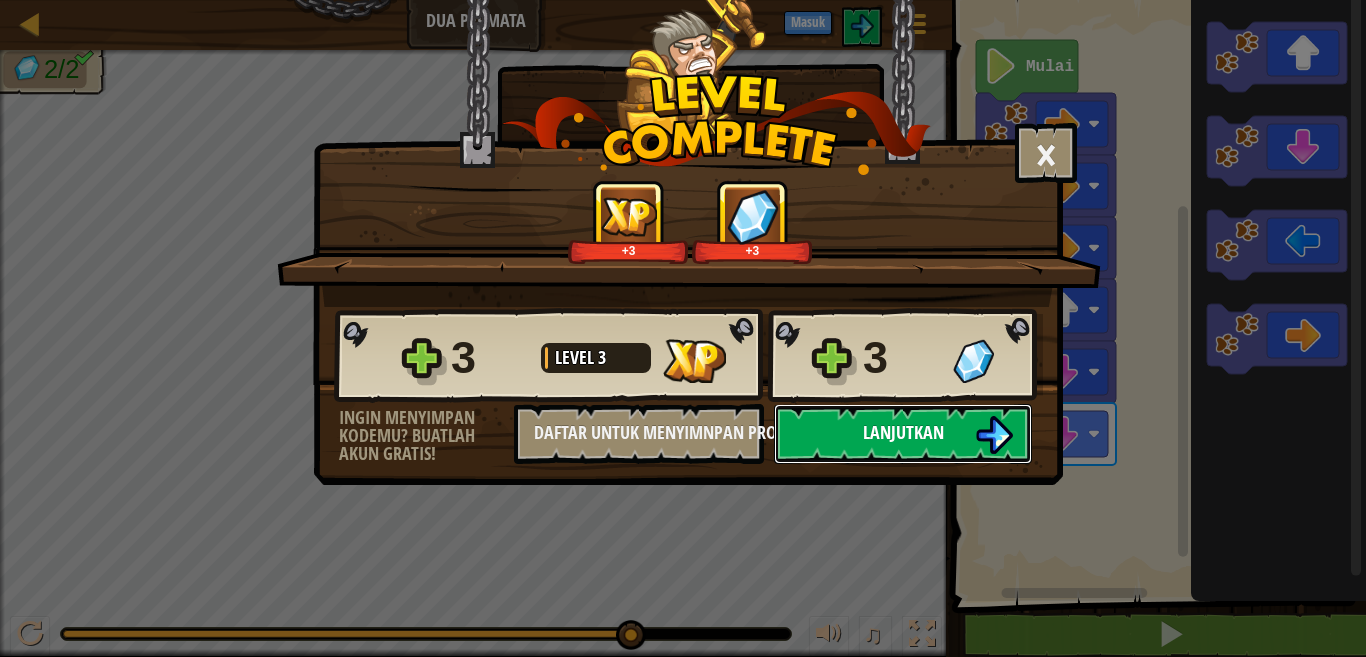 click at bounding box center [994, 435] 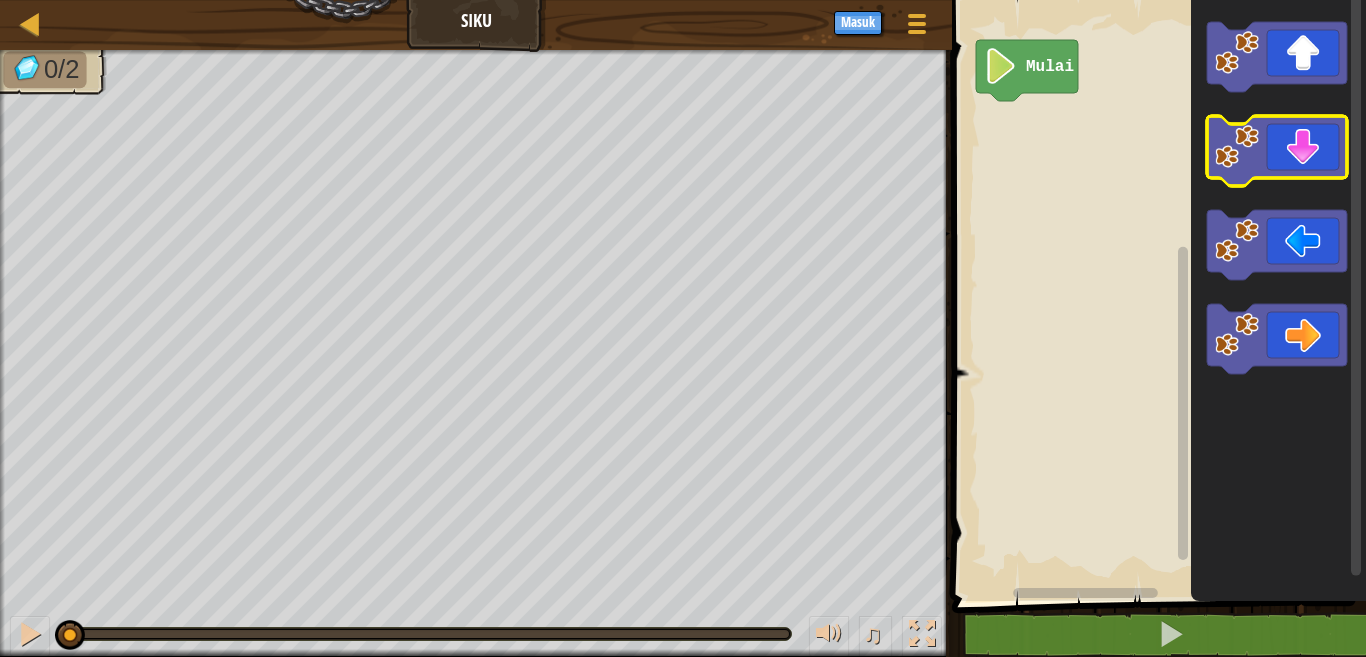 click 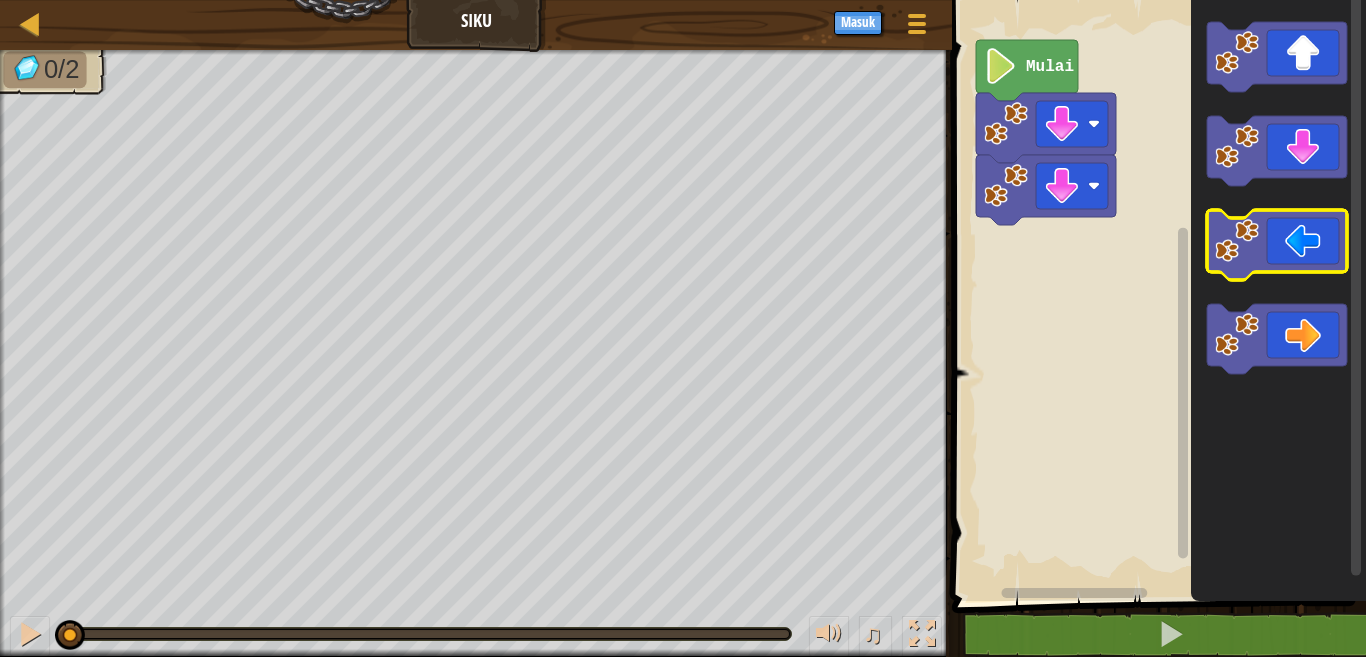 click 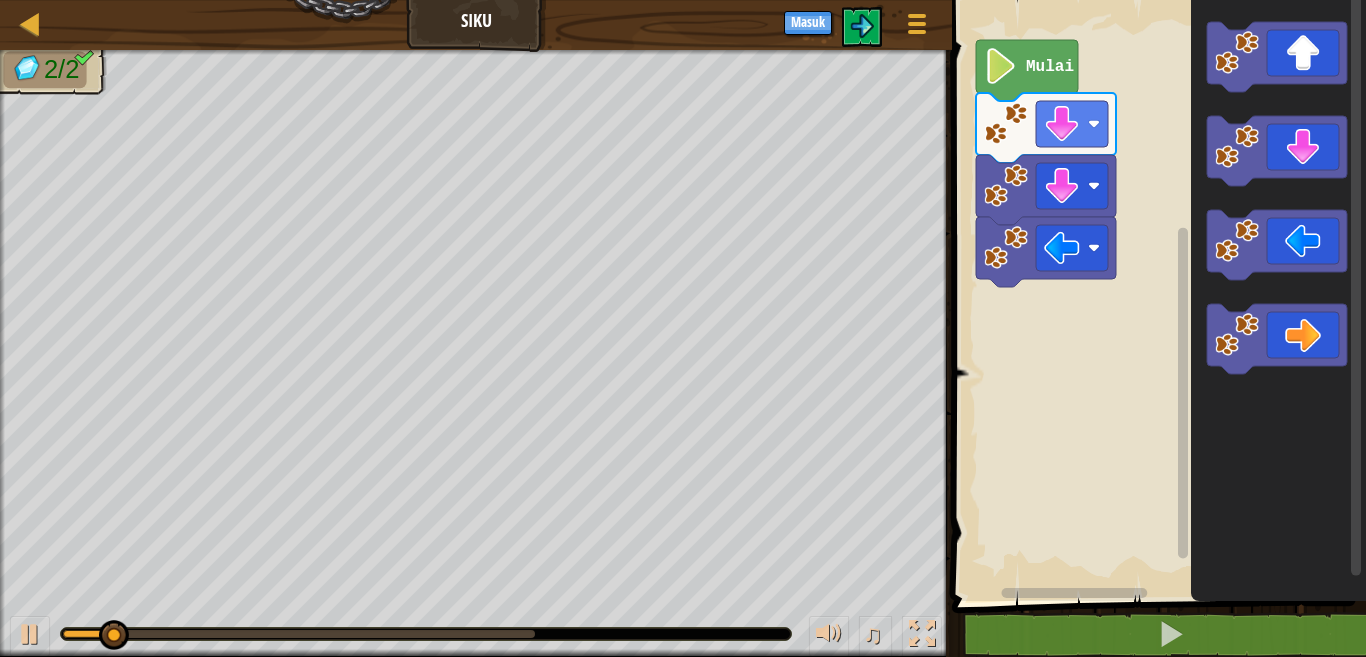 click on "Mulai" 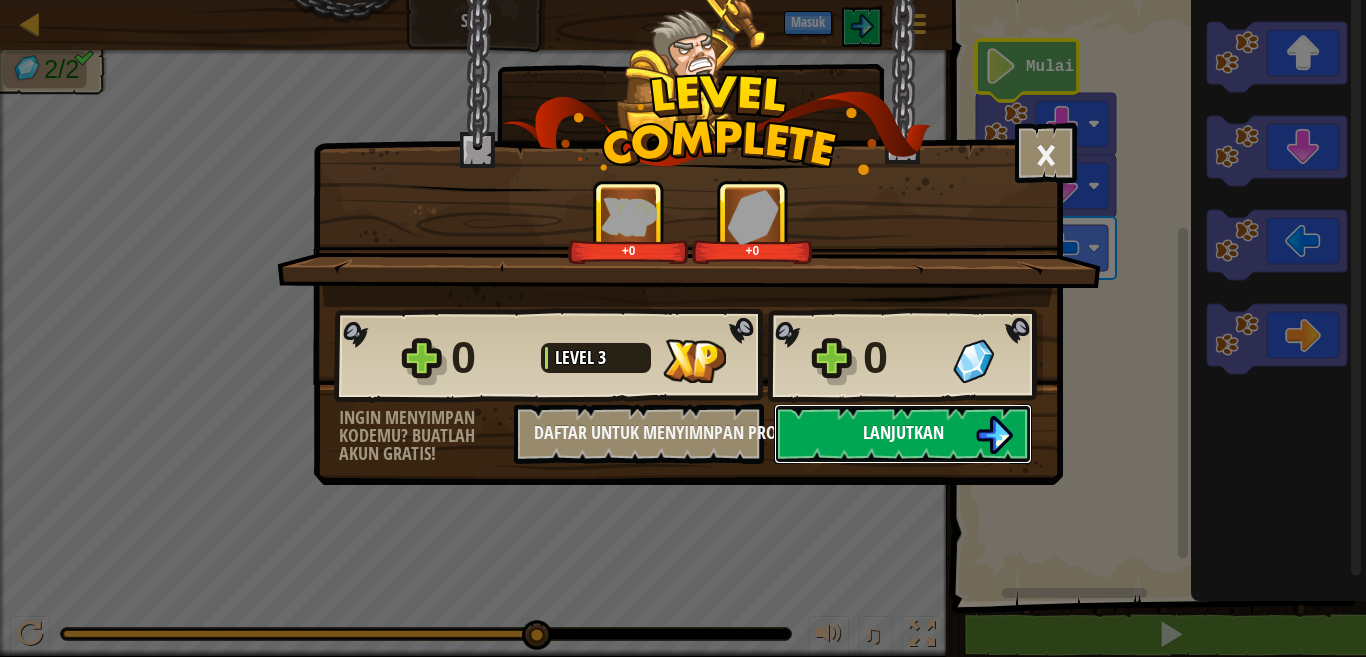 click at bounding box center (994, 435) 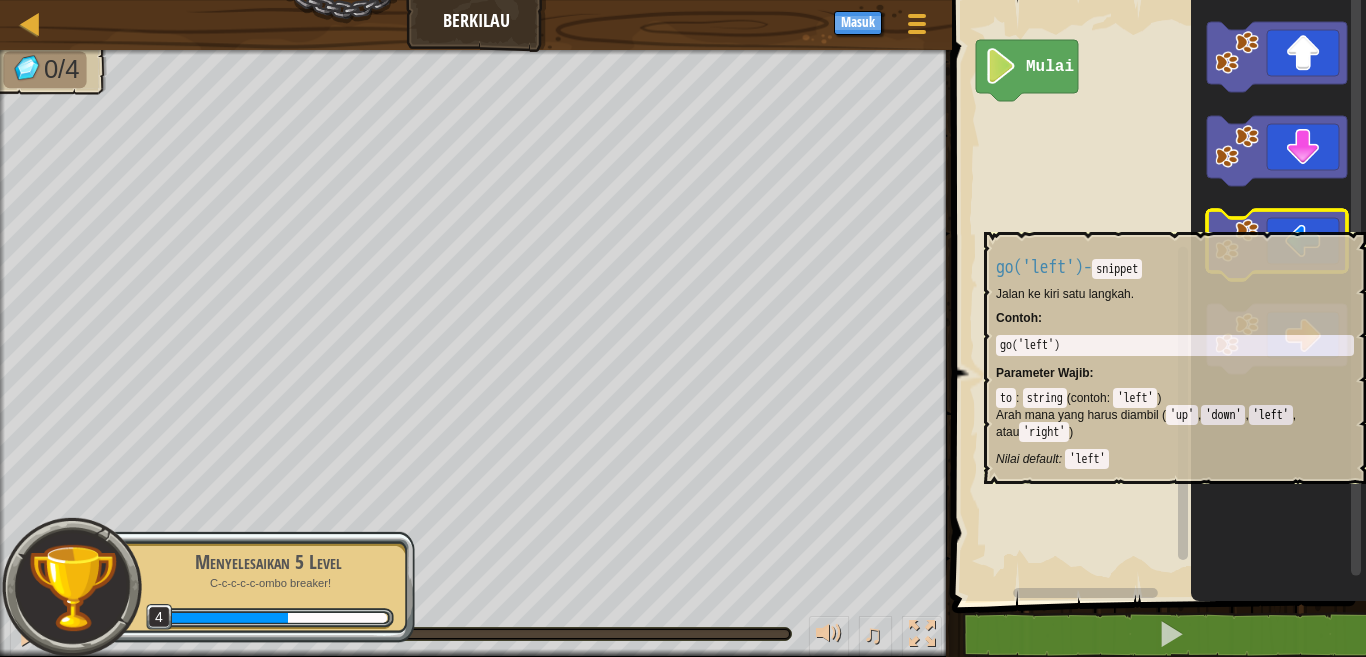 click 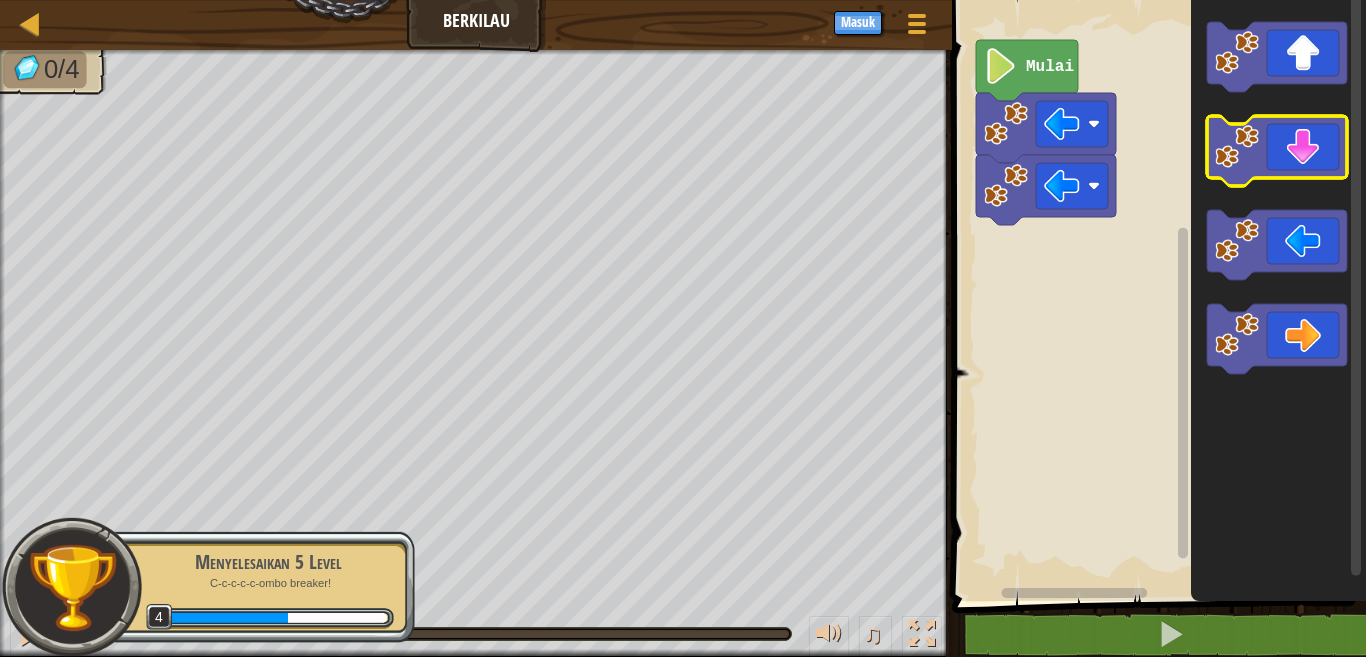 click 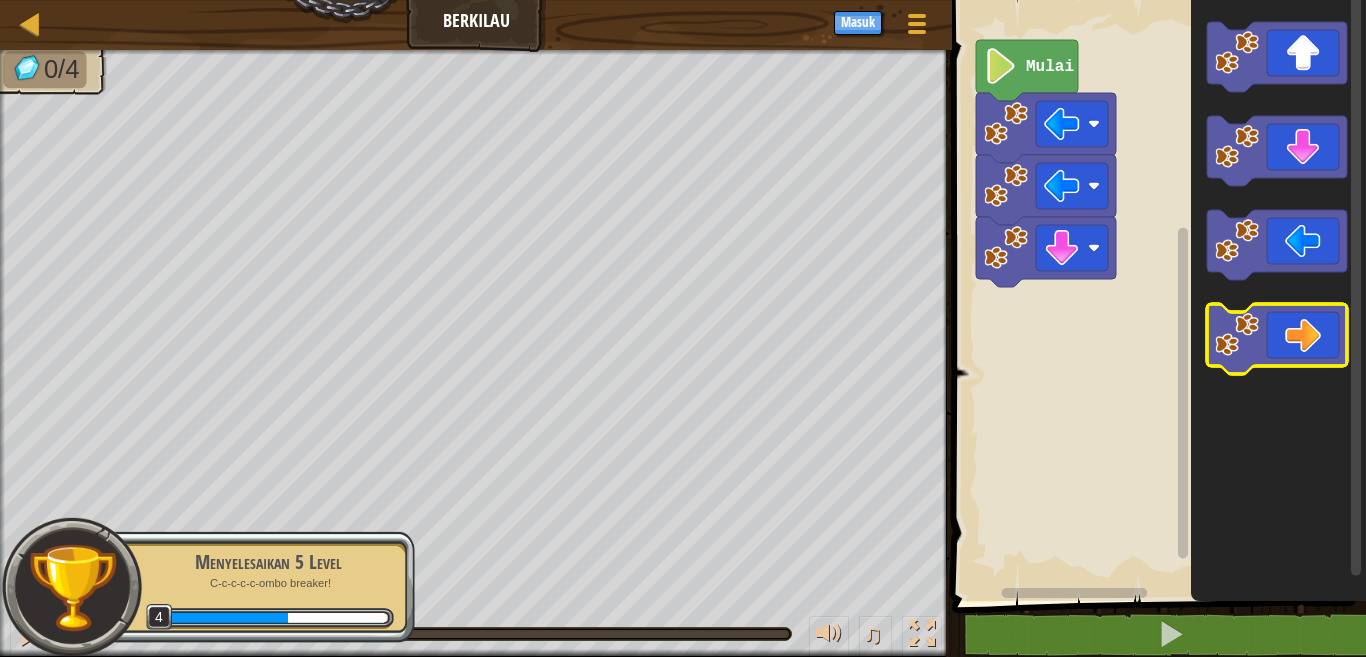 click 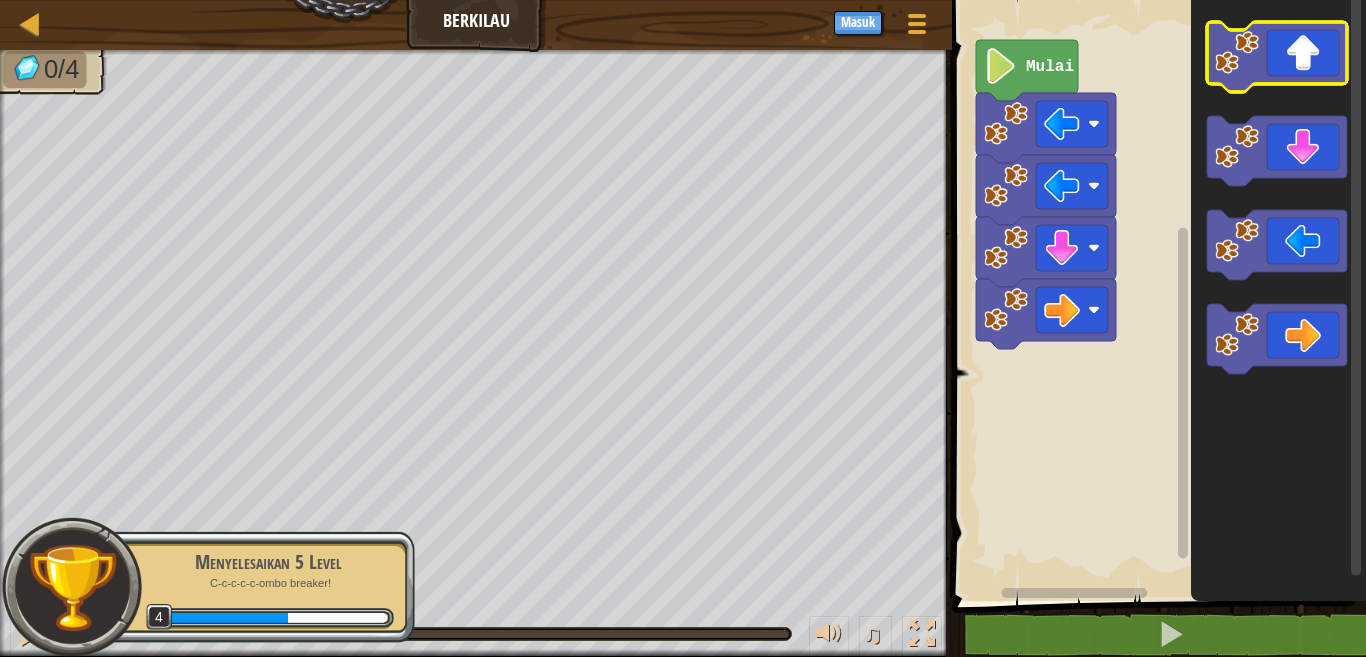 click 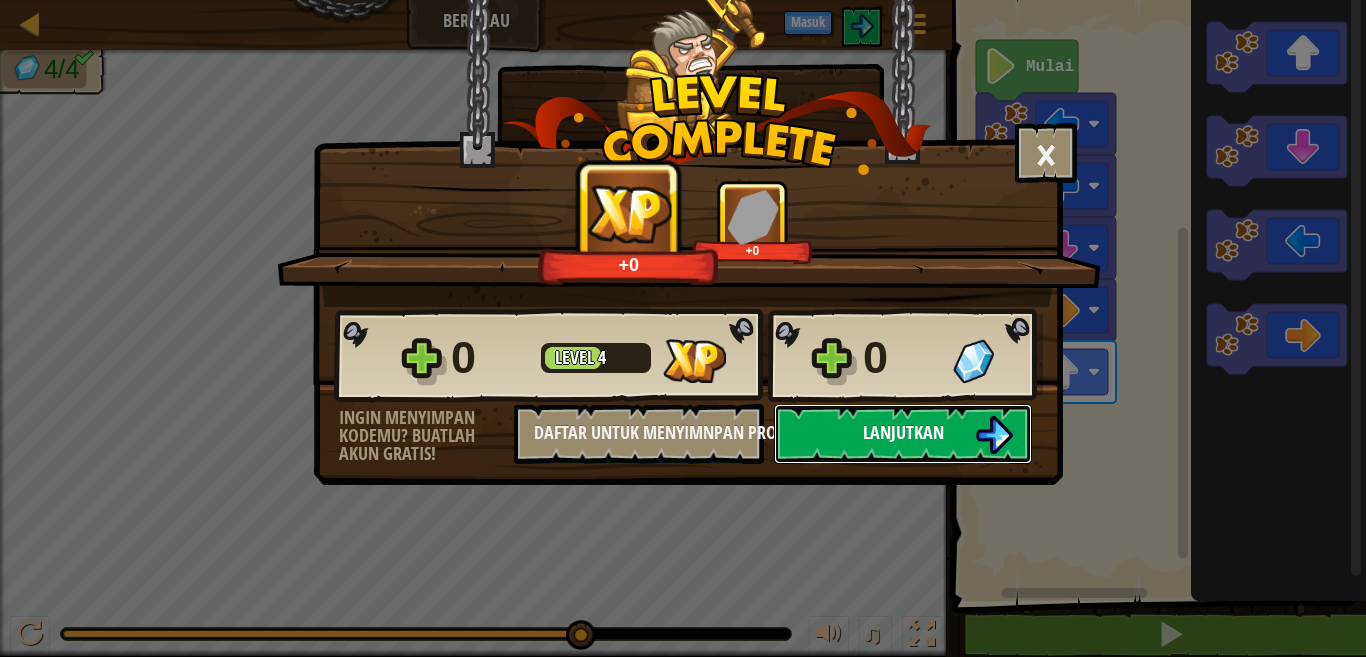 click on "Lanjutkan" at bounding box center [903, 434] 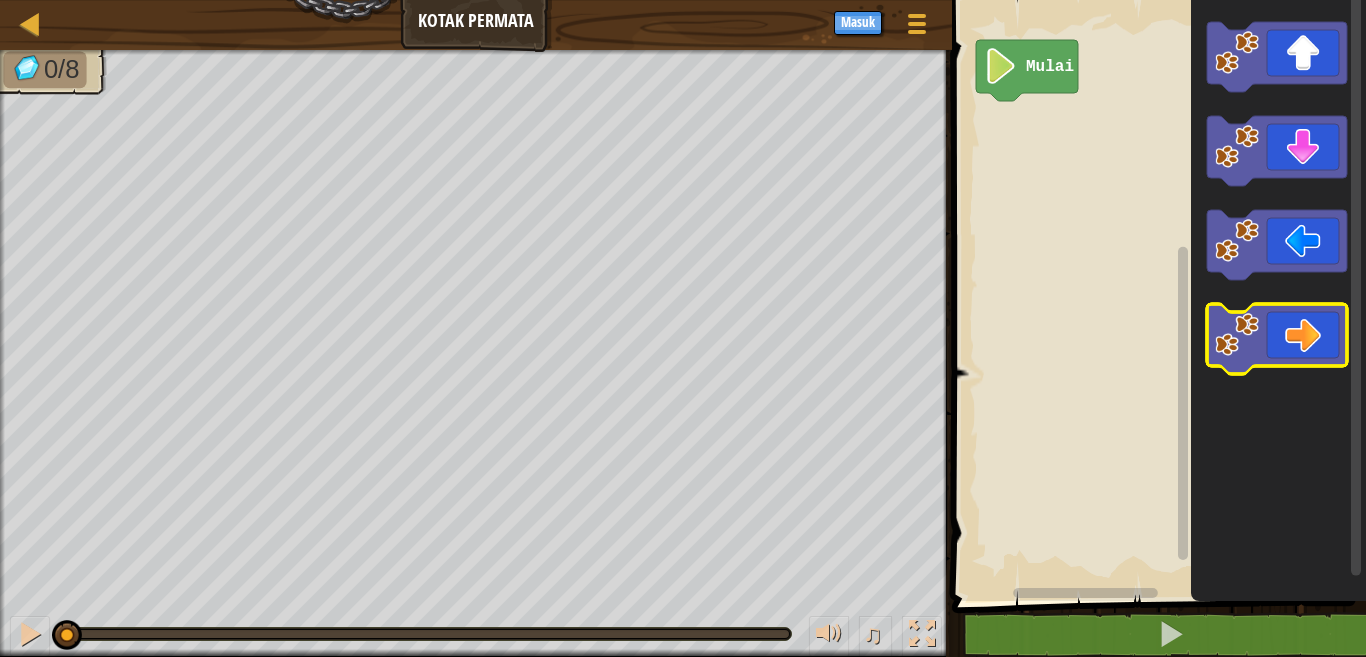 click 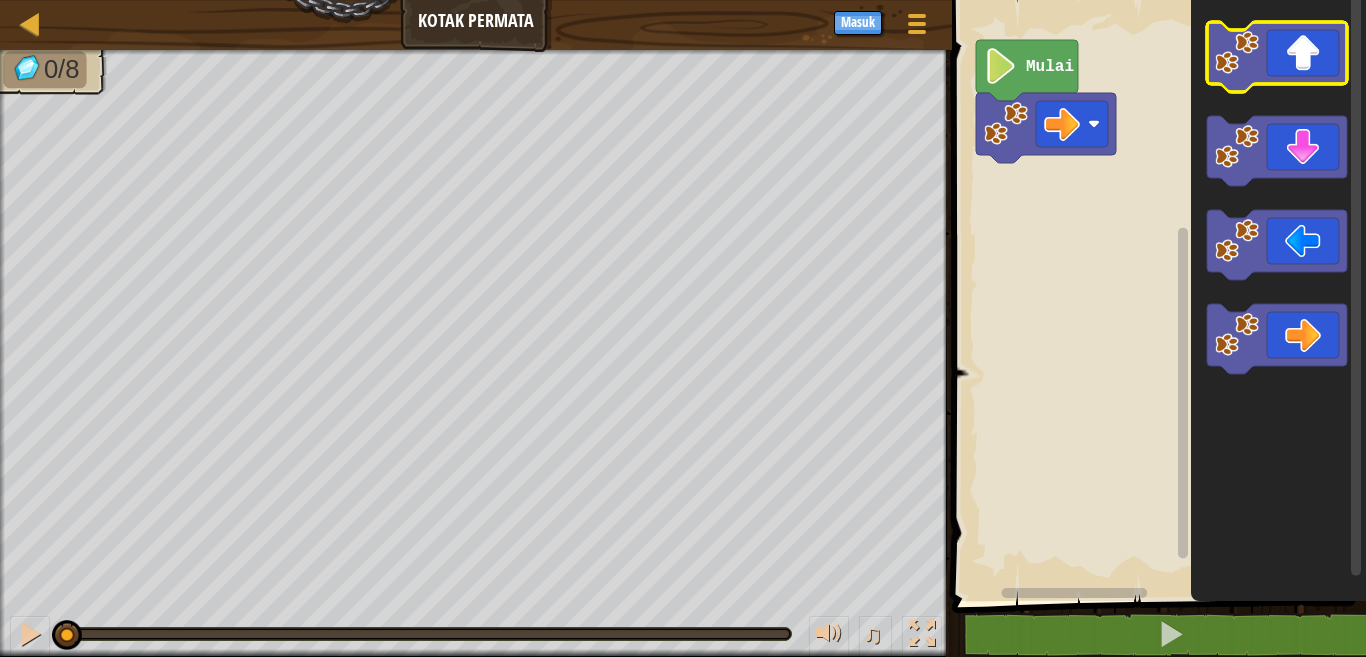 click 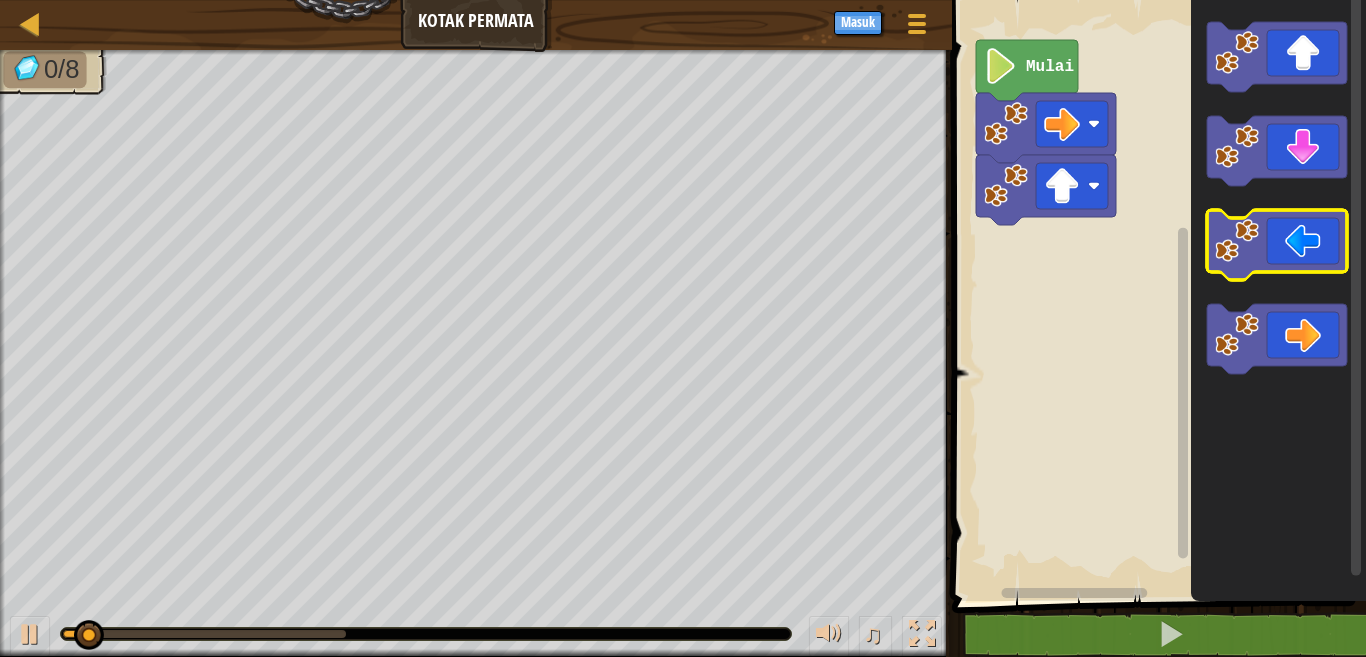 click 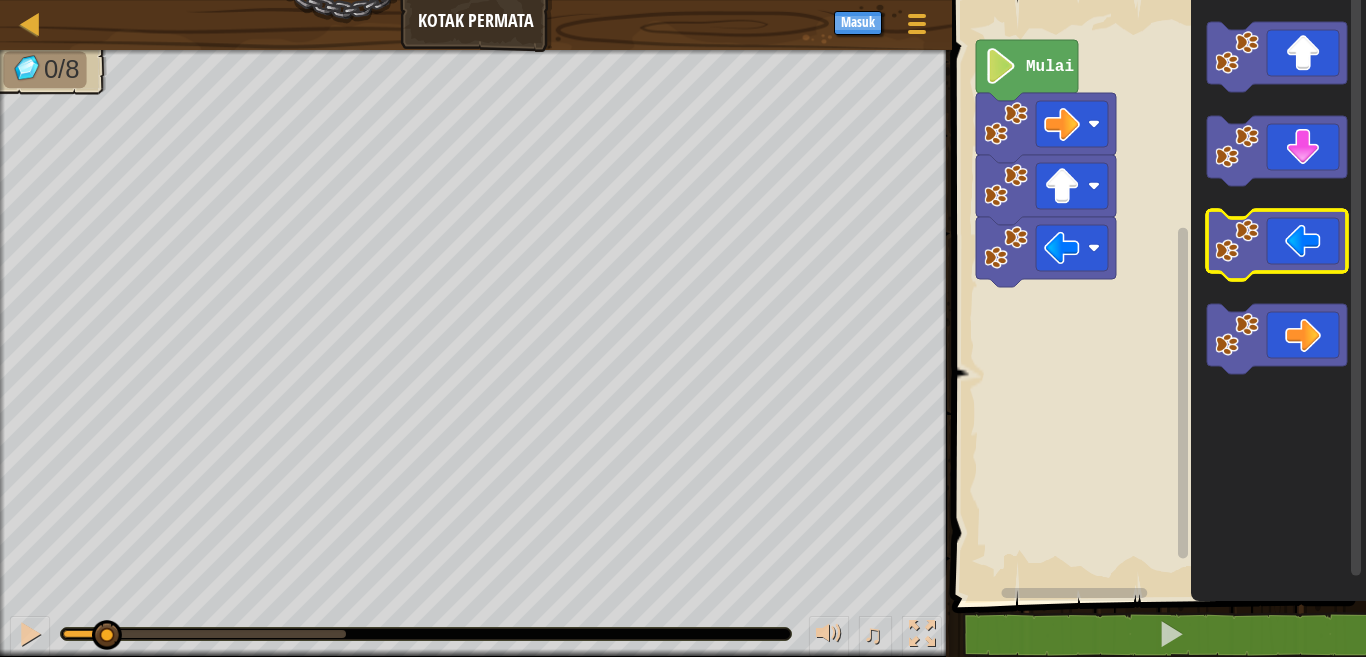 click 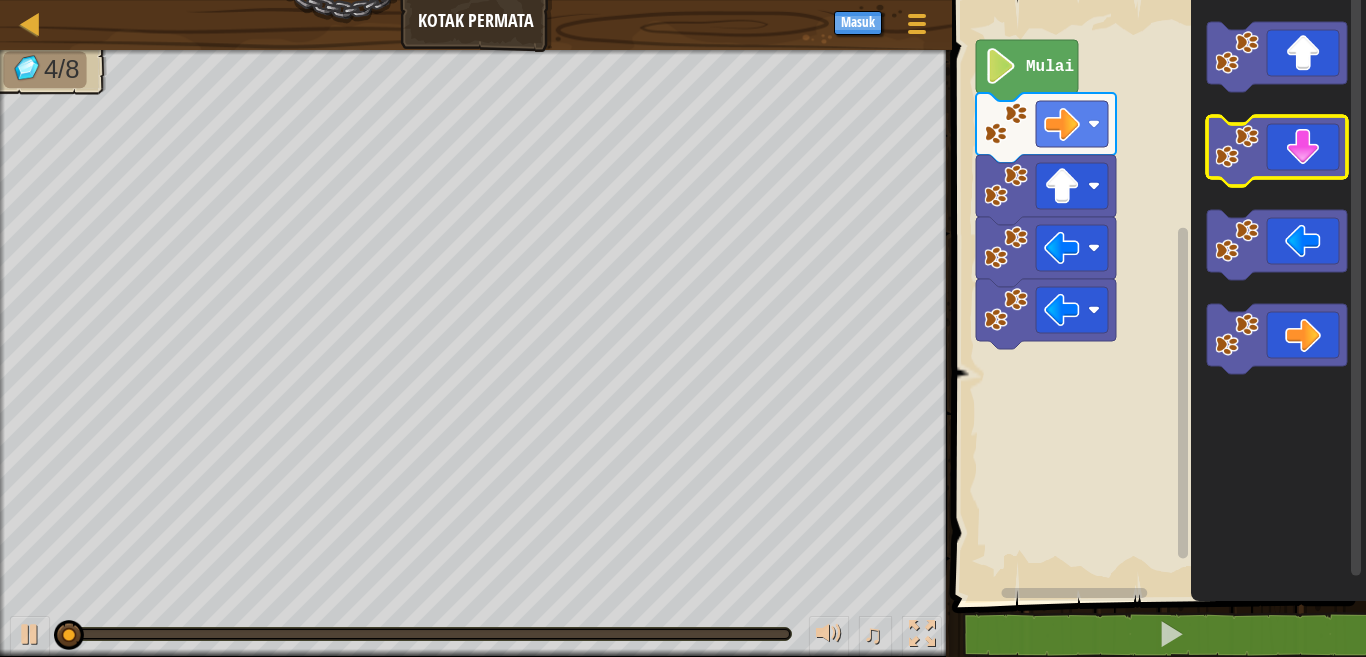 click 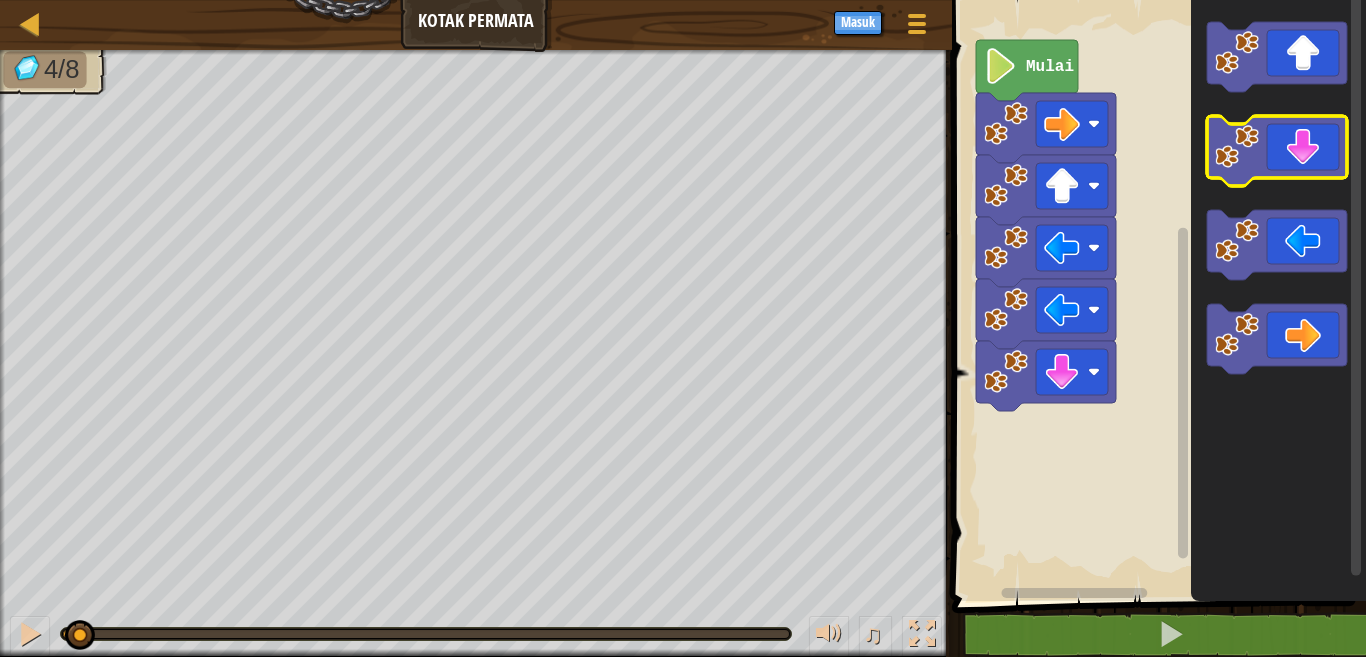 click 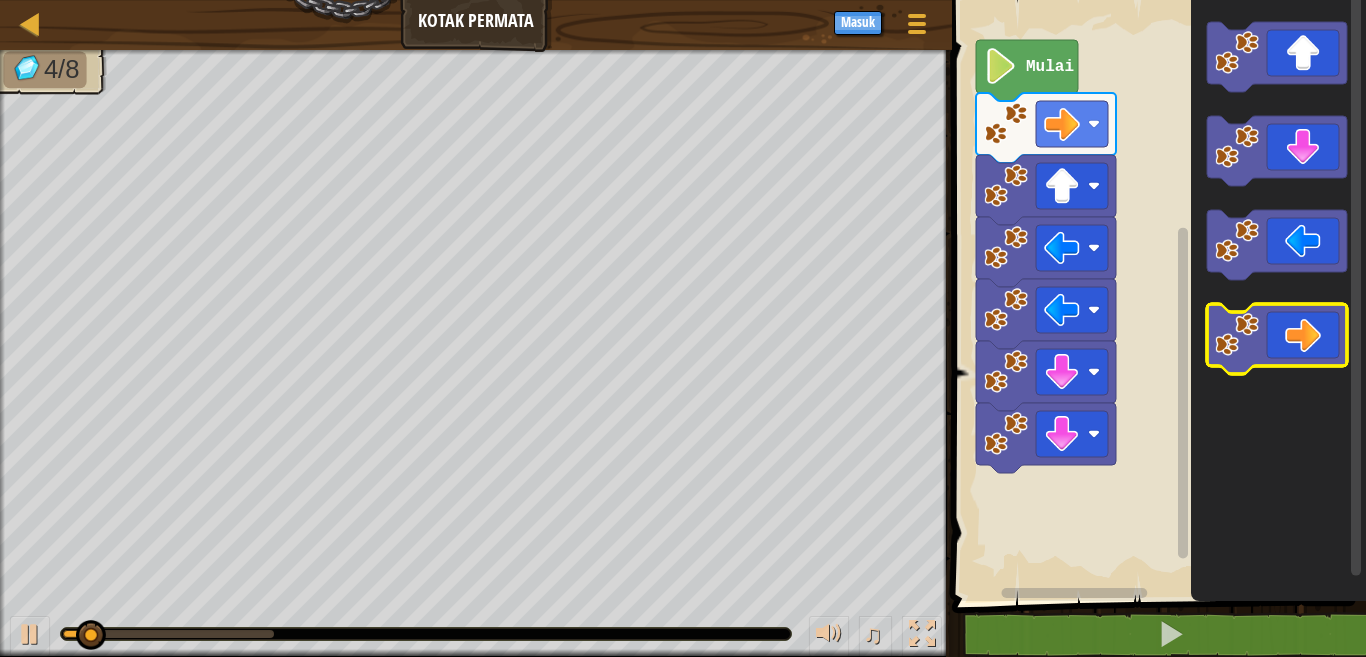 click 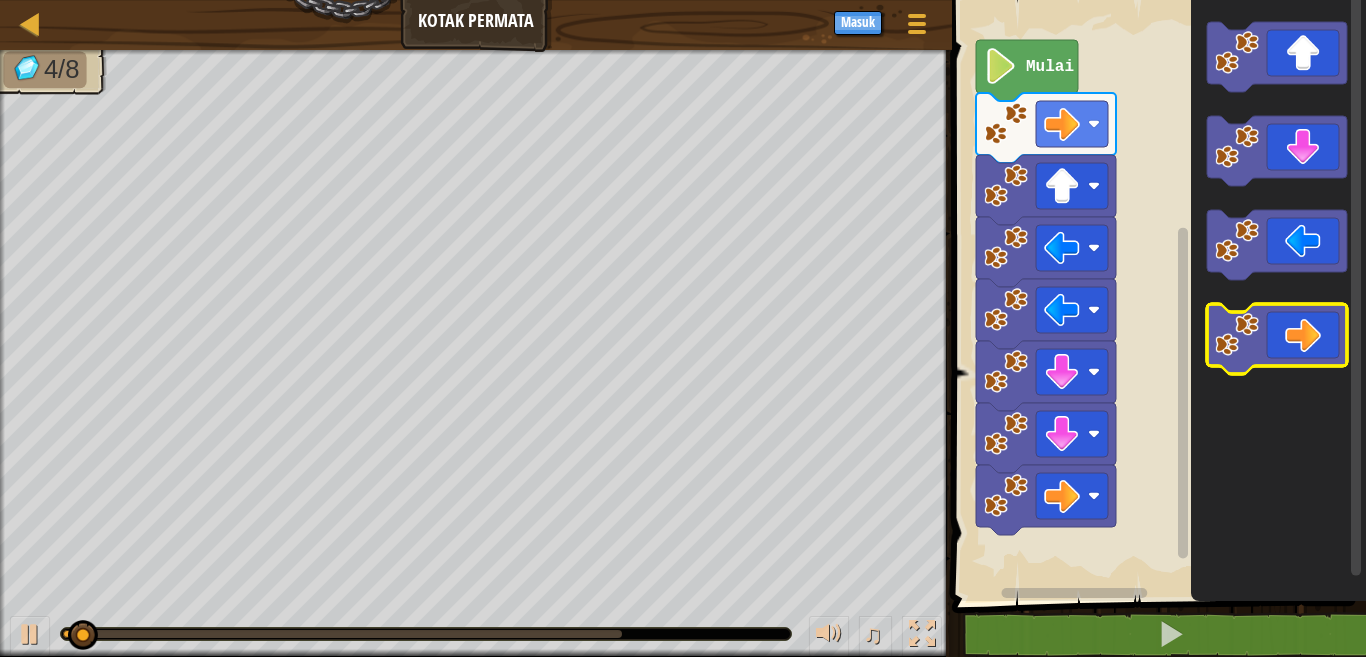 click 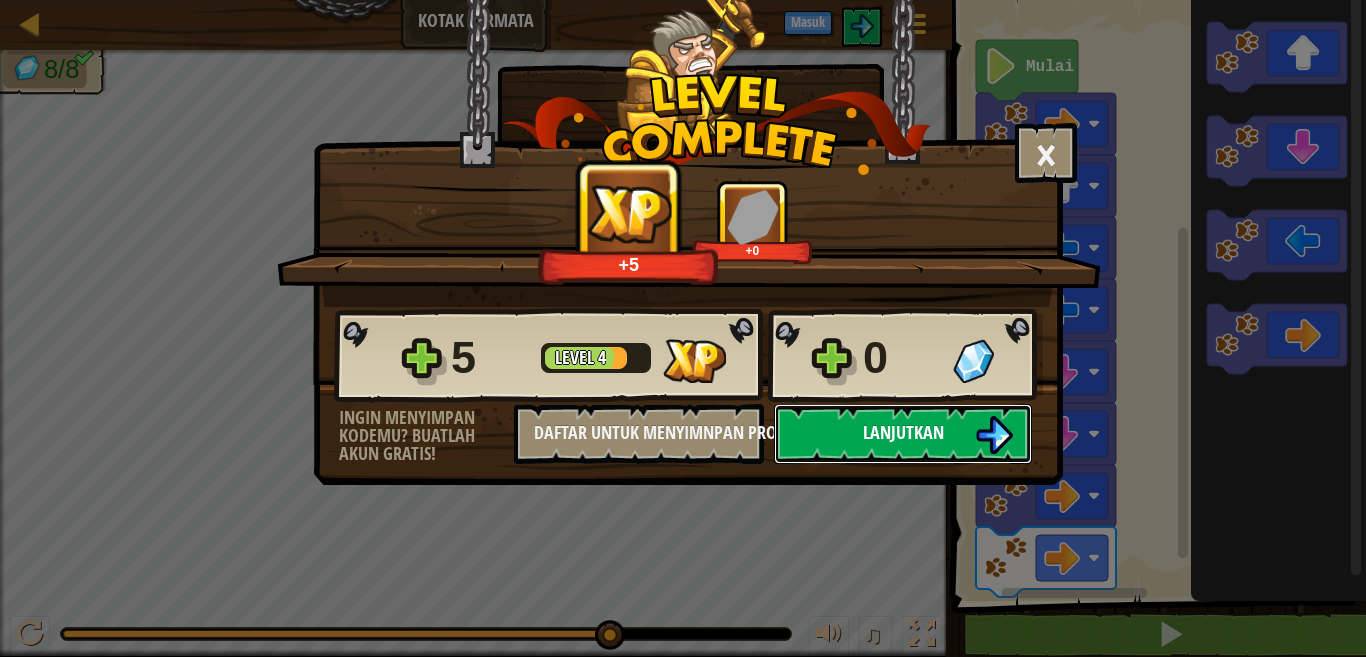 click on "Lanjutkan" at bounding box center [903, 434] 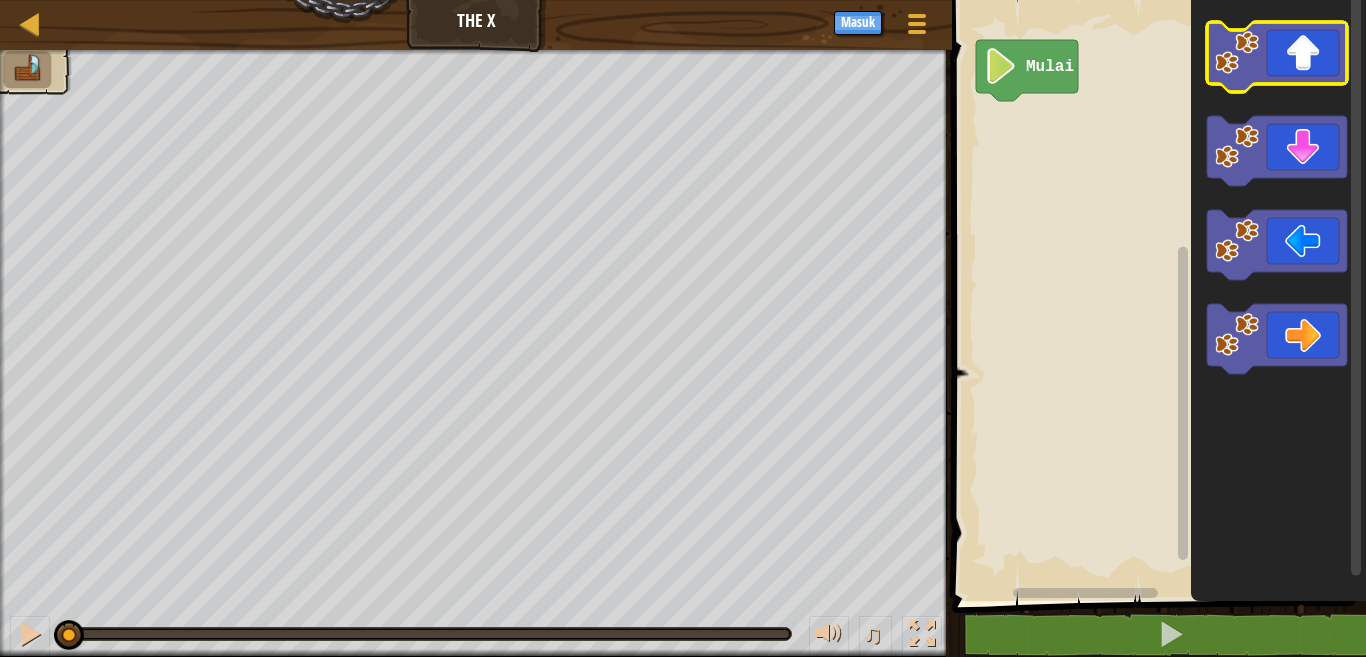 click 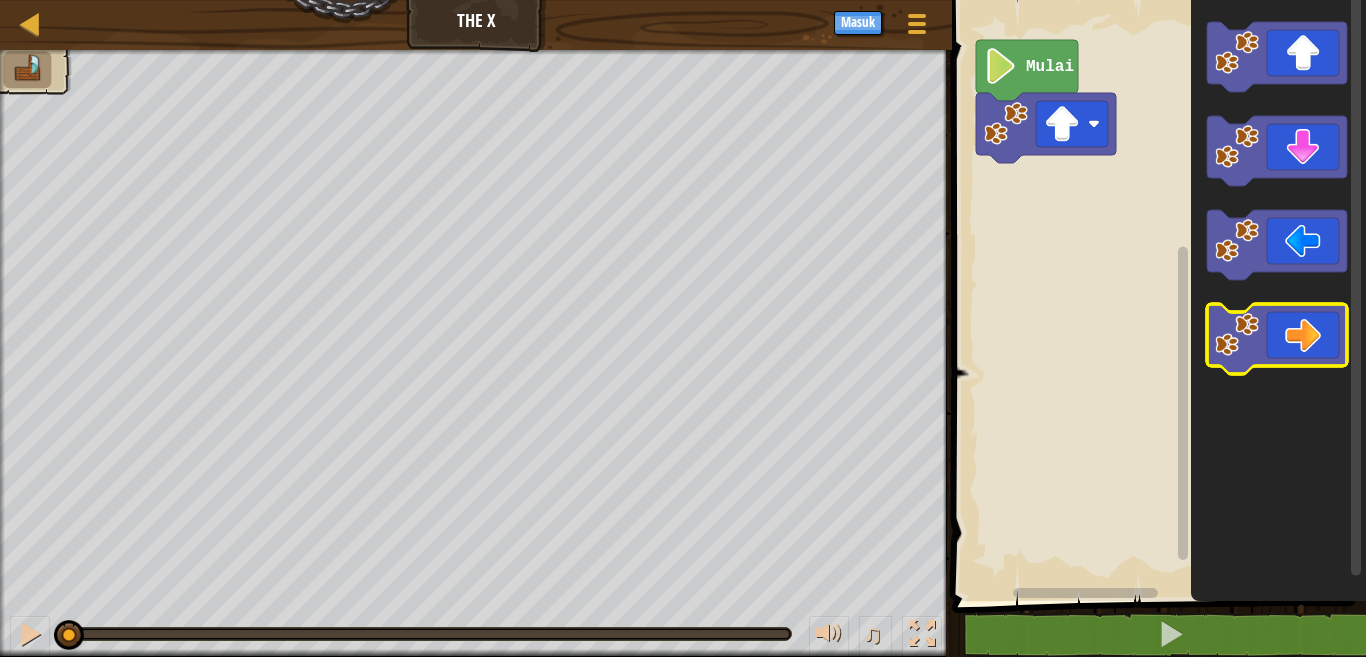 click 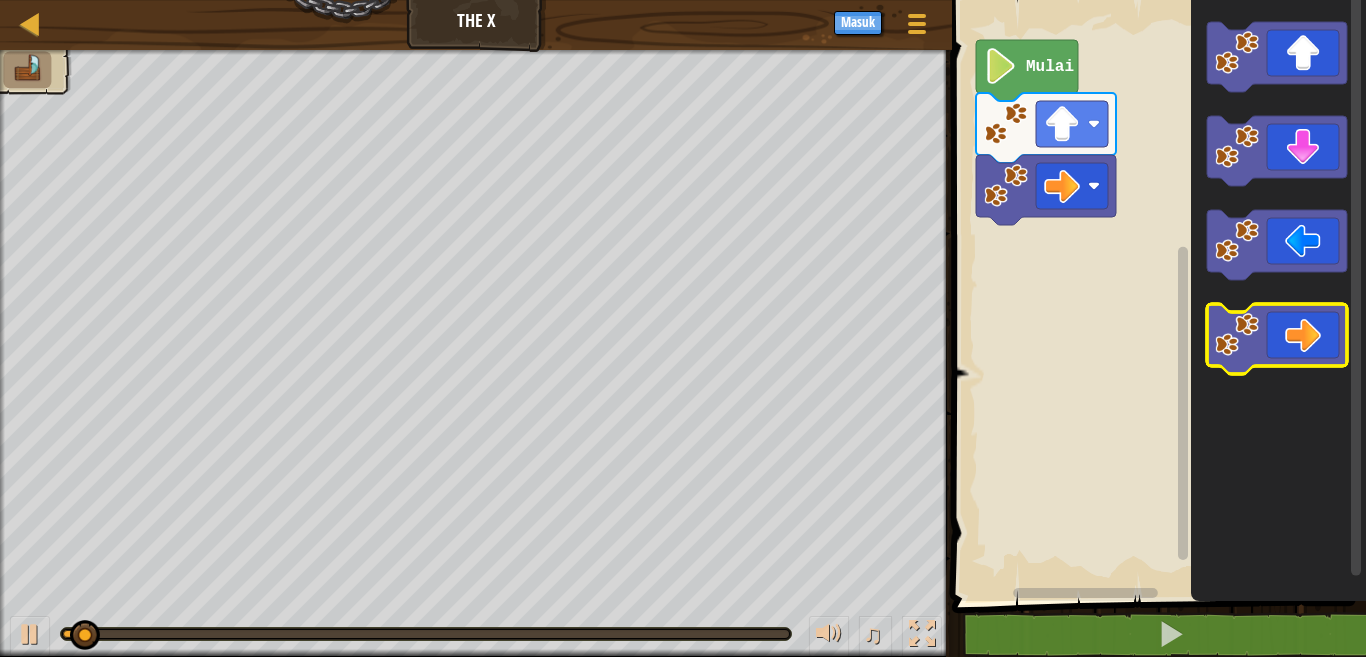 click 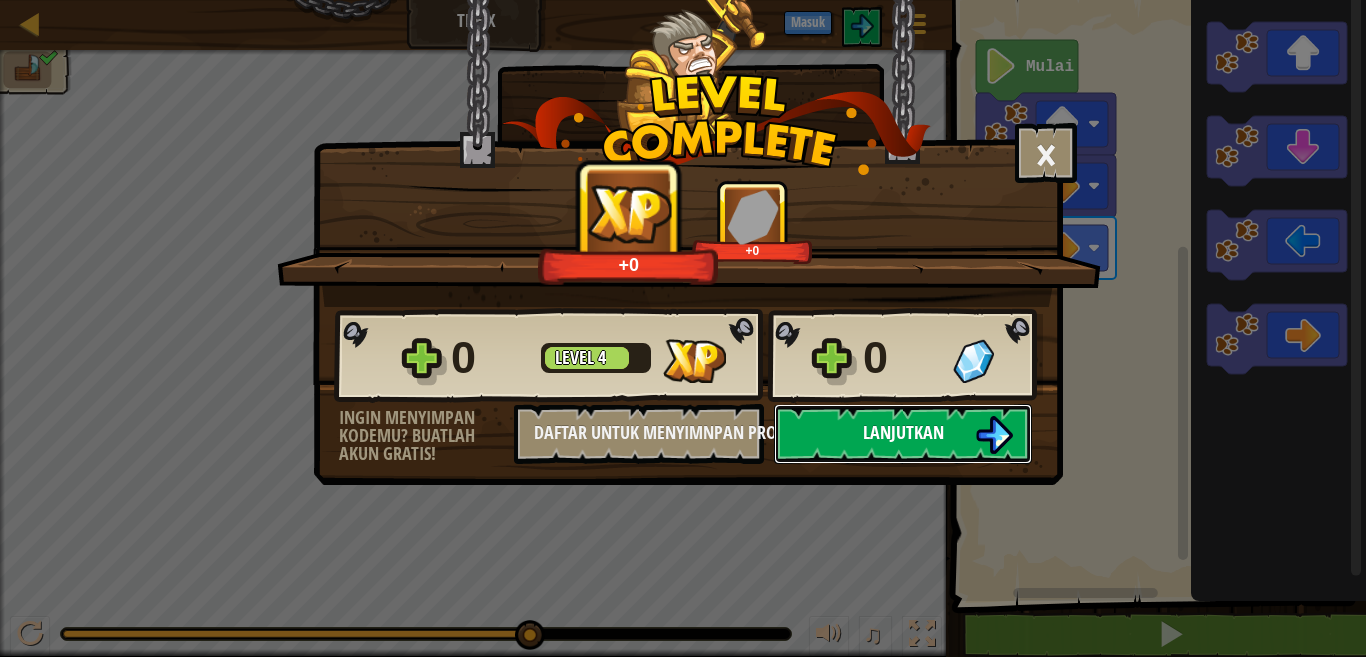 click on "Lanjutkan" at bounding box center [903, 434] 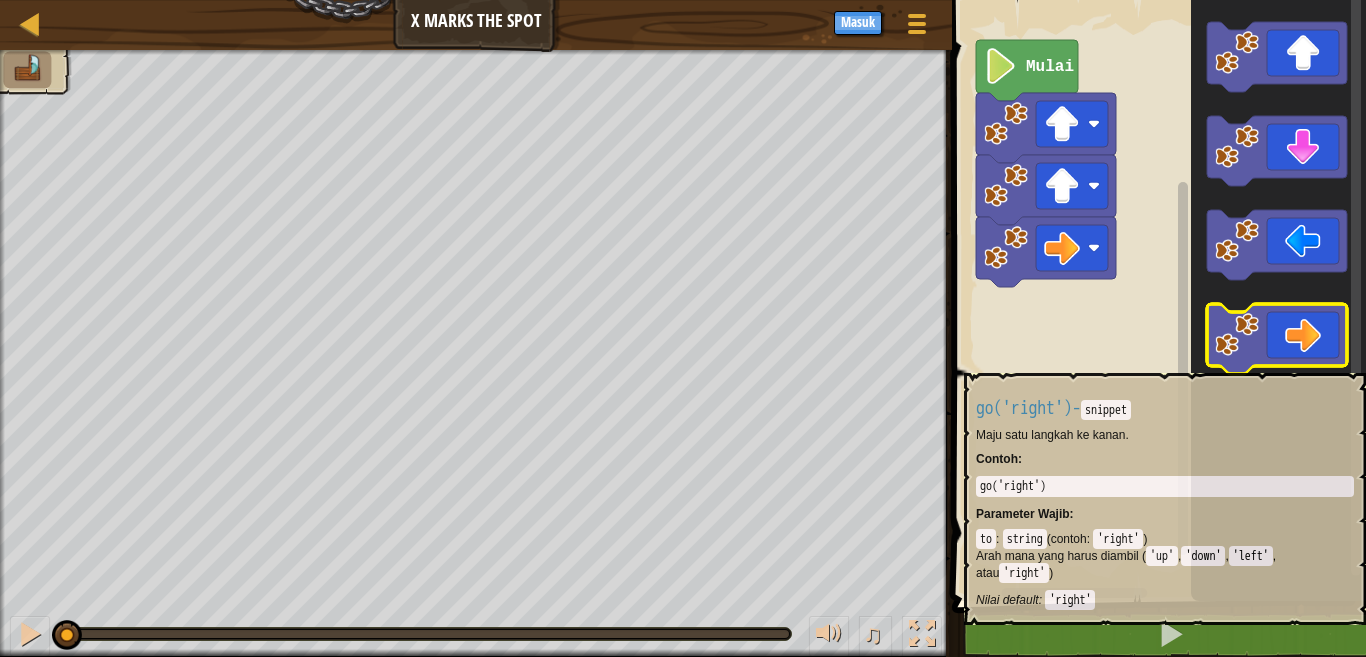 click 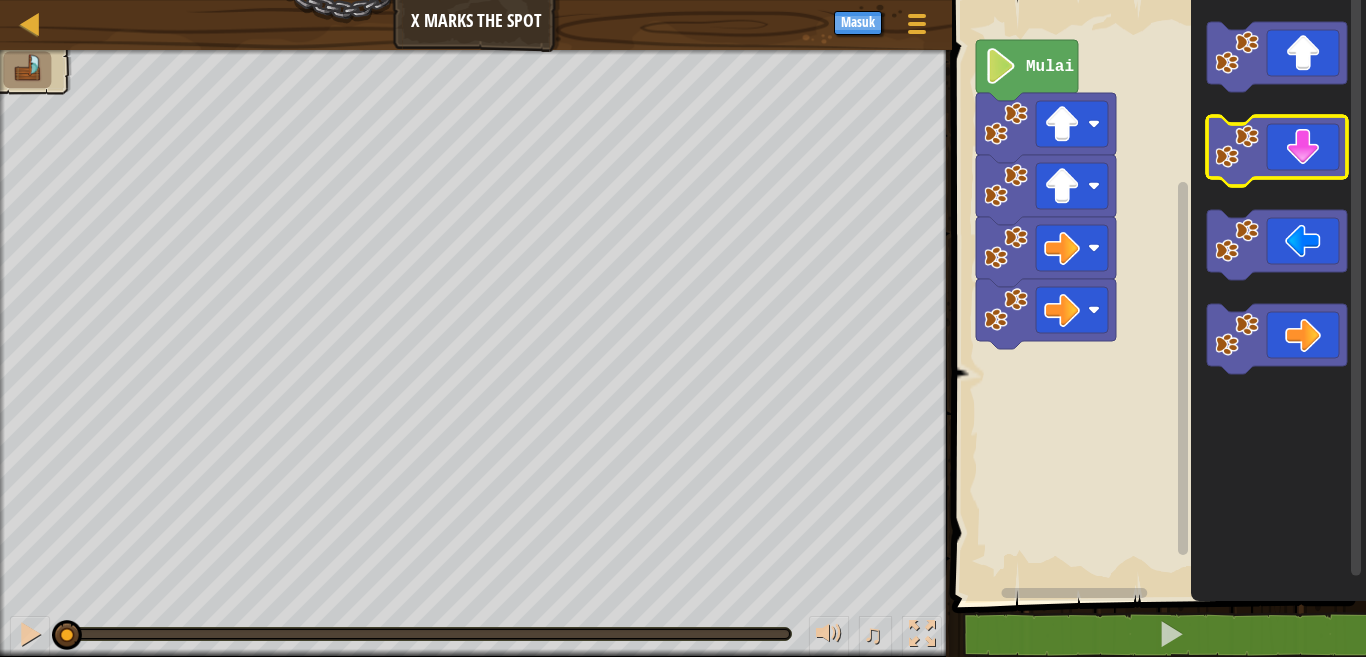 click 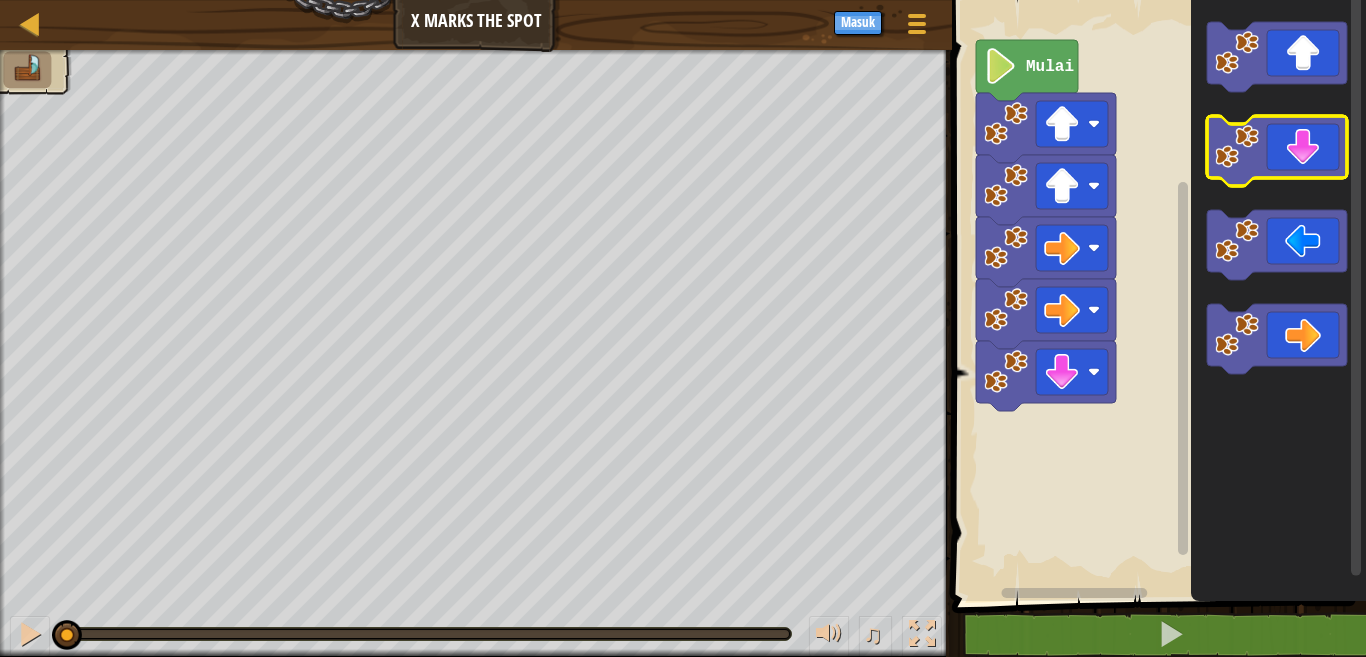 click 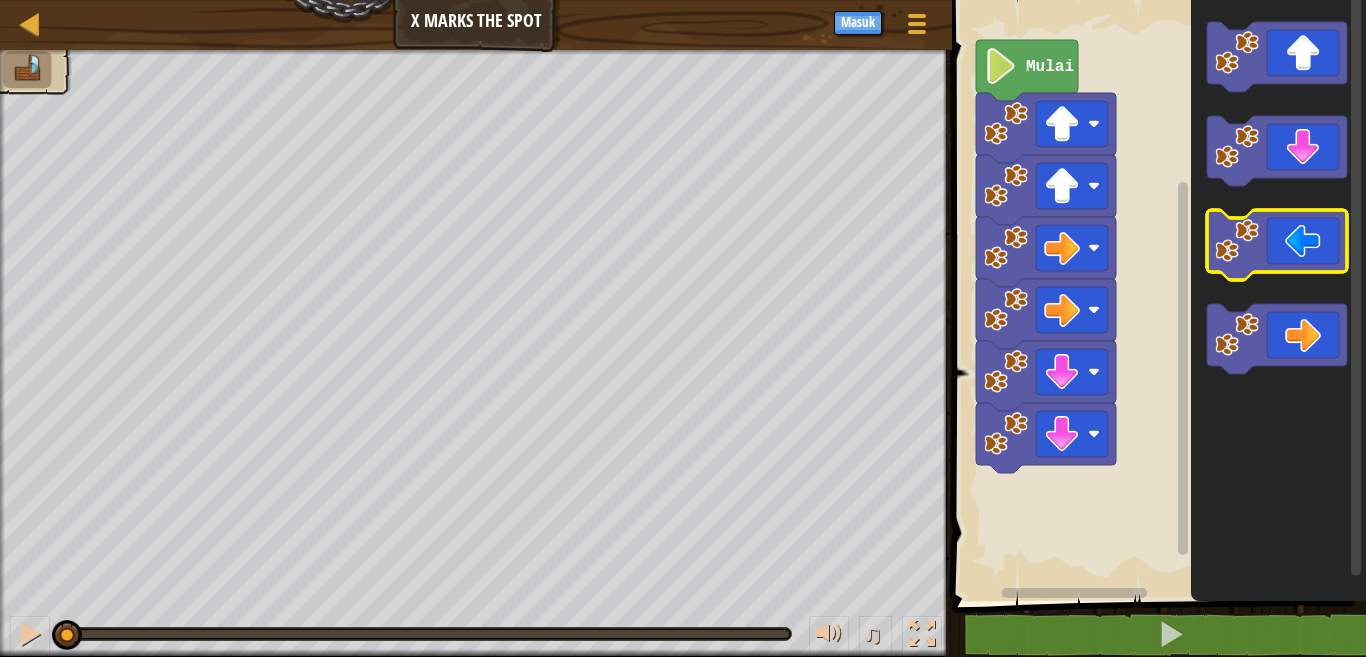 click 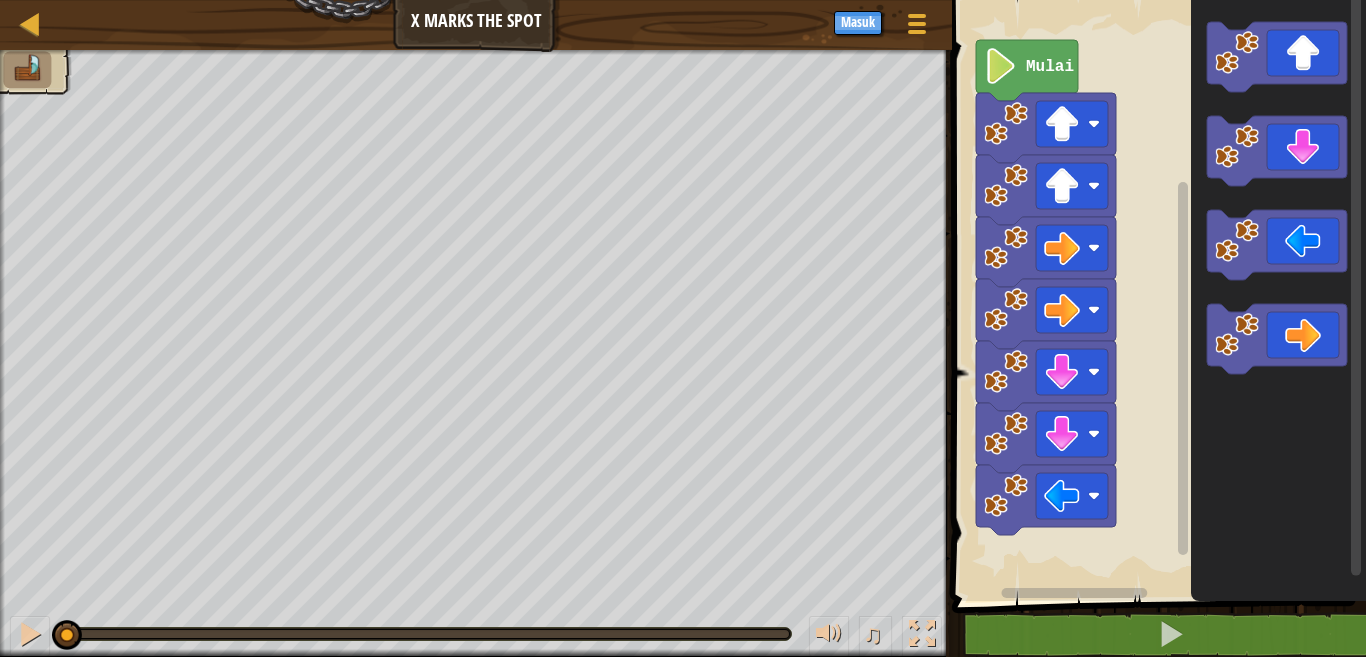 click 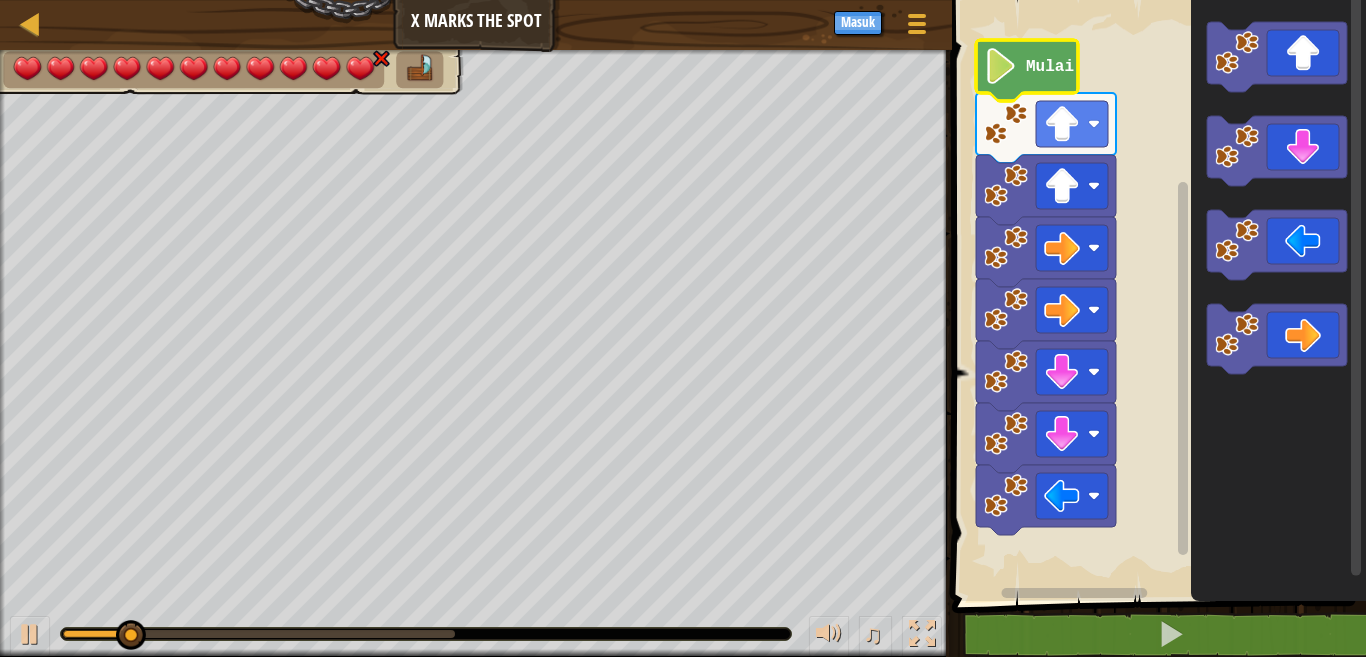 click 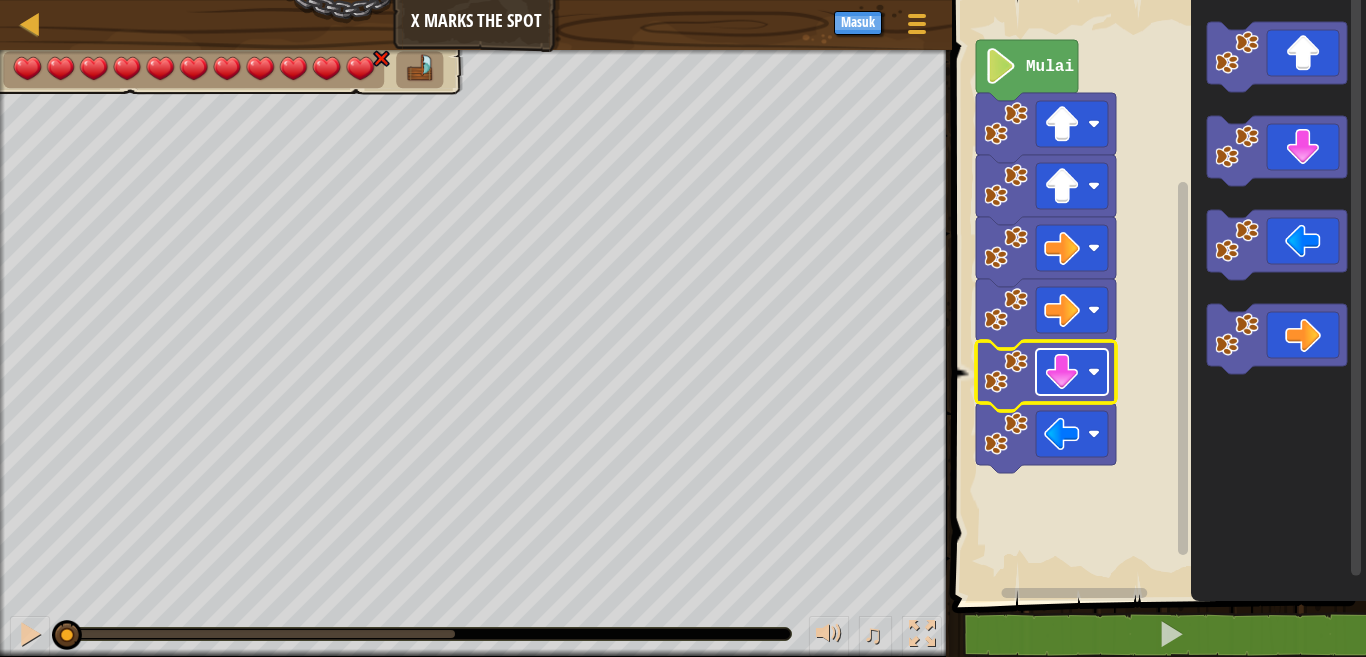 click 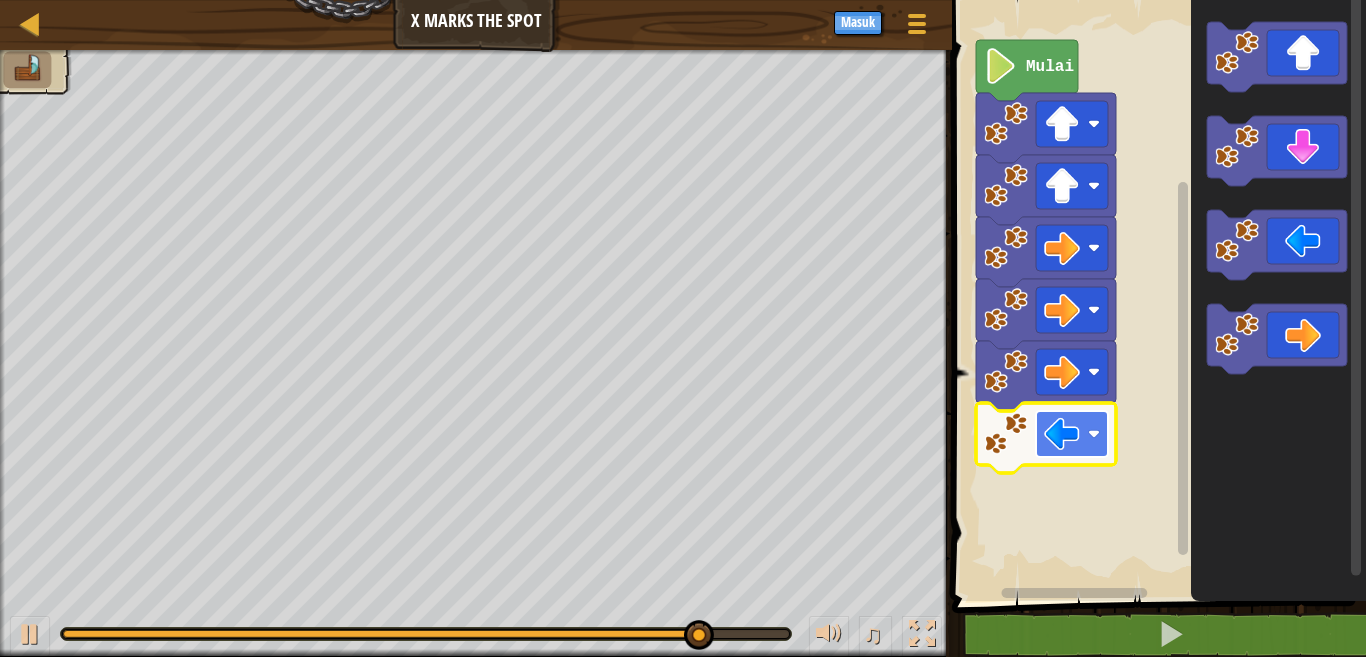 click 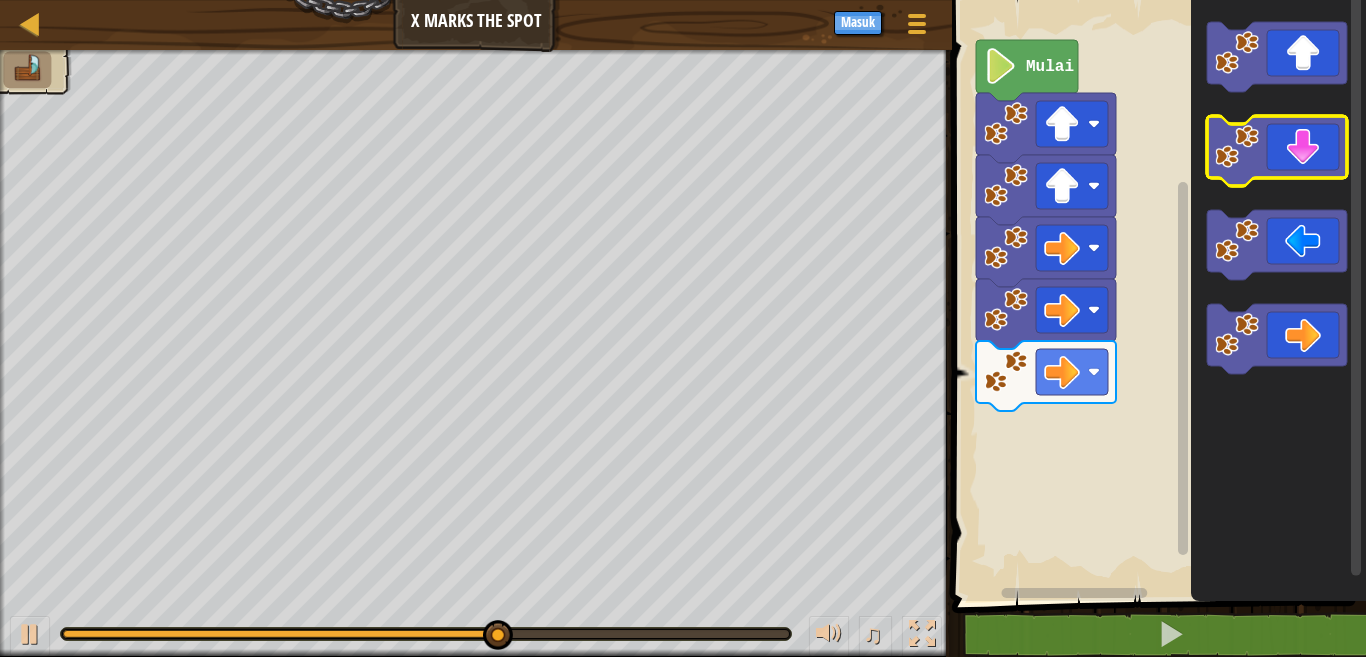 click 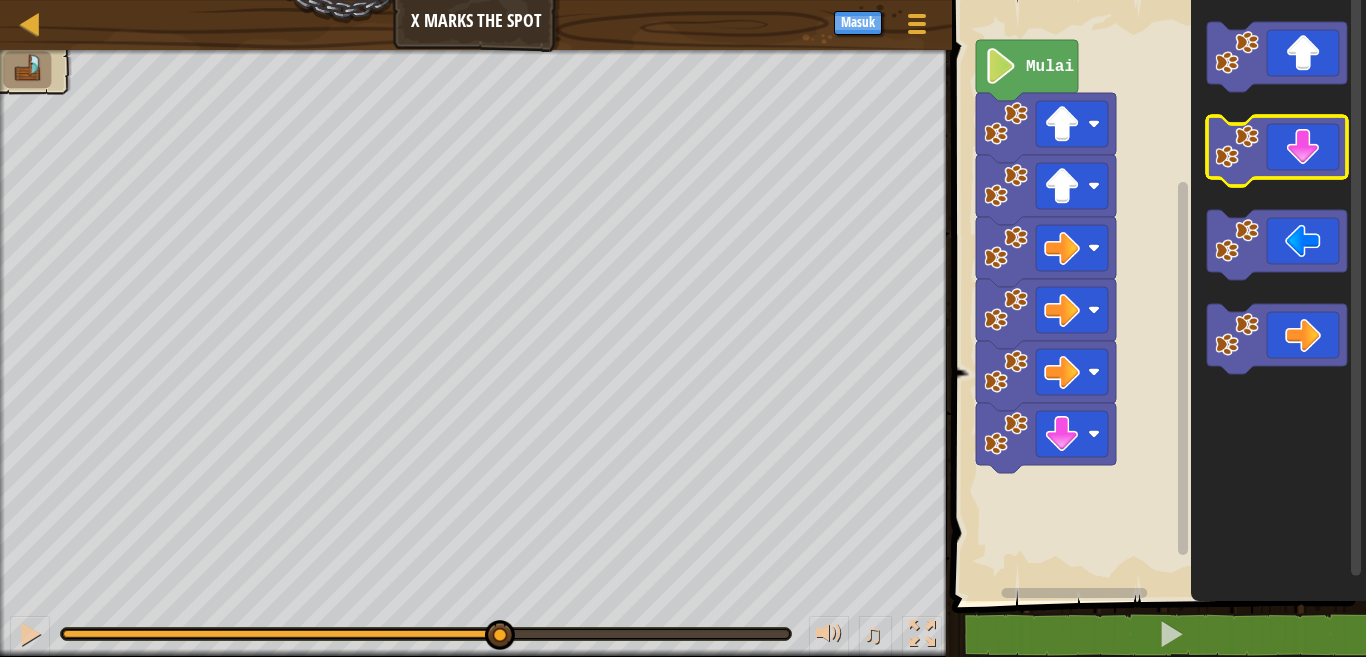 click 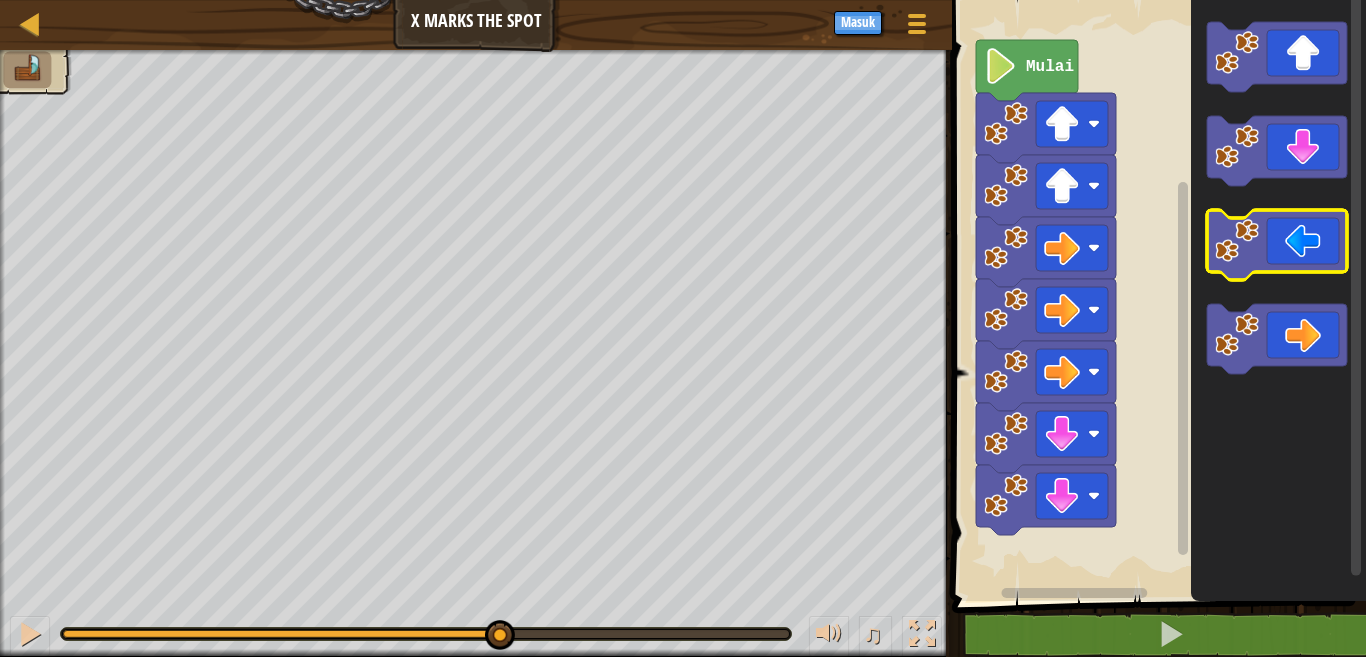 click 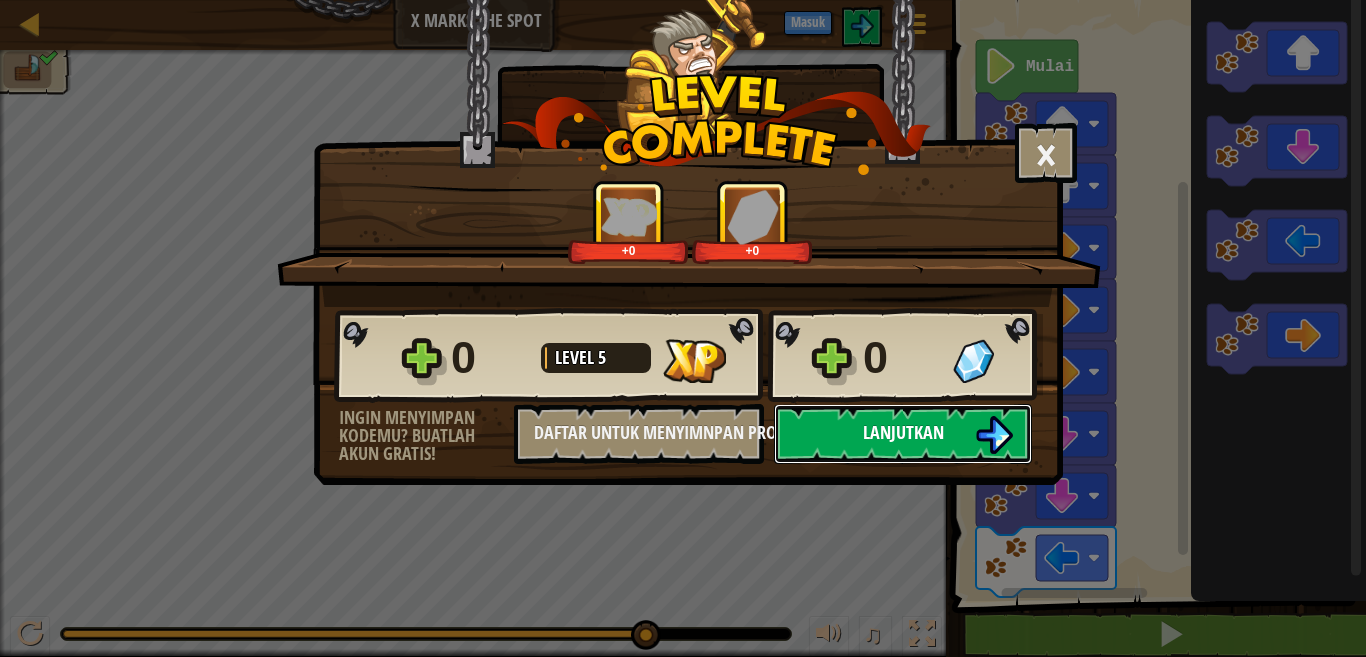 click on "Lanjutkan" at bounding box center [903, 432] 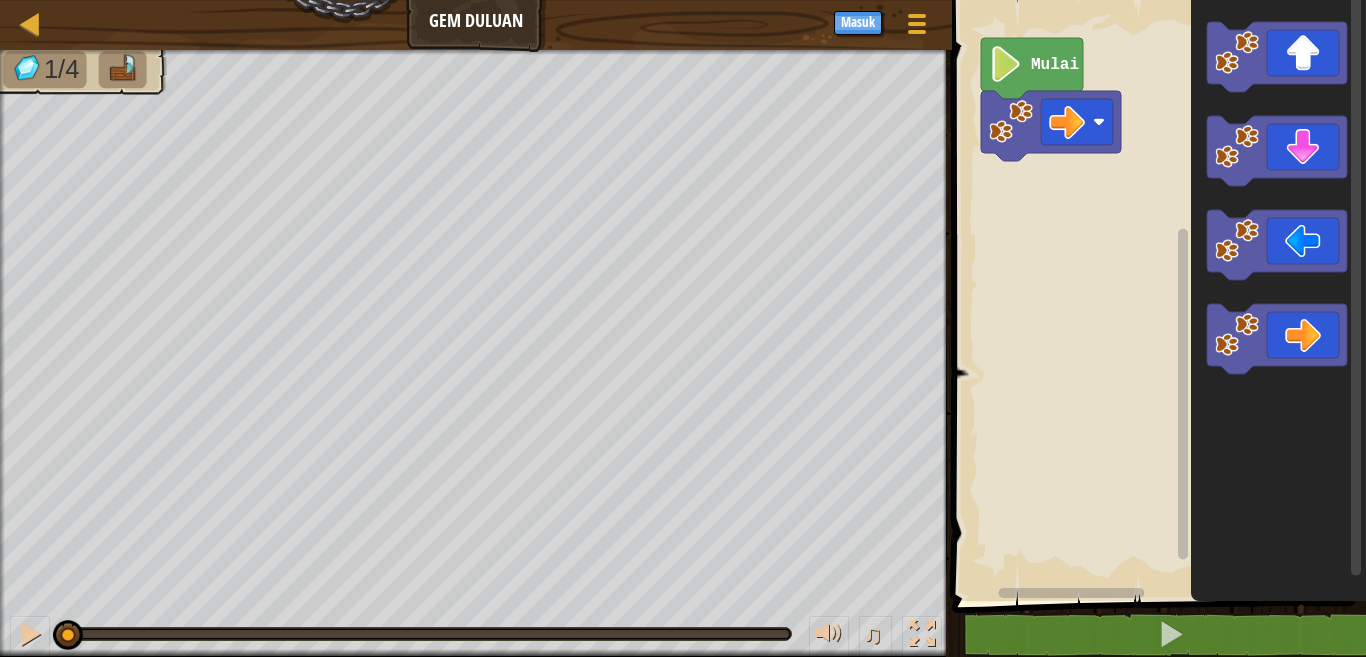 click 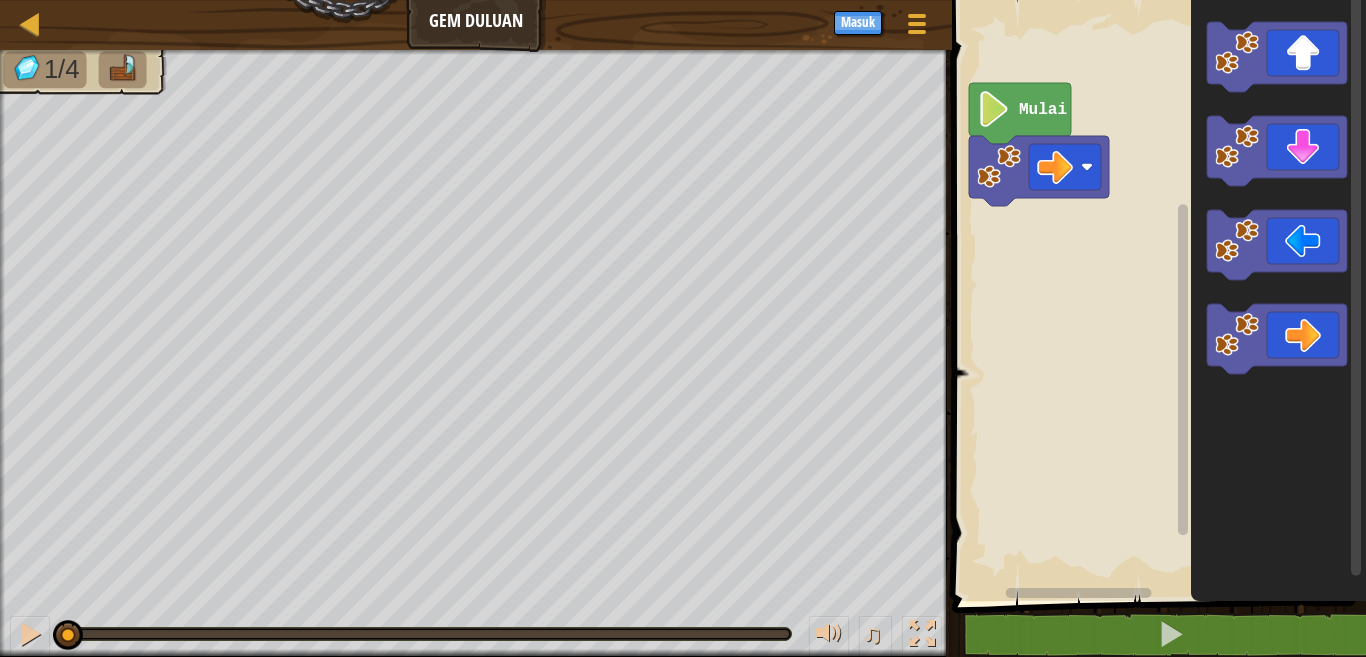 click 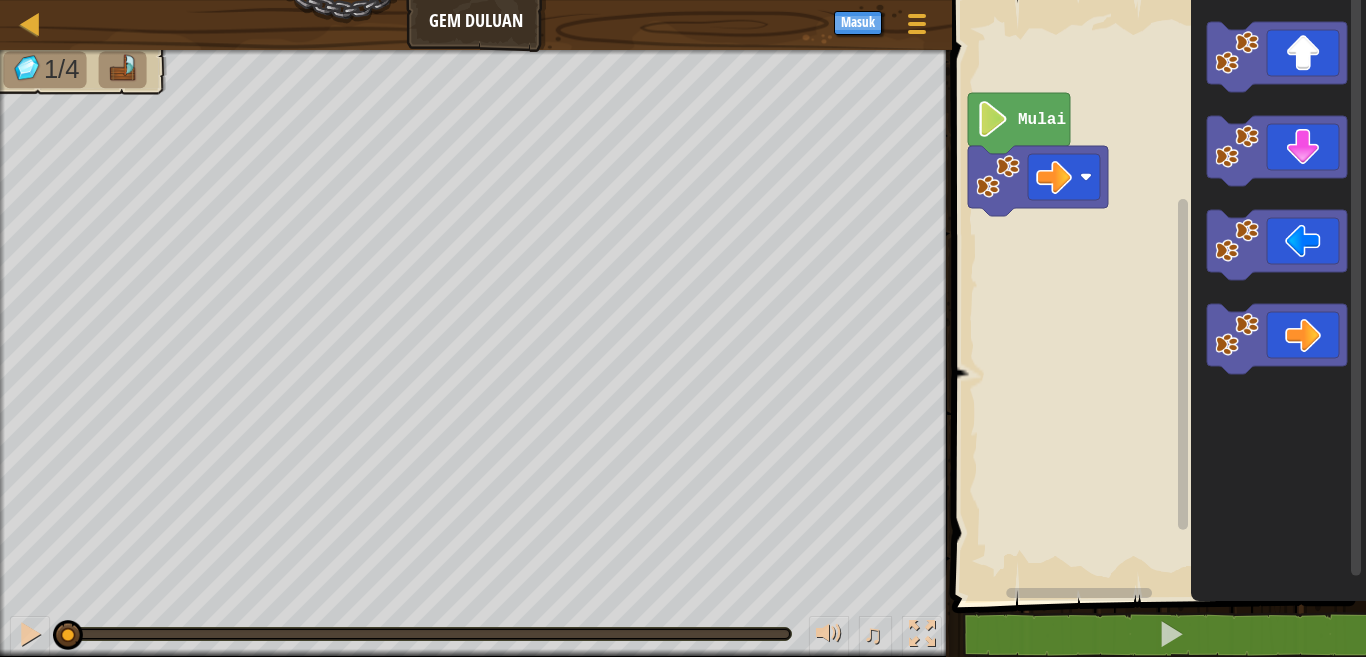 click 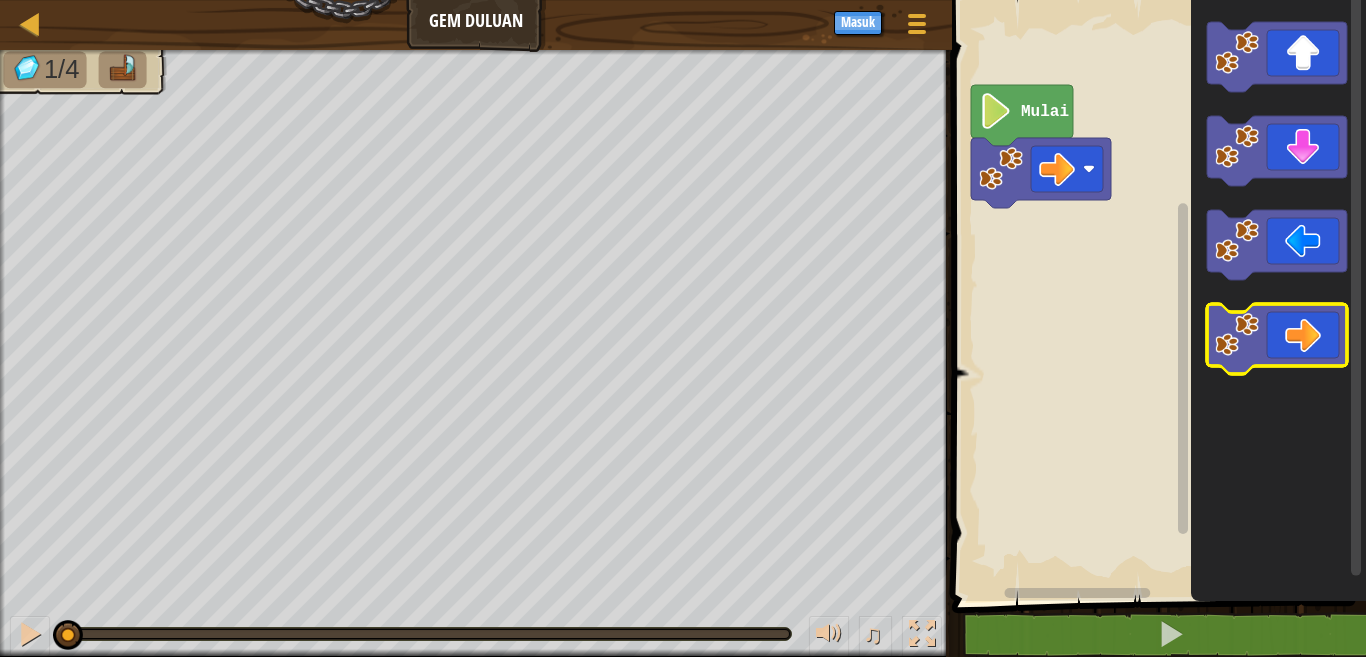 click 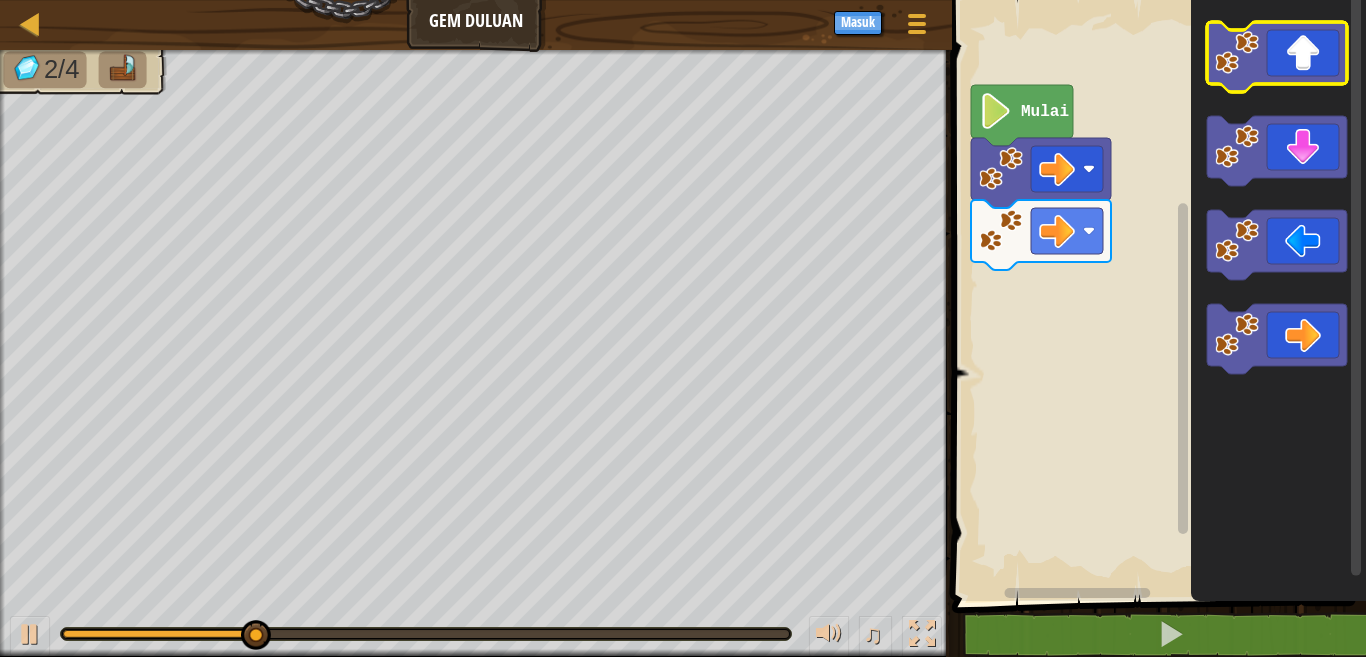 click 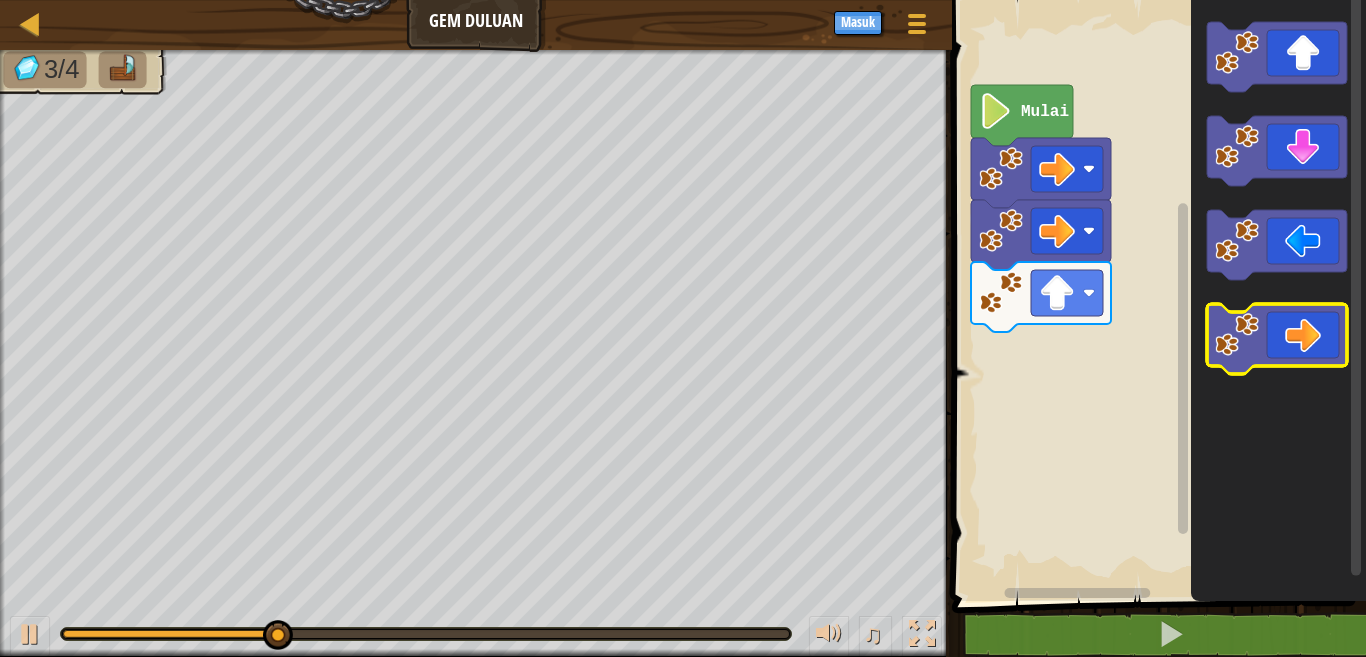 click 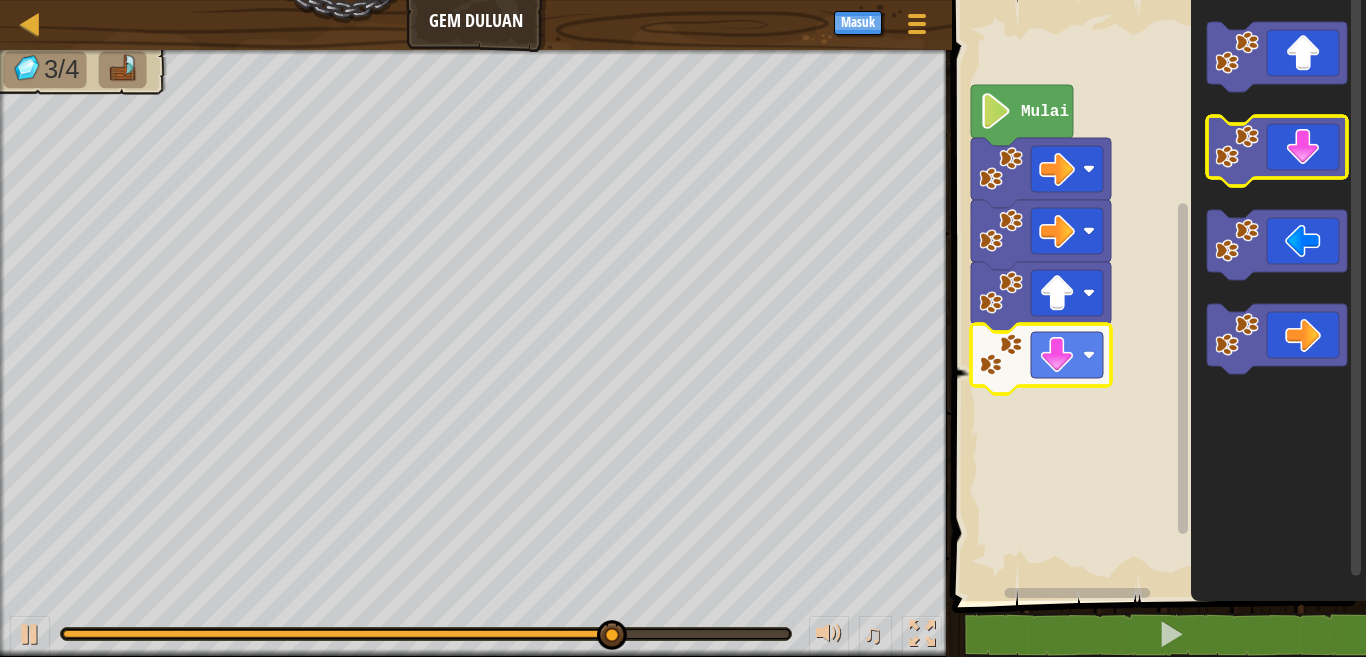 click 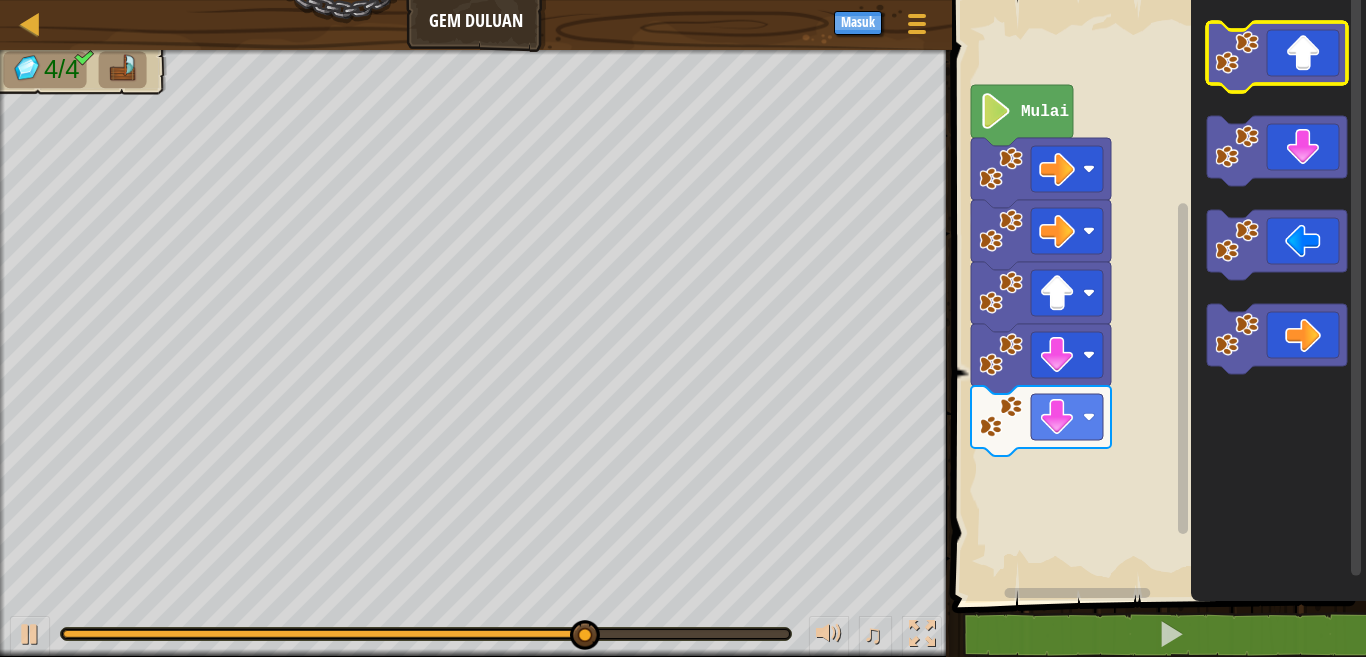 click 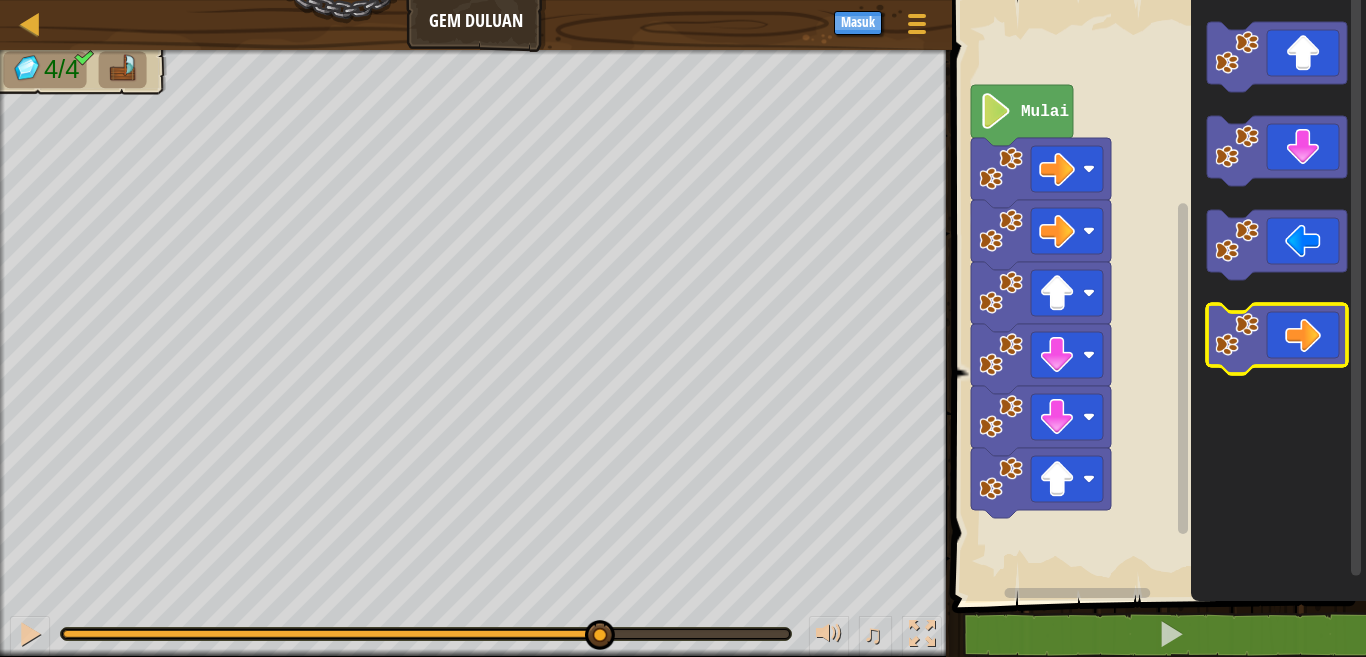 click 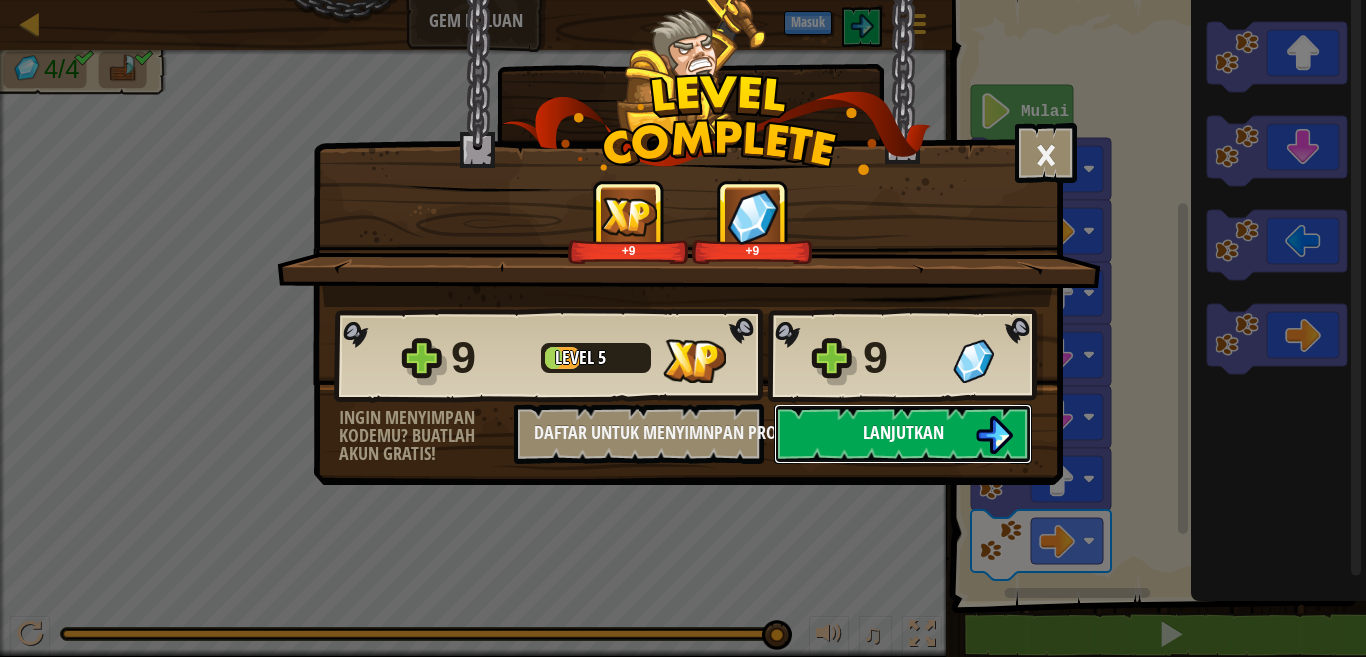 click on "Lanjutkan" at bounding box center [903, 432] 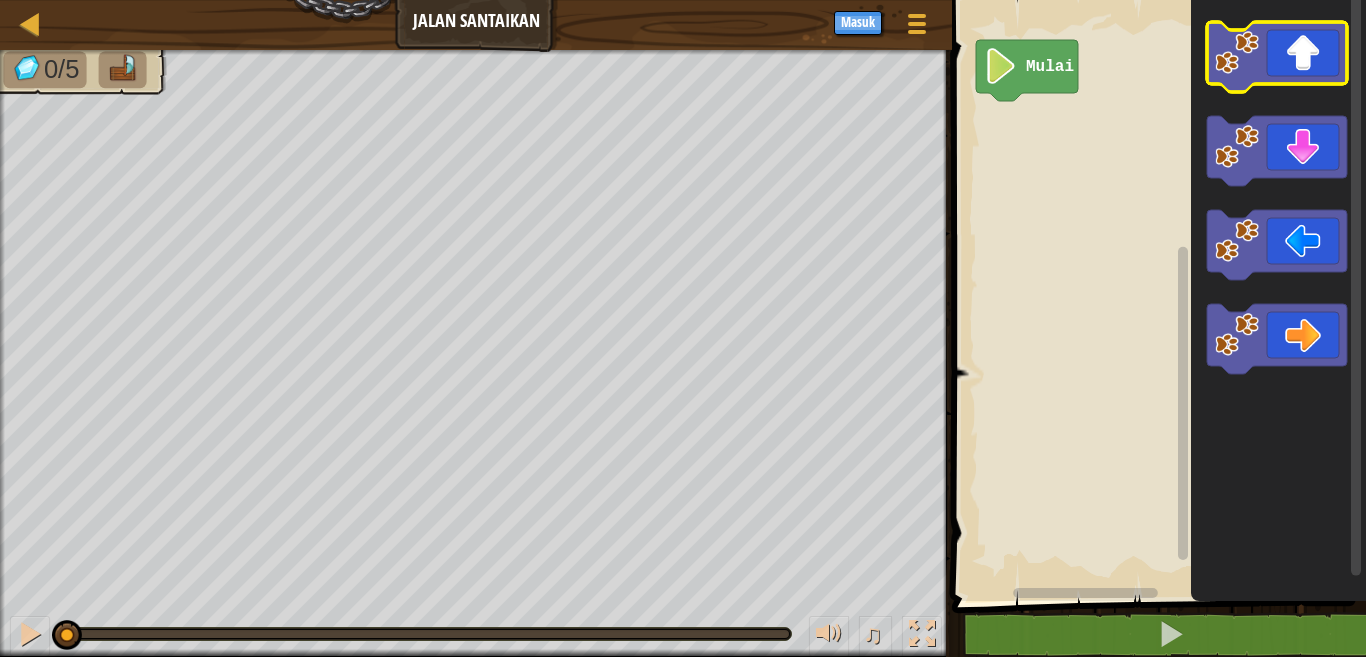 click 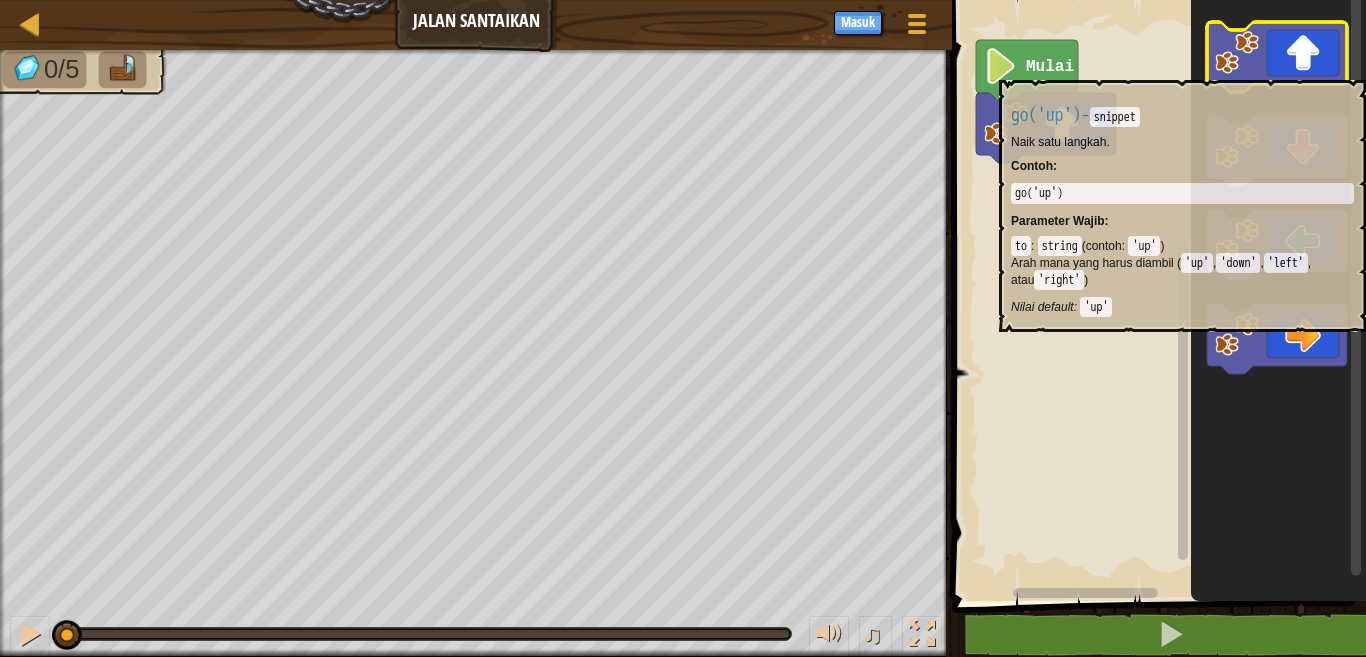 click 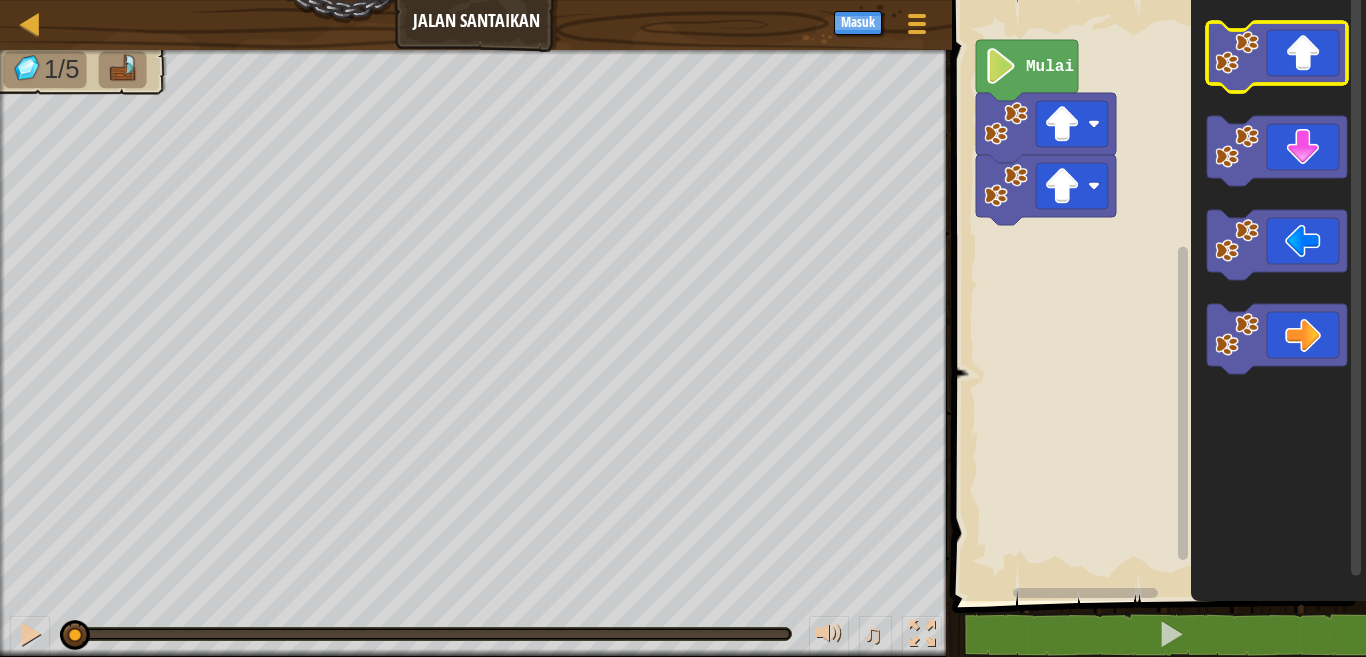 click 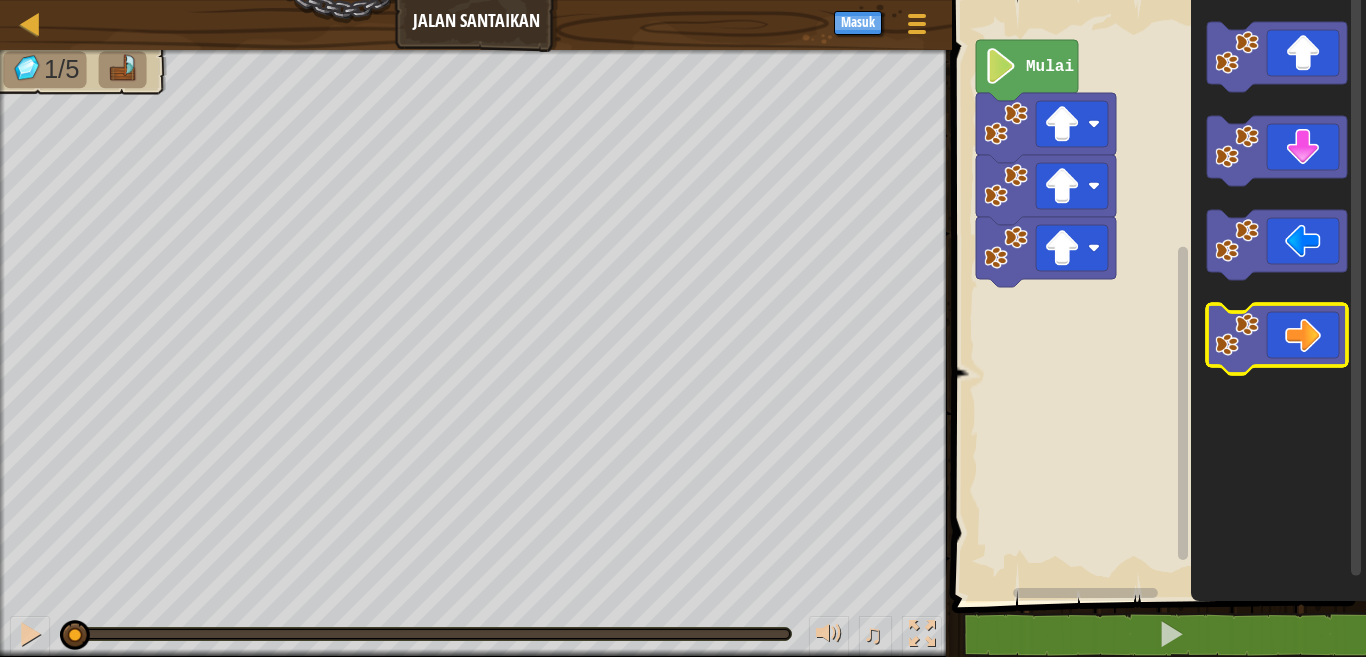 click 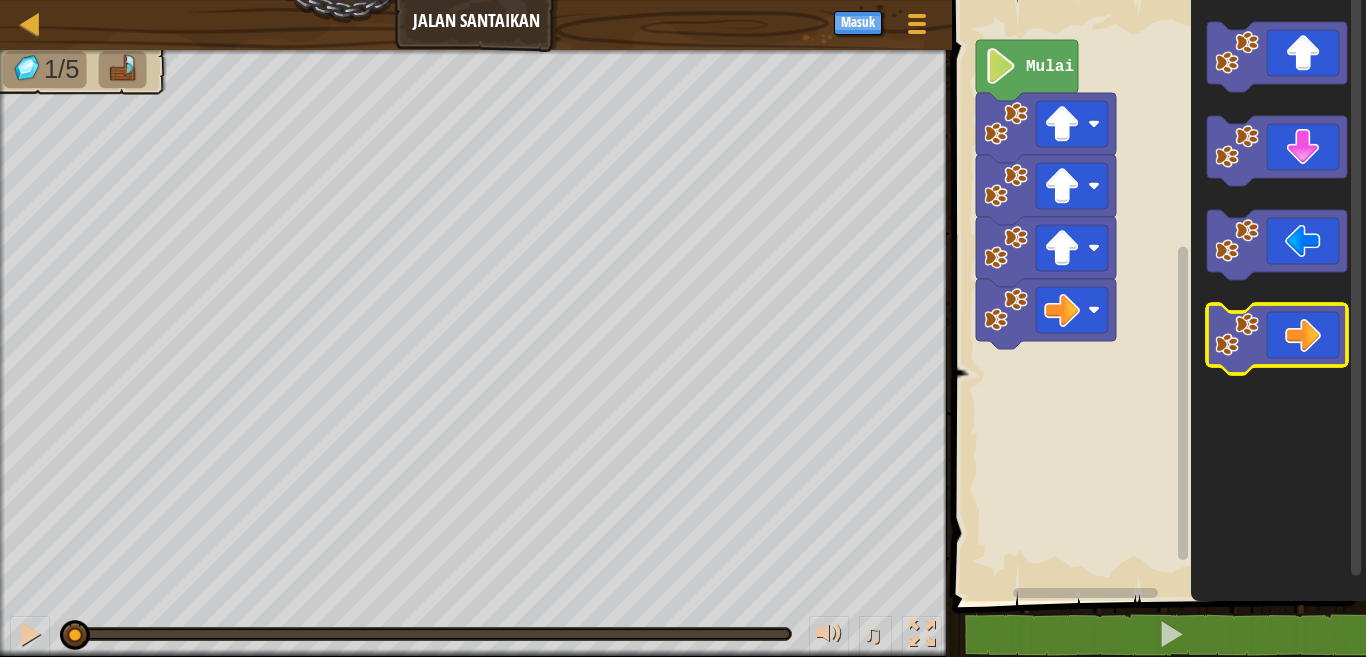 click 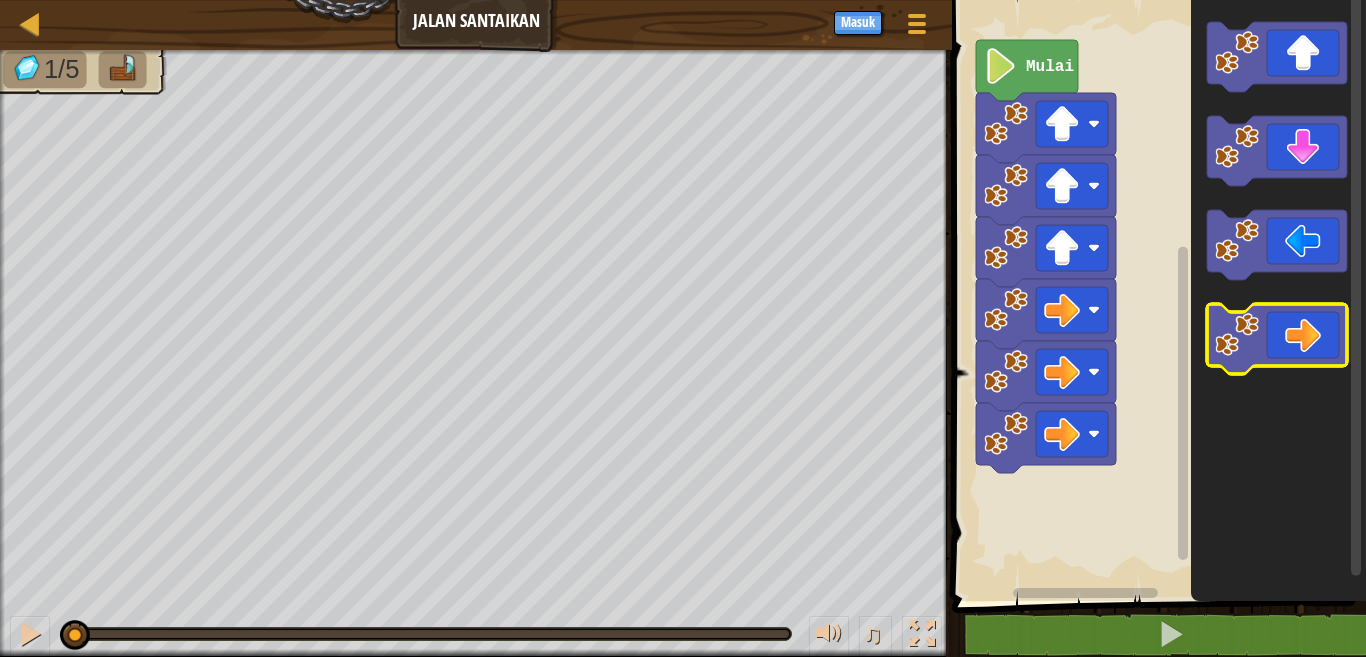 click 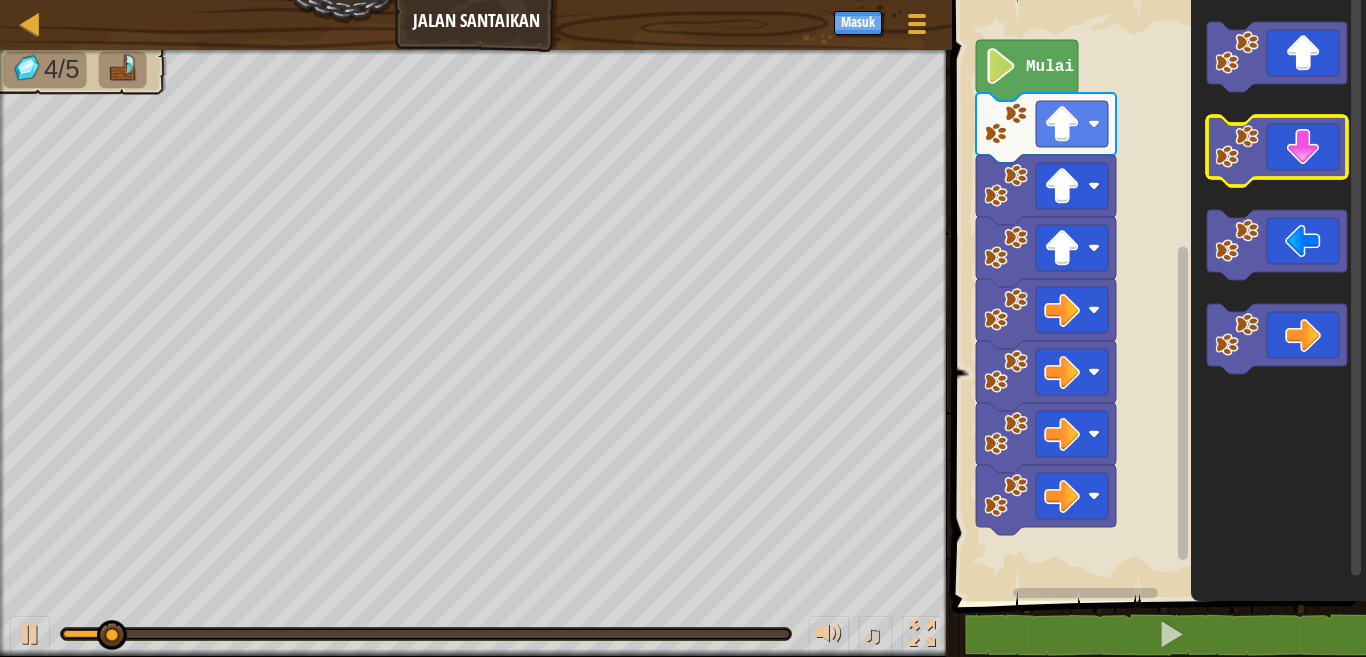 click 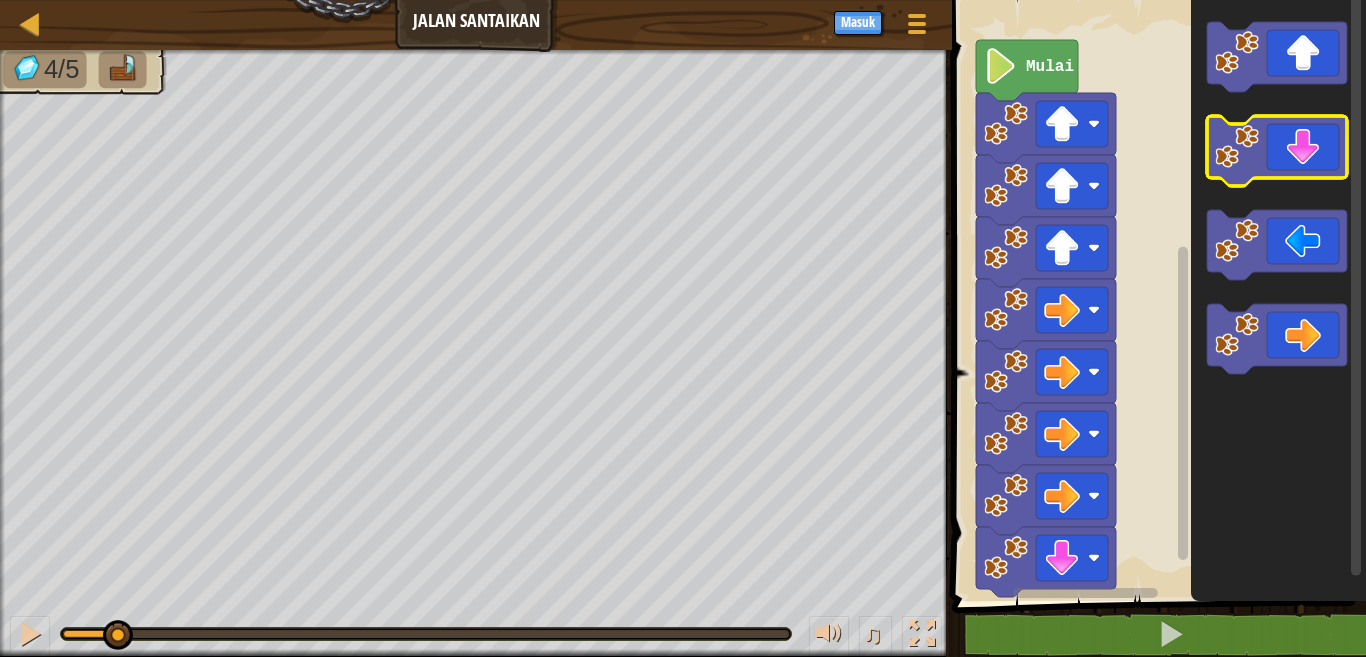 click 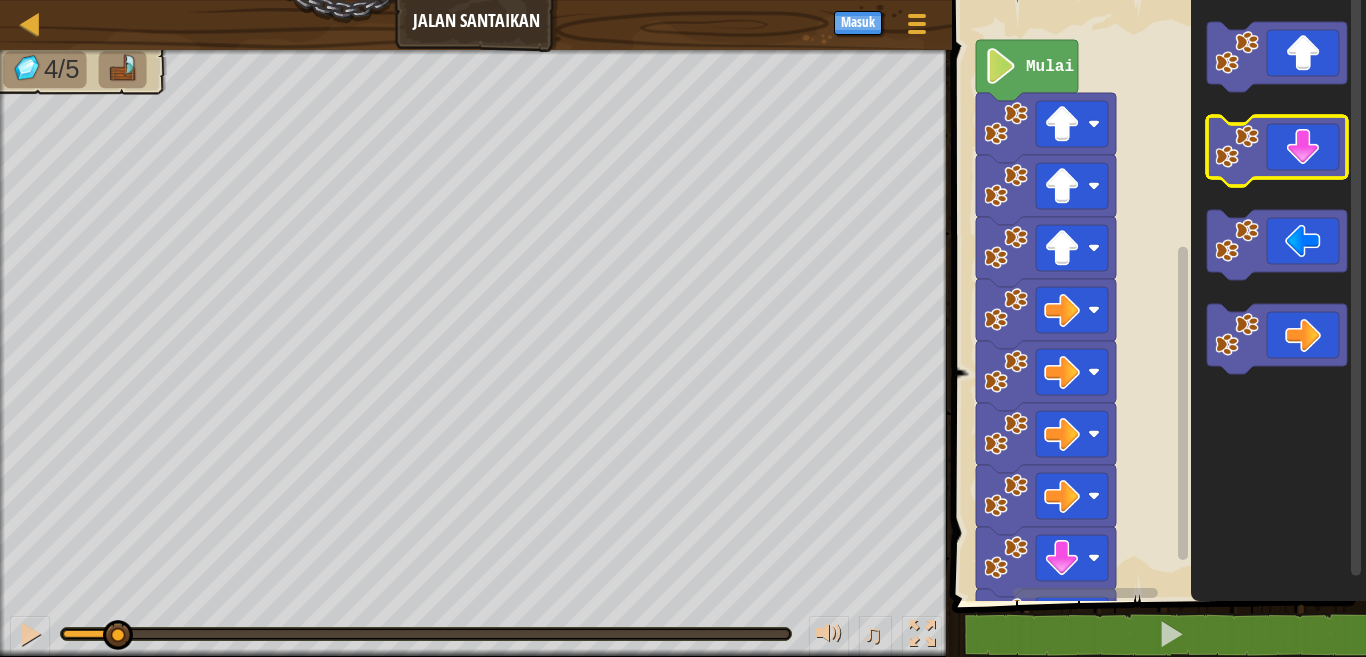 click 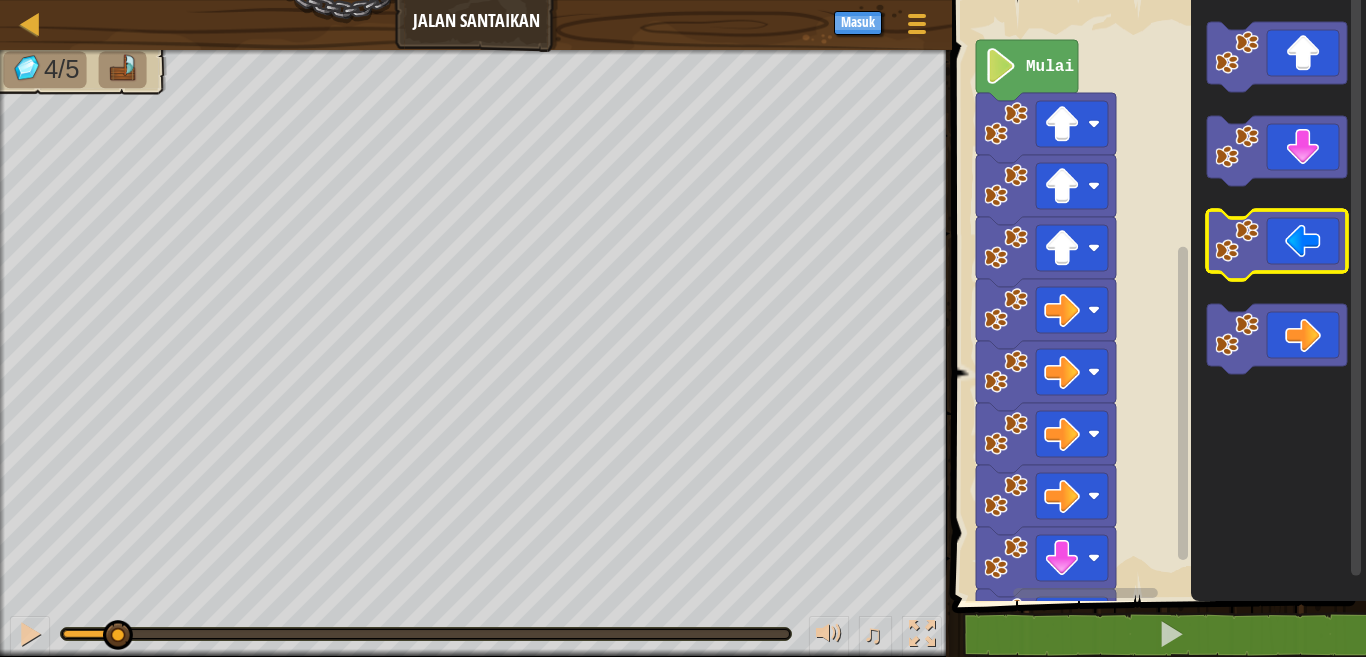 click 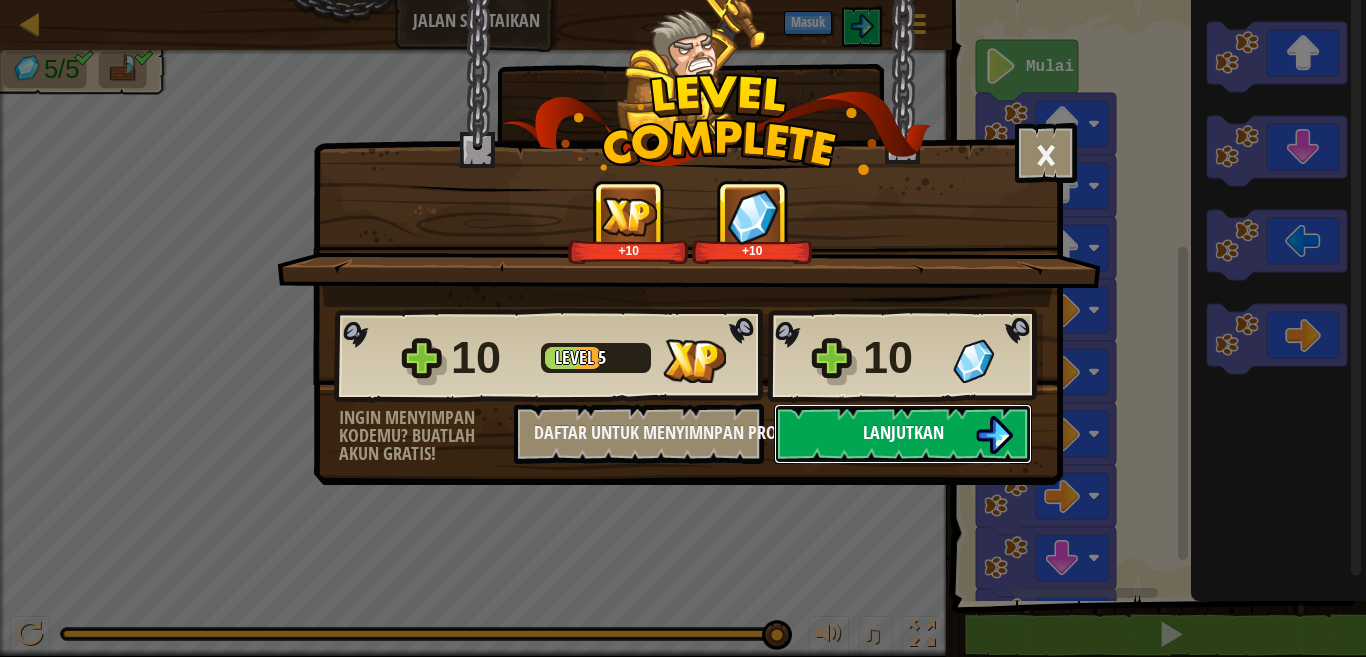 click on "Lanjutkan" at bounding box center [903, 434] 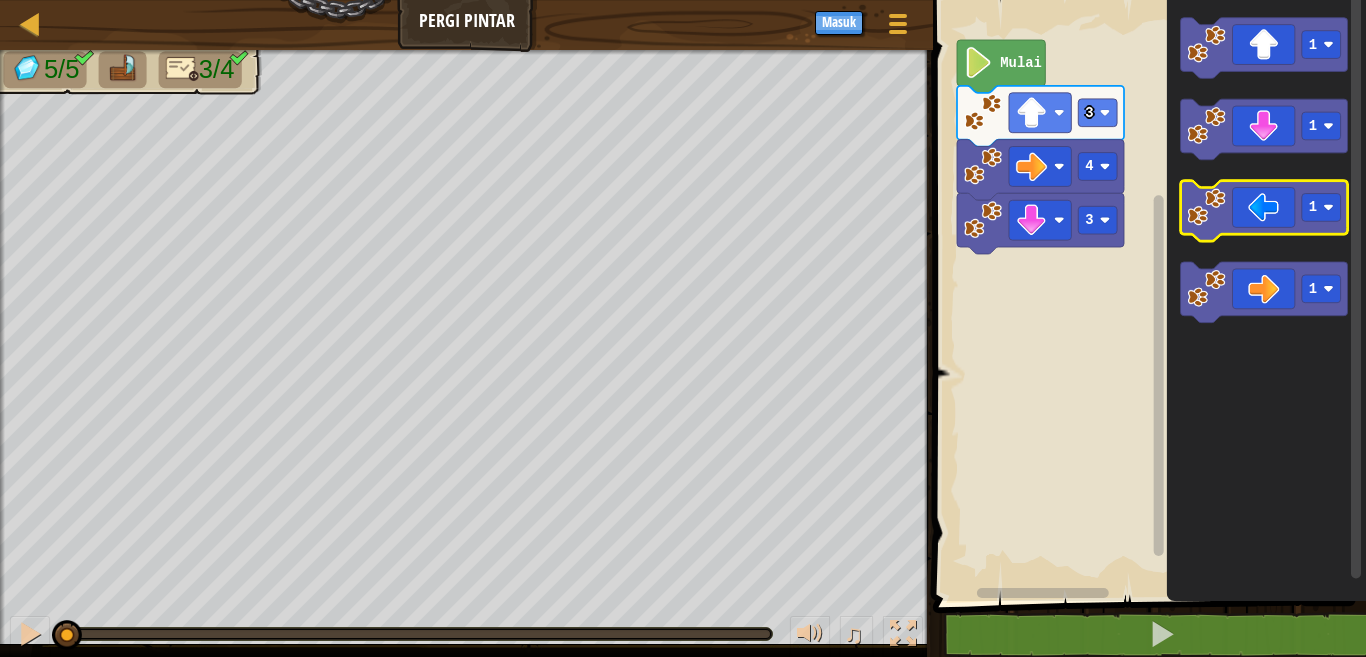 click 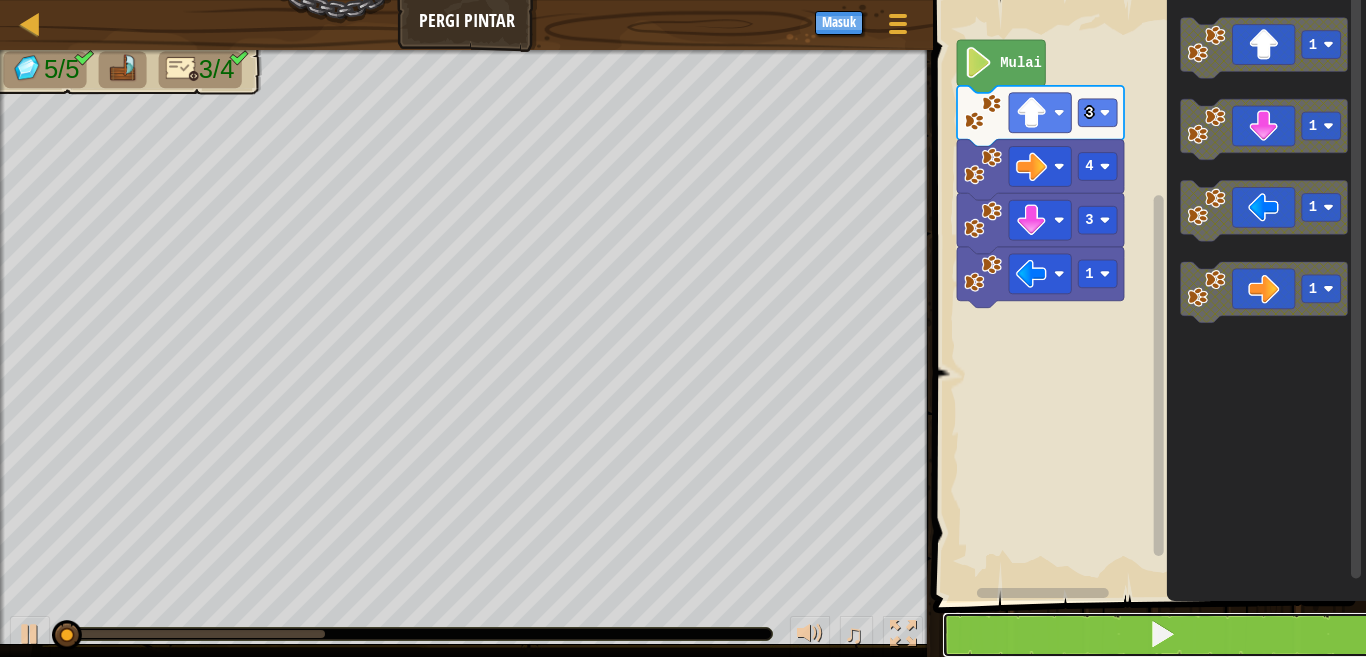 click at bounding box center (1161, 635) 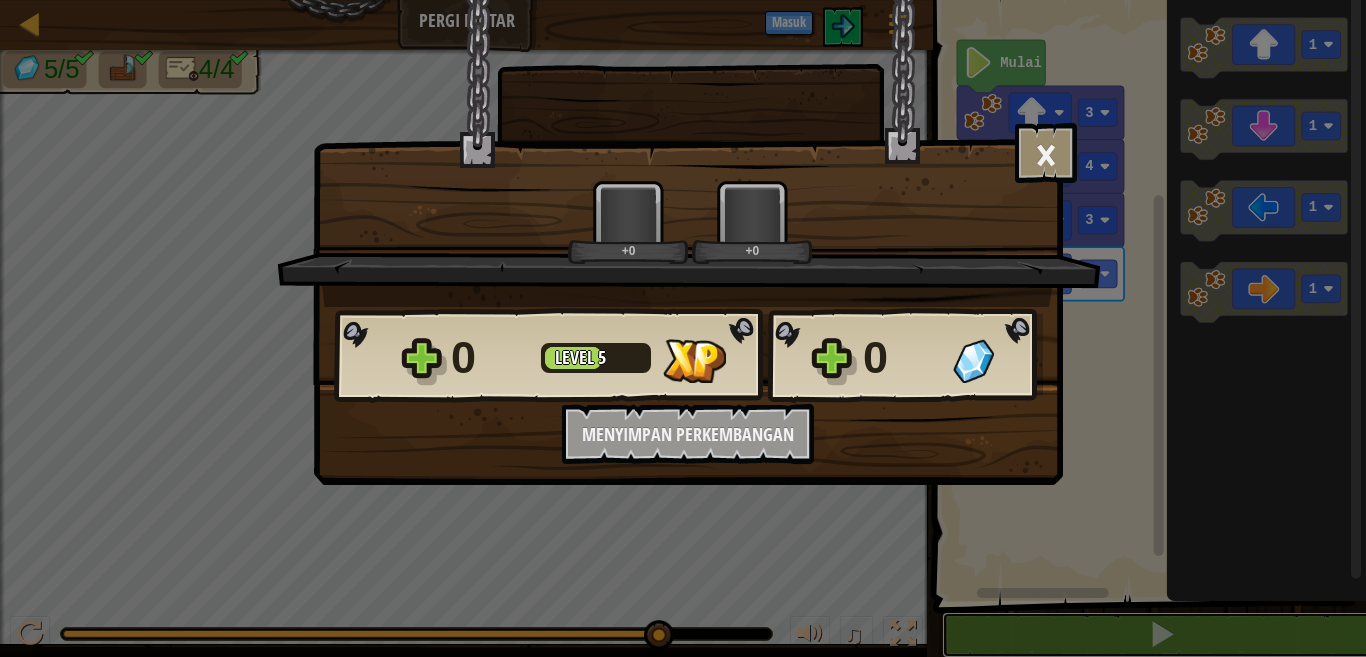 scroll, scrollTop: 1, scrollLeft: 0, axis: vertical 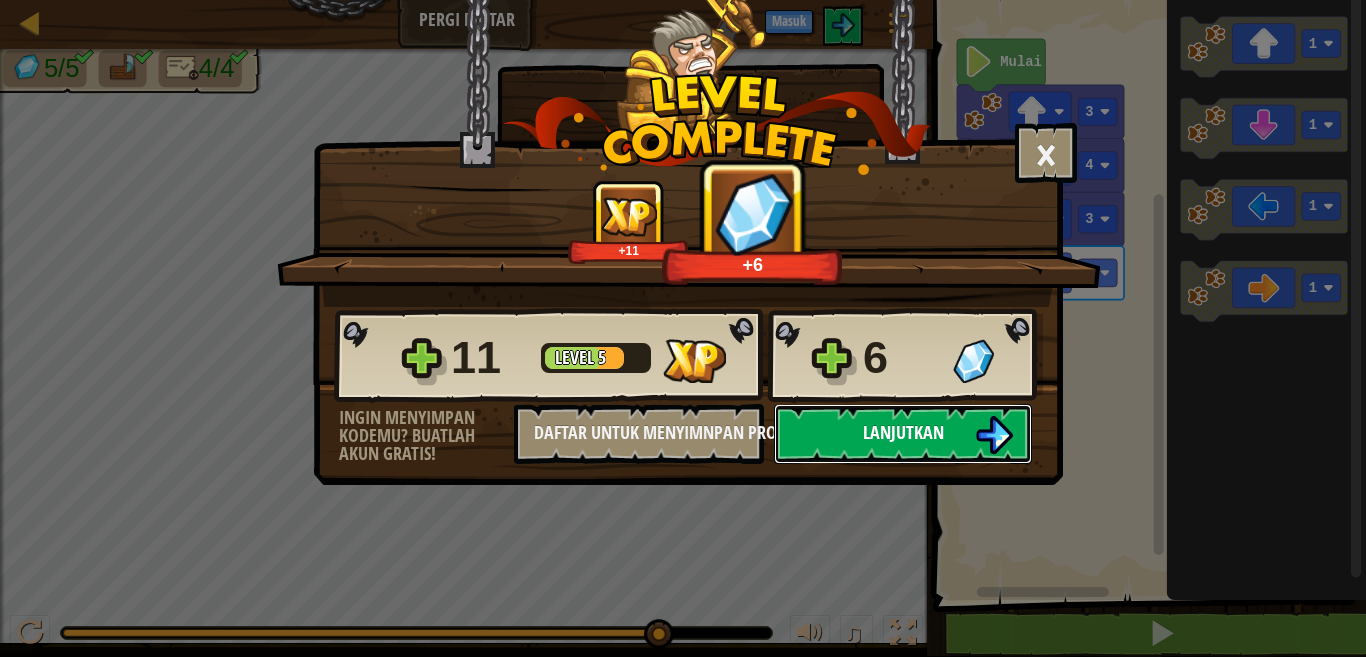 click on "Lanjutkan" at bounding box center (903, 434) 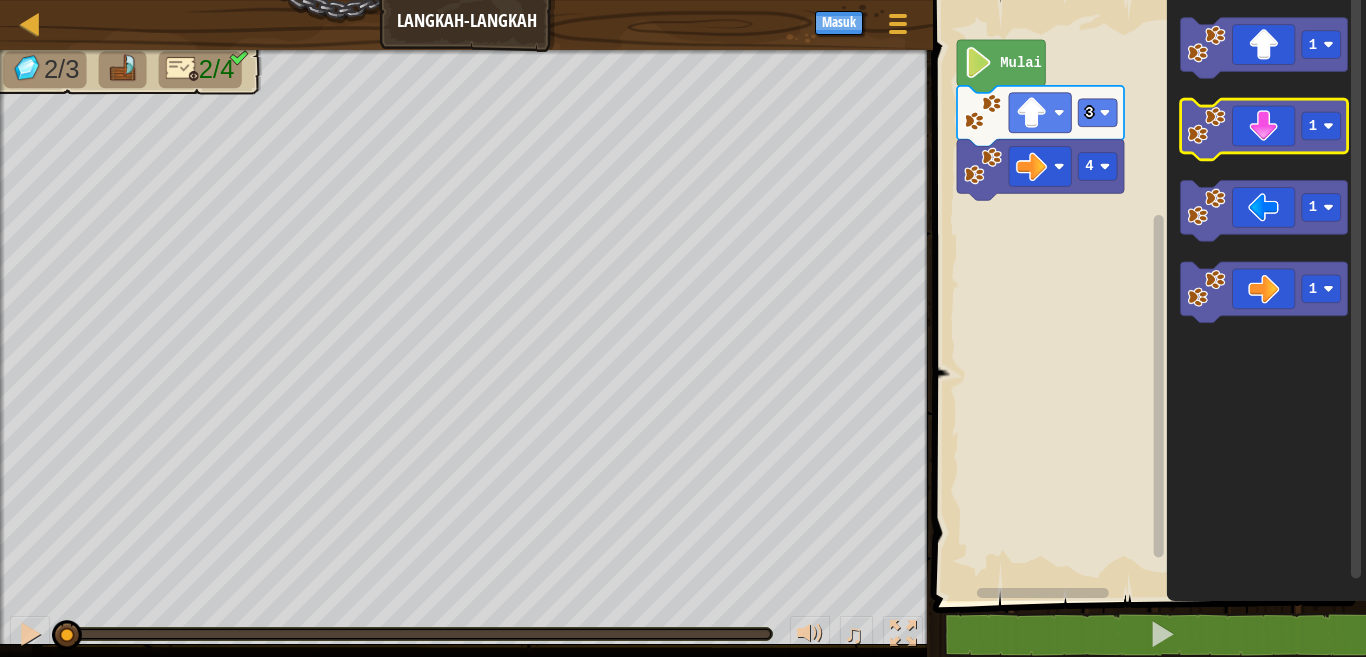 click 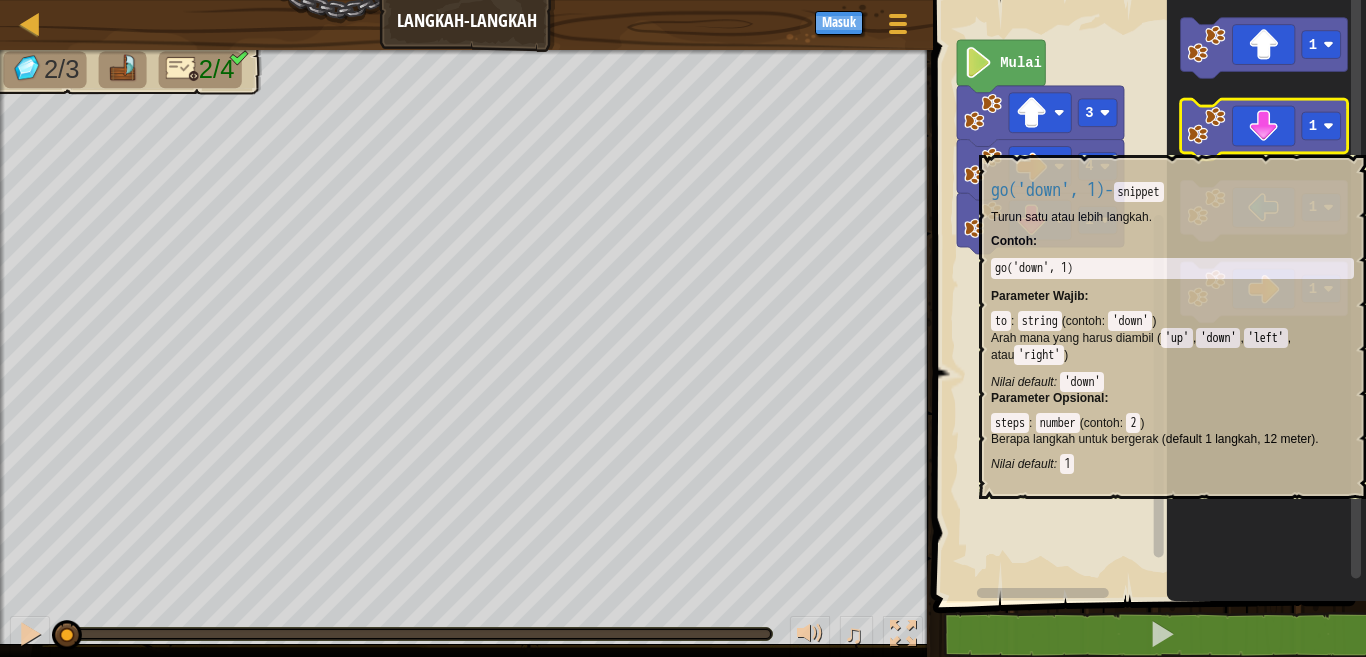 click 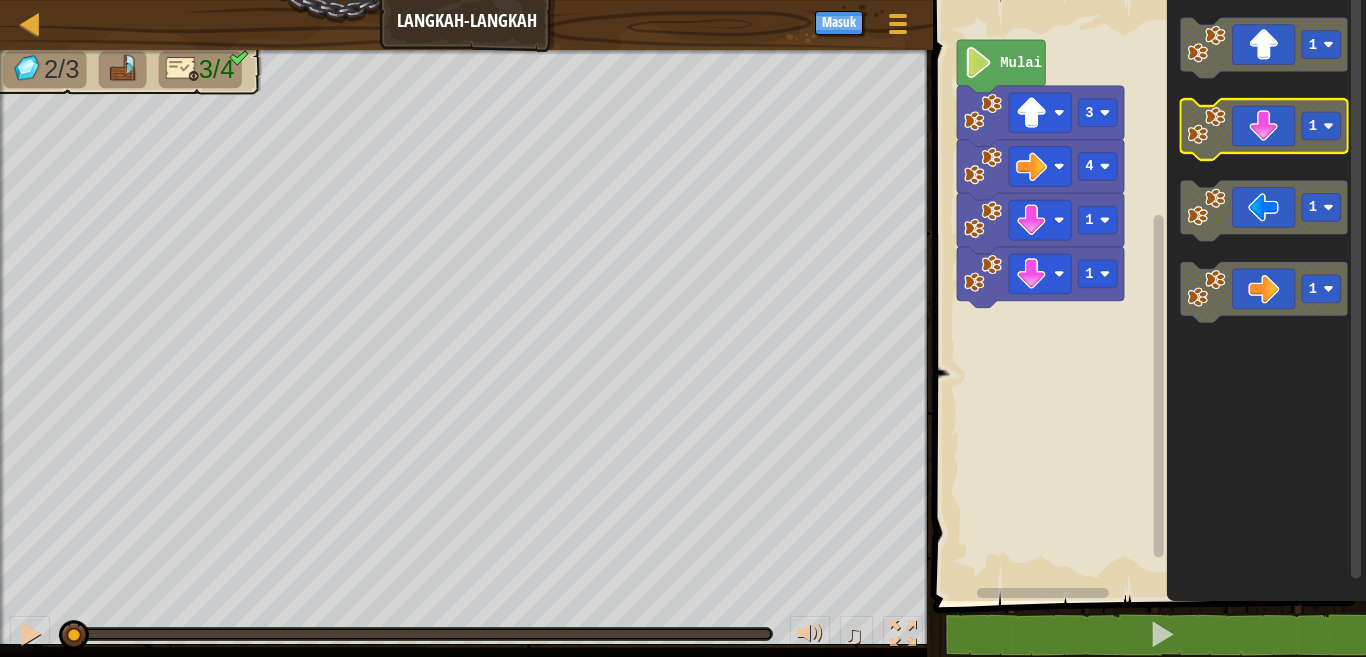 click 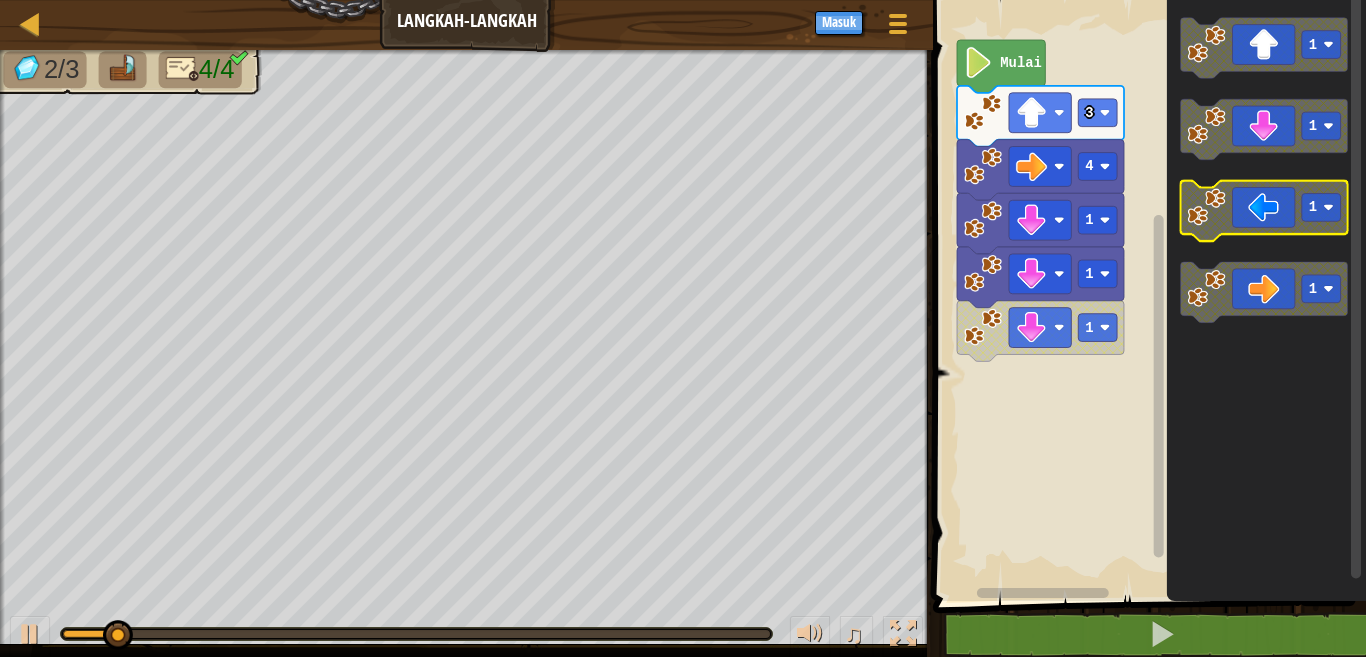 click 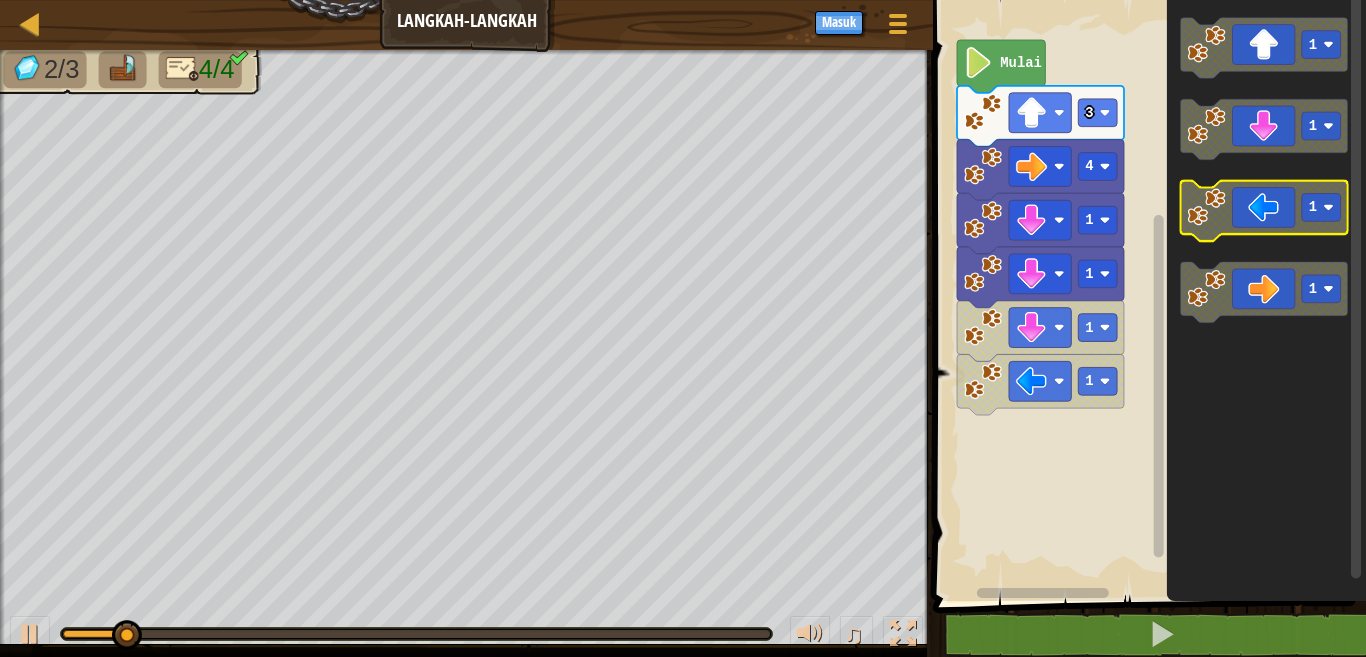 click 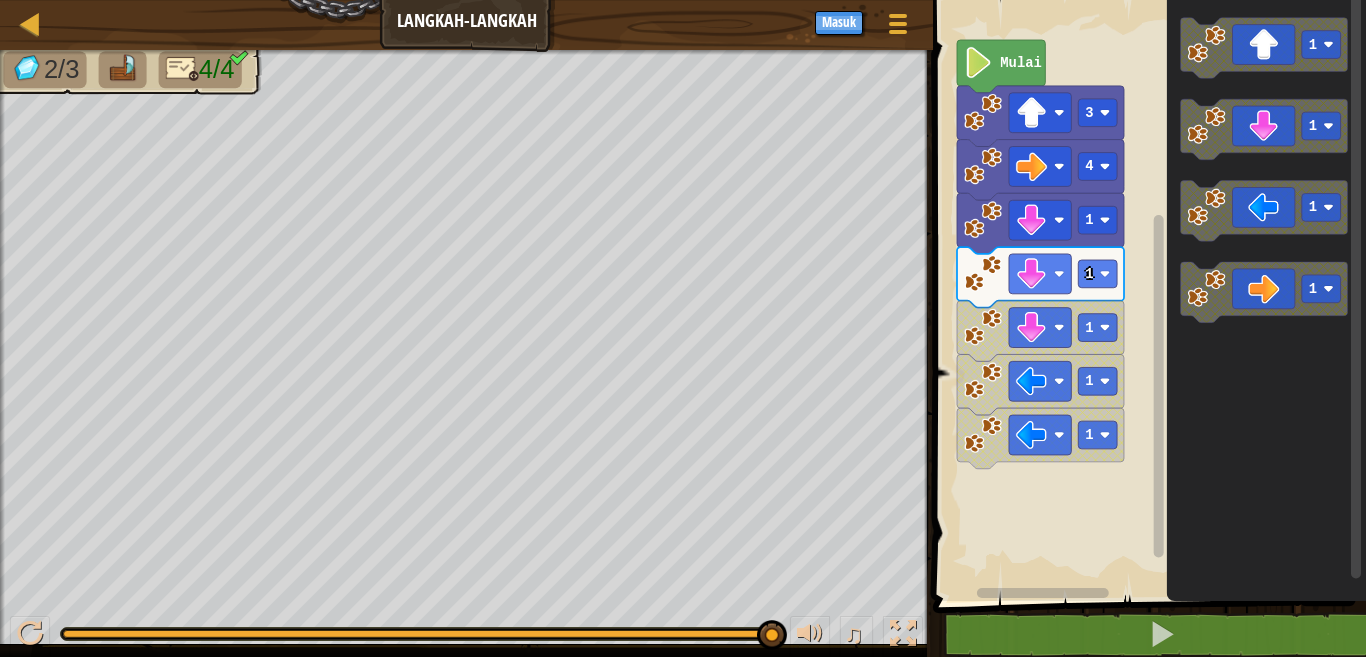 click on "Mulai" 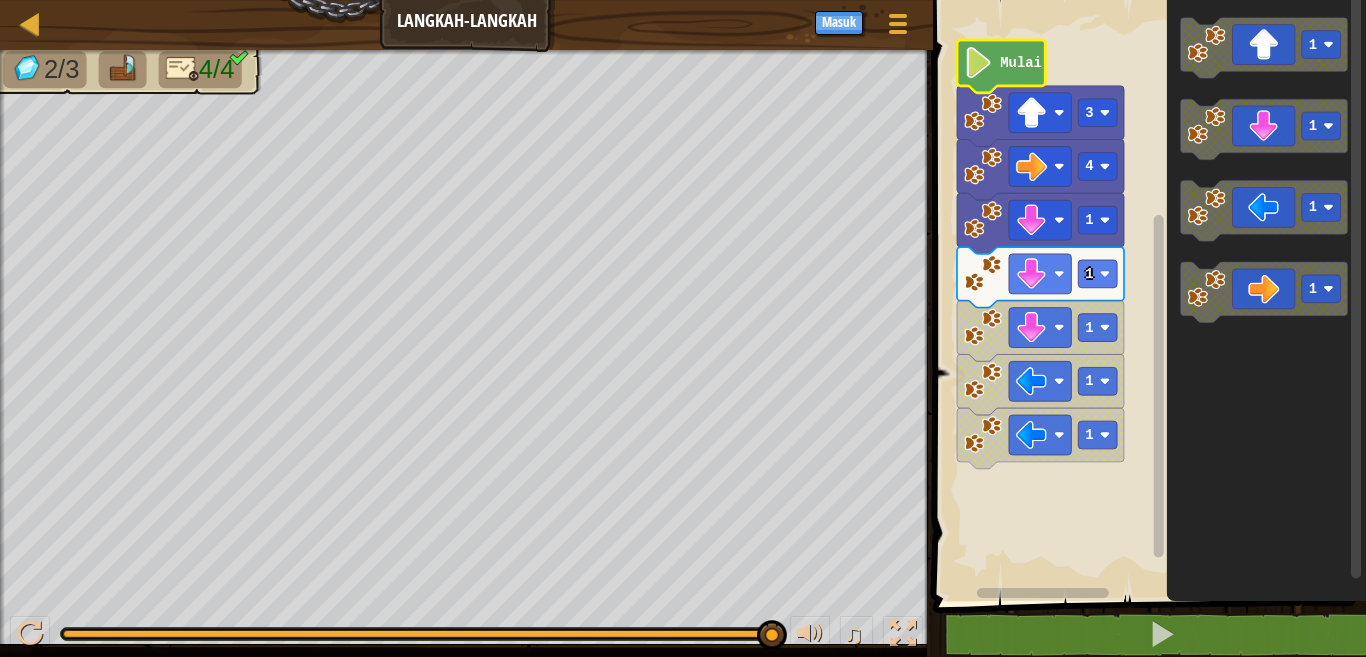 click on "Mulai" 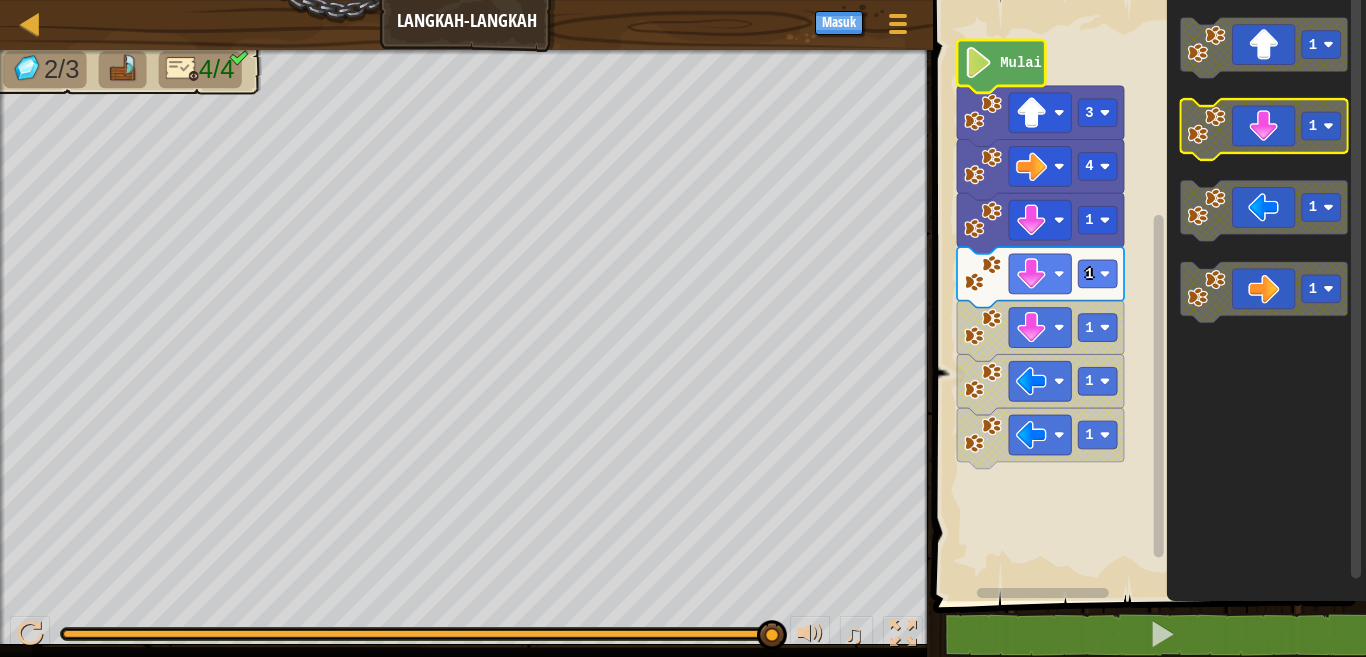 click 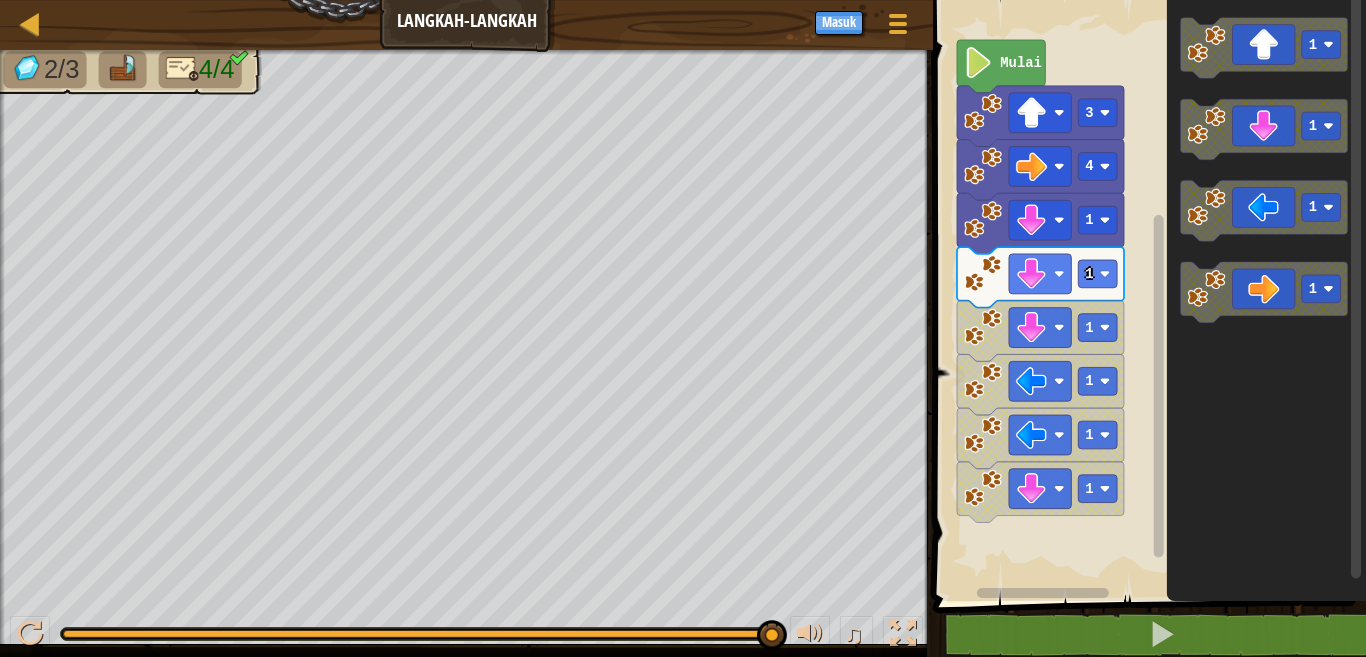 click 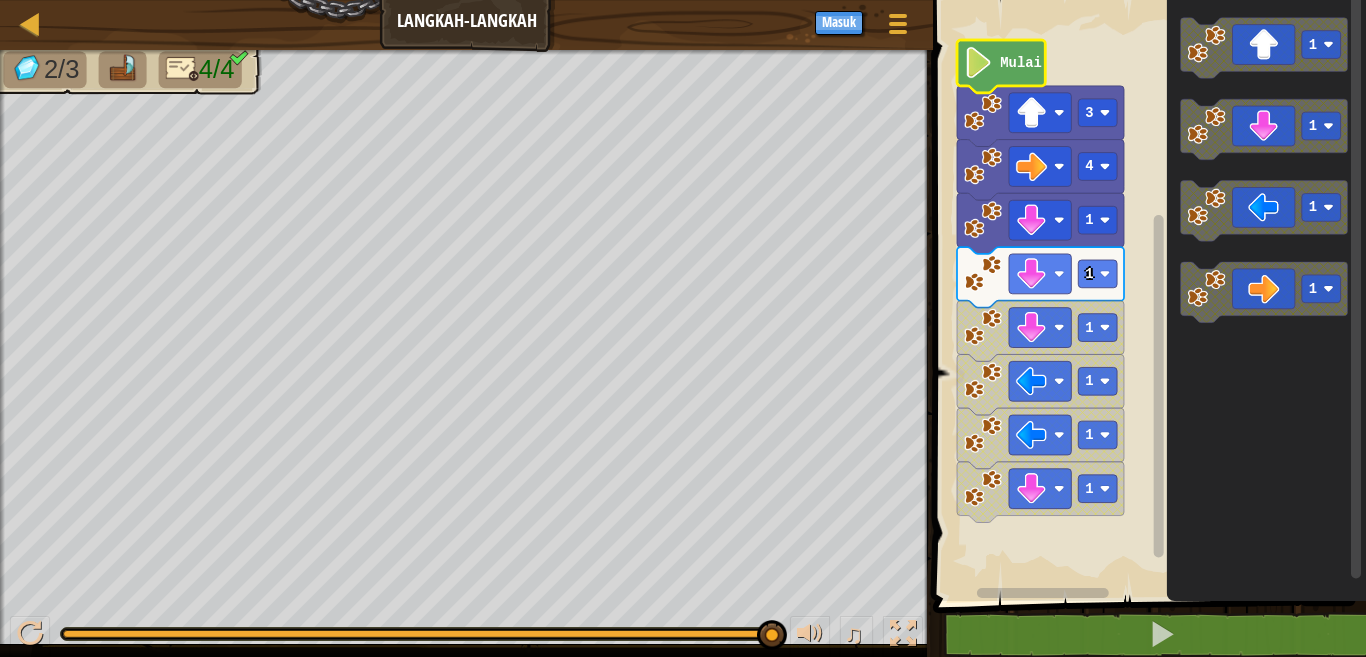 click 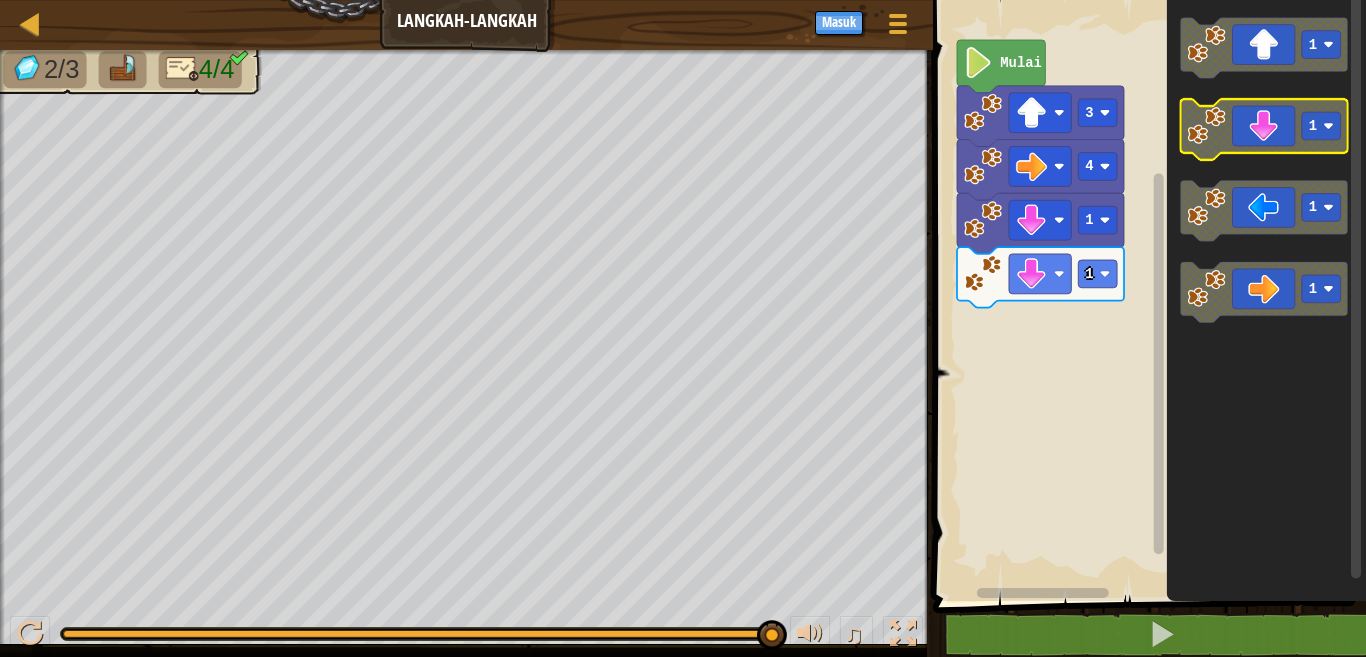 click 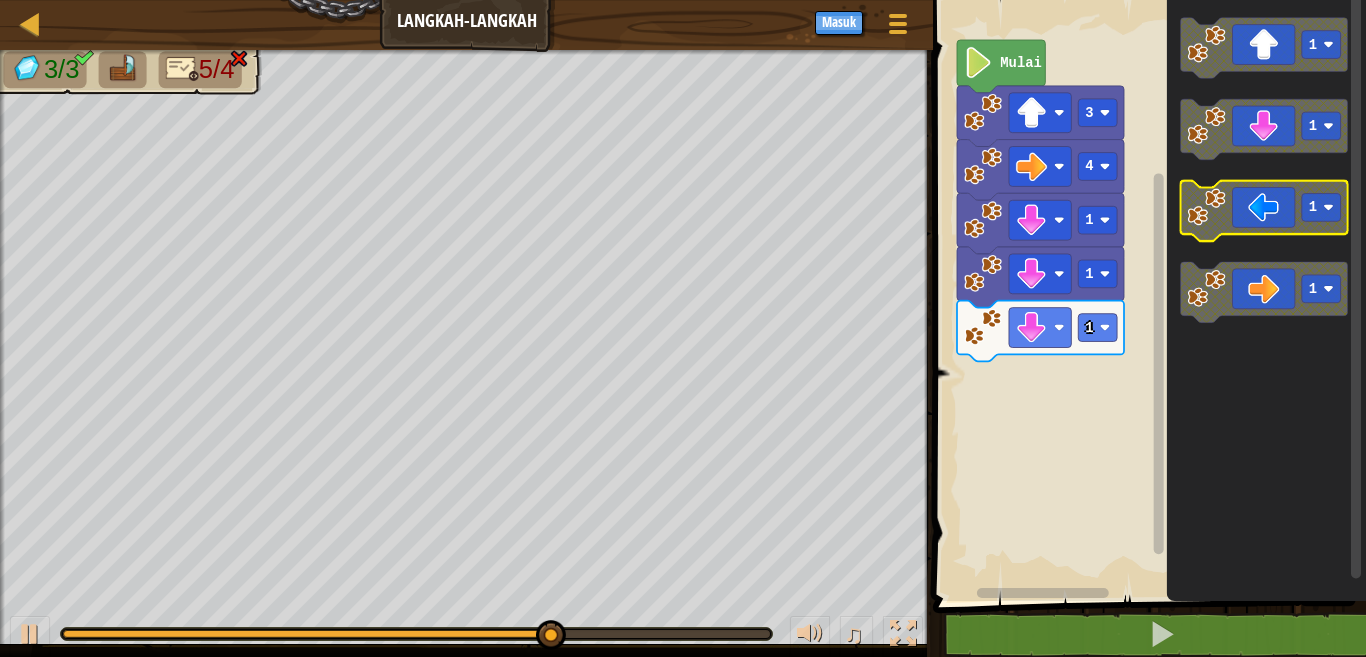 click 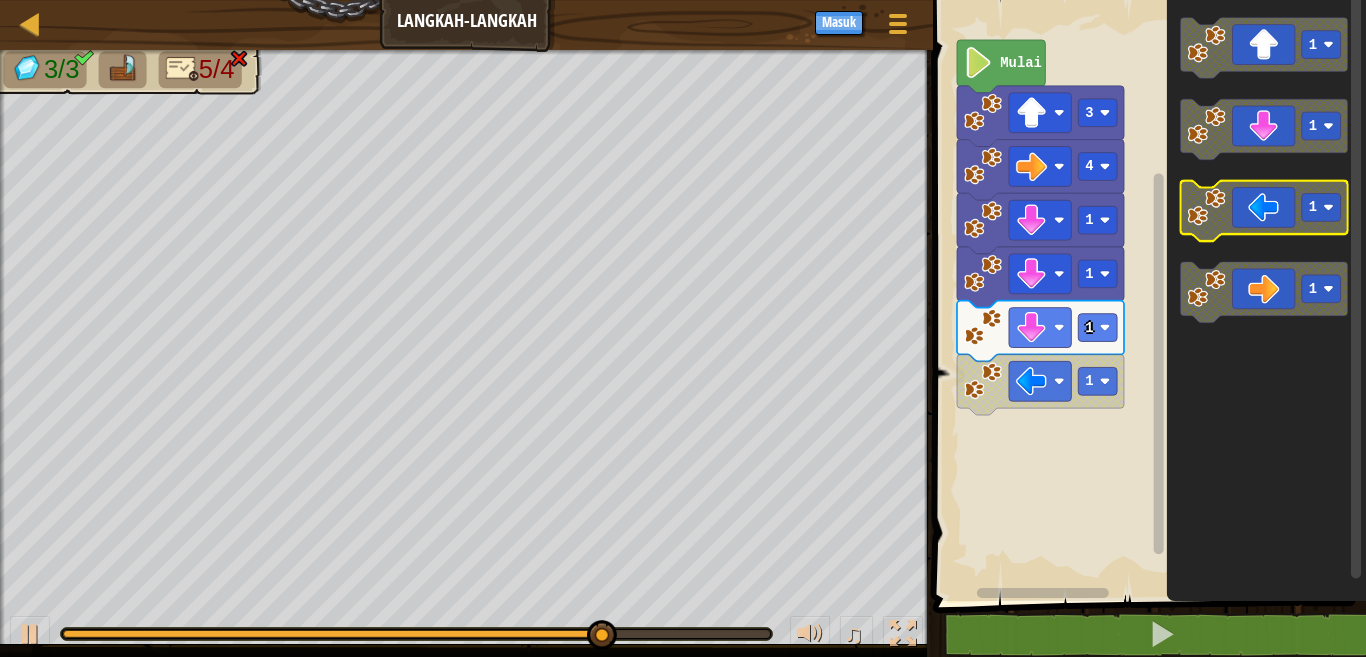 click 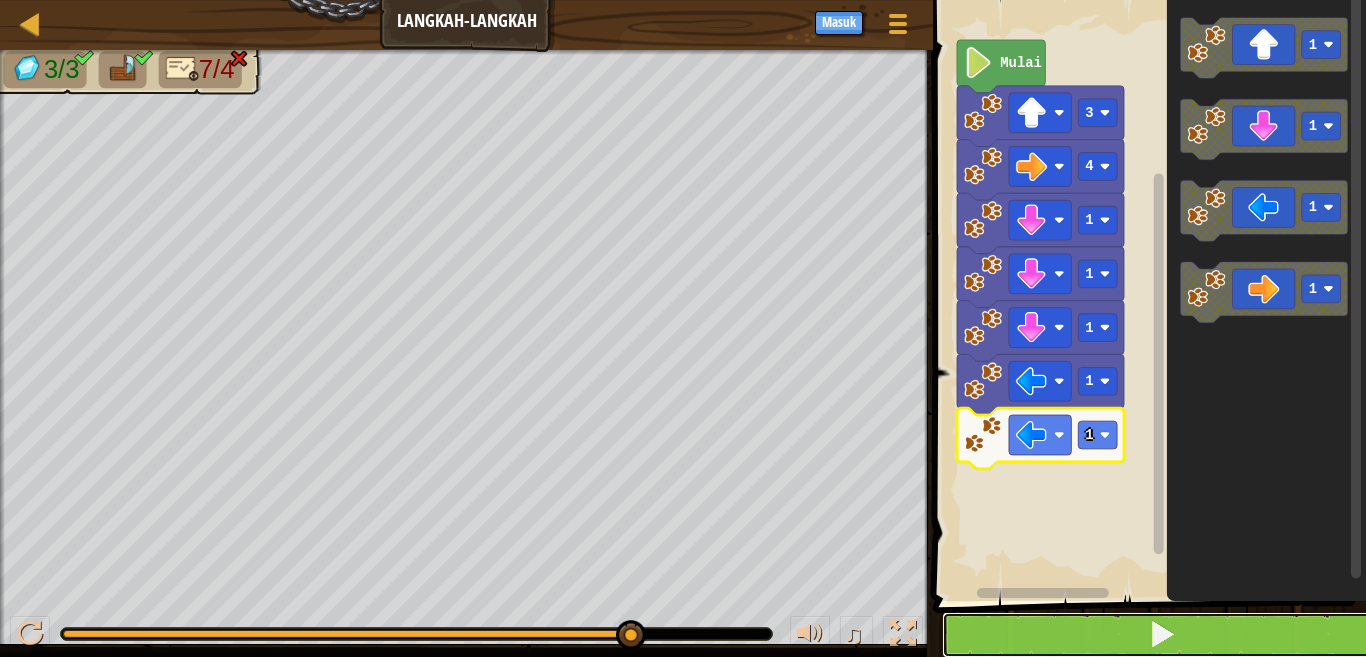 click at bounding box center [1161, 635] 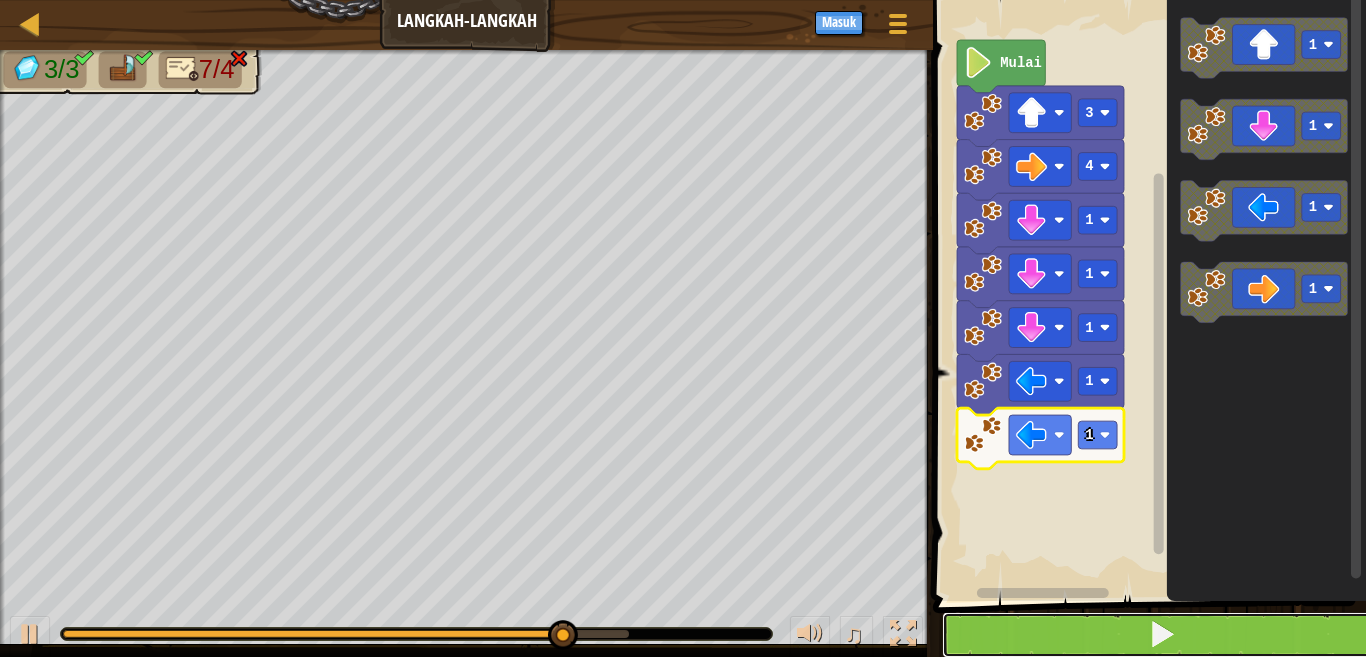 click at bounding box center [1161, 635] 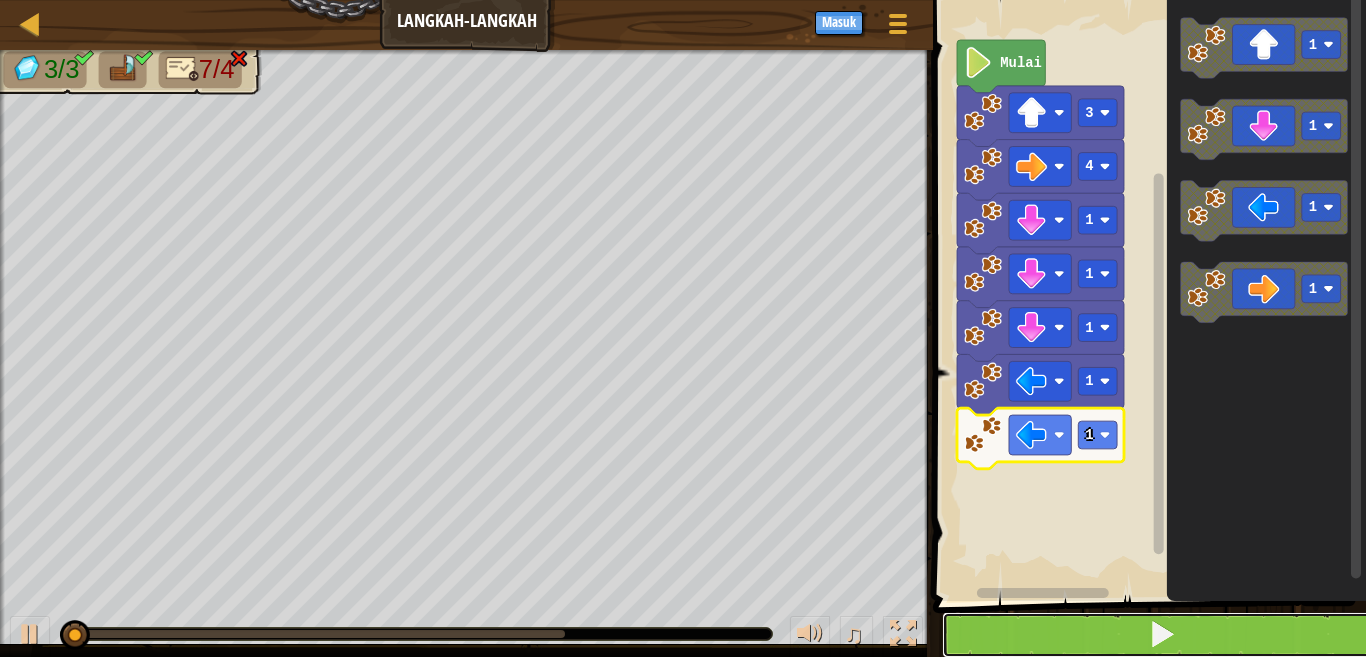 click at bounding box center [1161, 635] 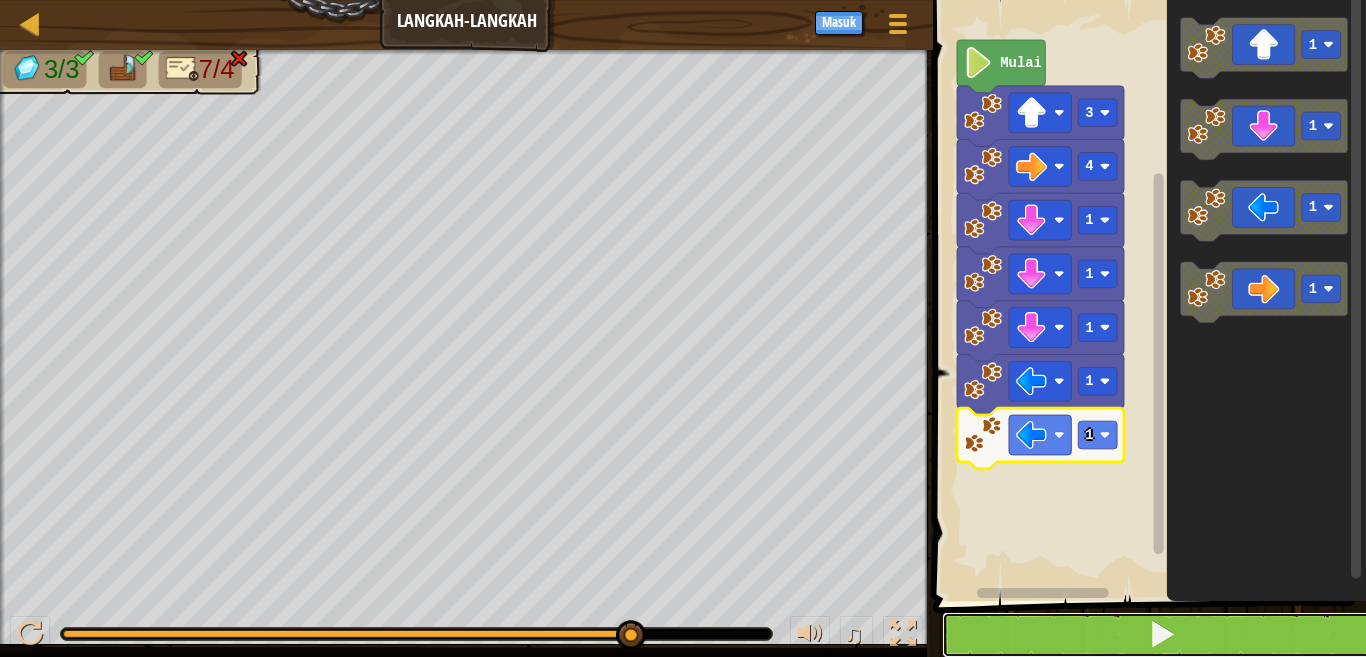 click at bounding box center (1161, 635) 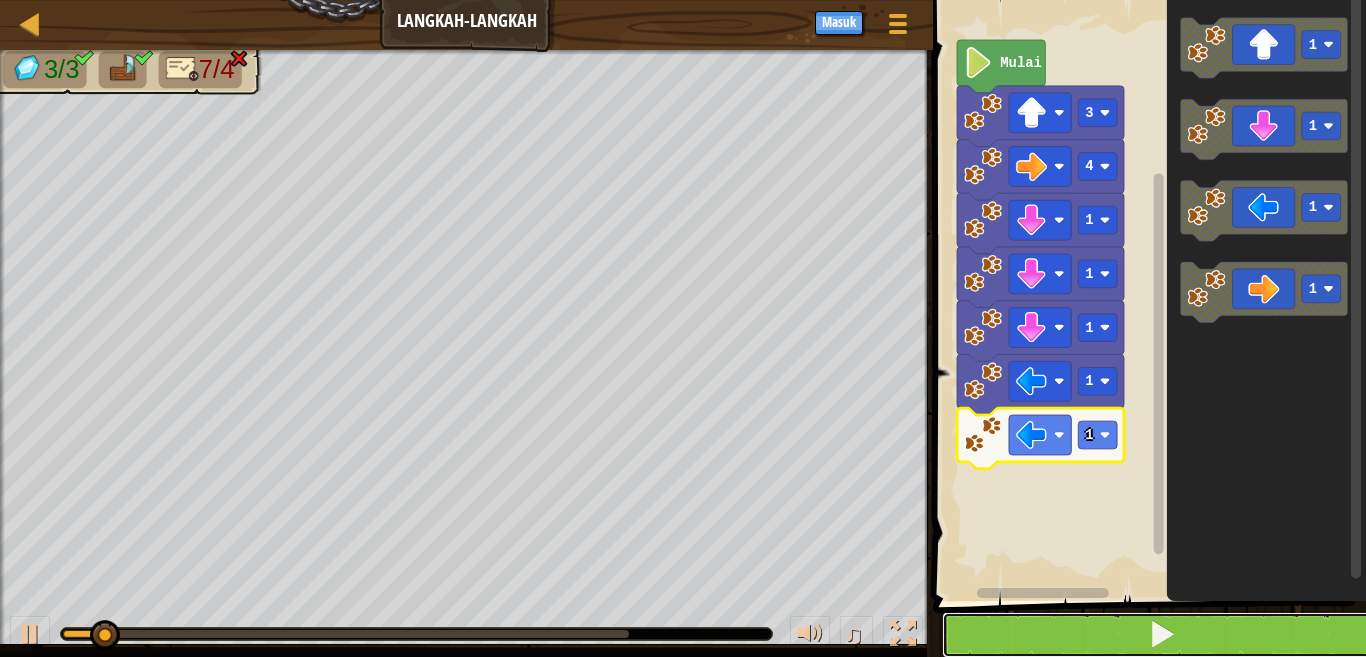 type 